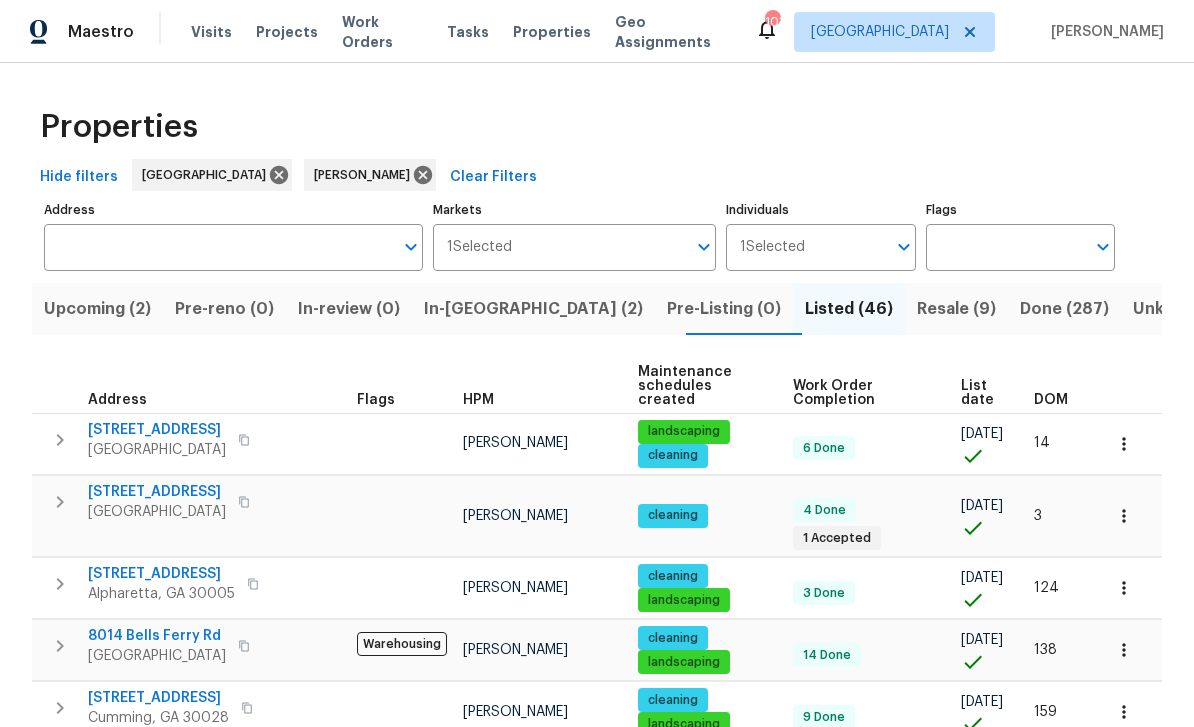 scroll, scrollTop: 0, scrollLeft: 0, axis: both 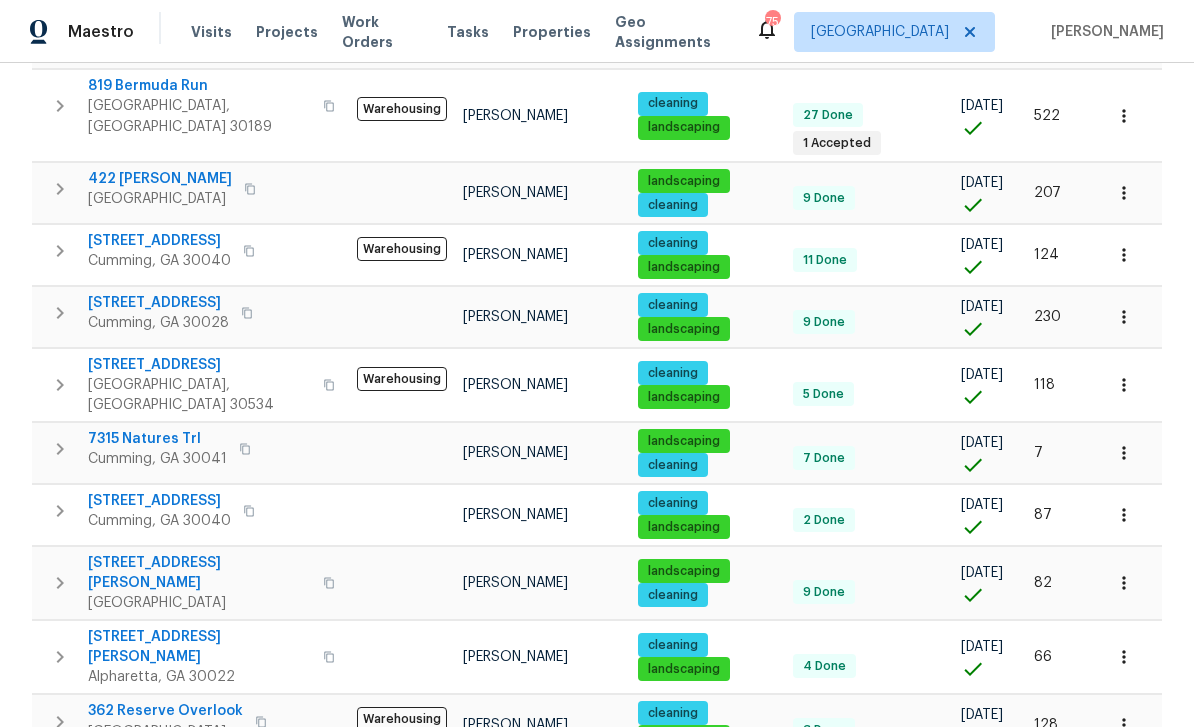 click on "2" at bounding box center (882, 848) 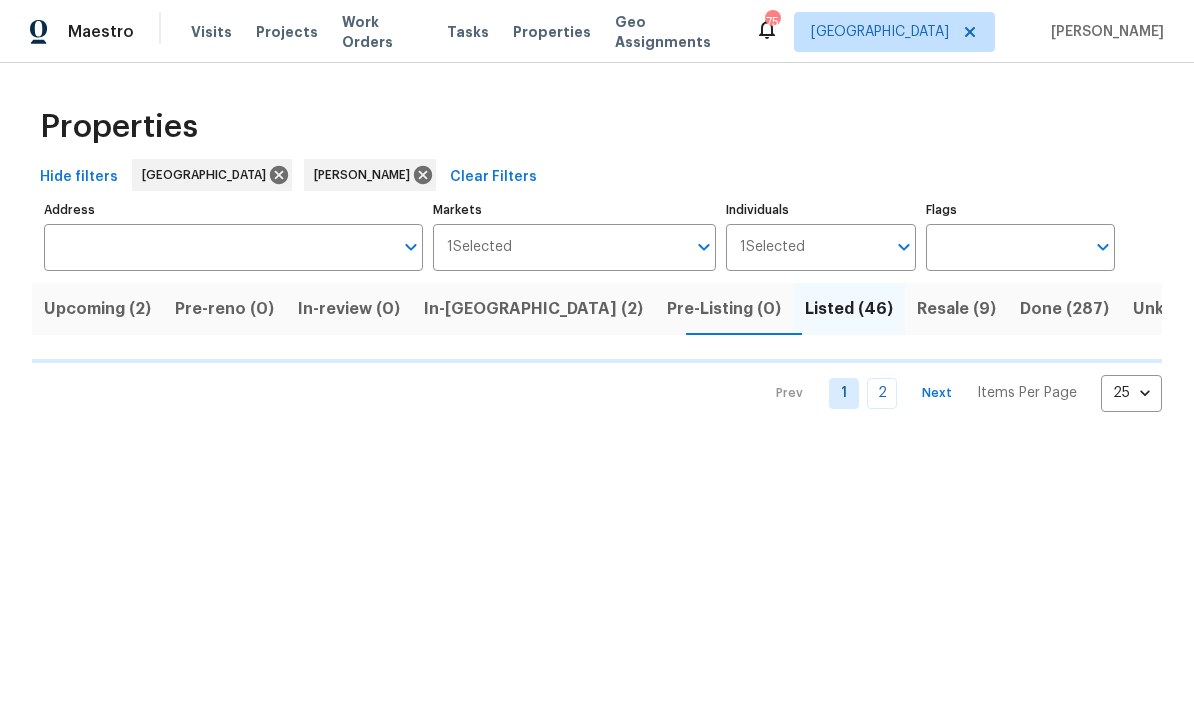 scroll, scrollTop: 0, scrollLeft: 0, axis: both 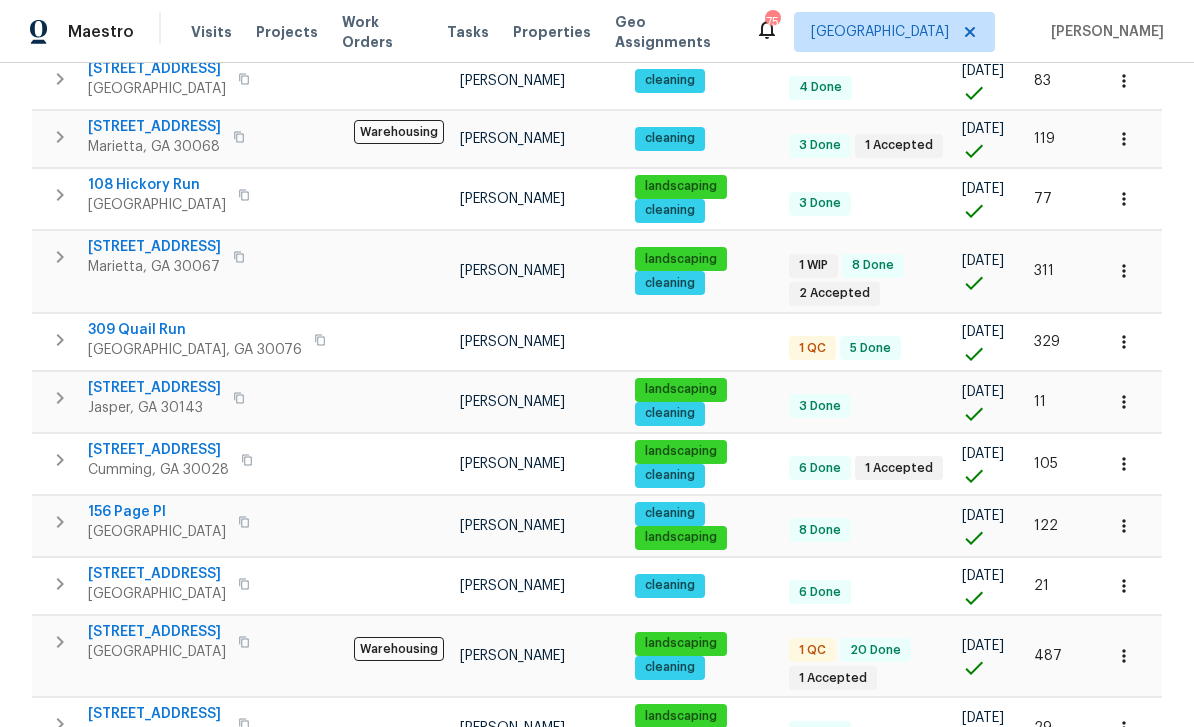 click on "309 Quail Run" at bounding box center (195, 330) 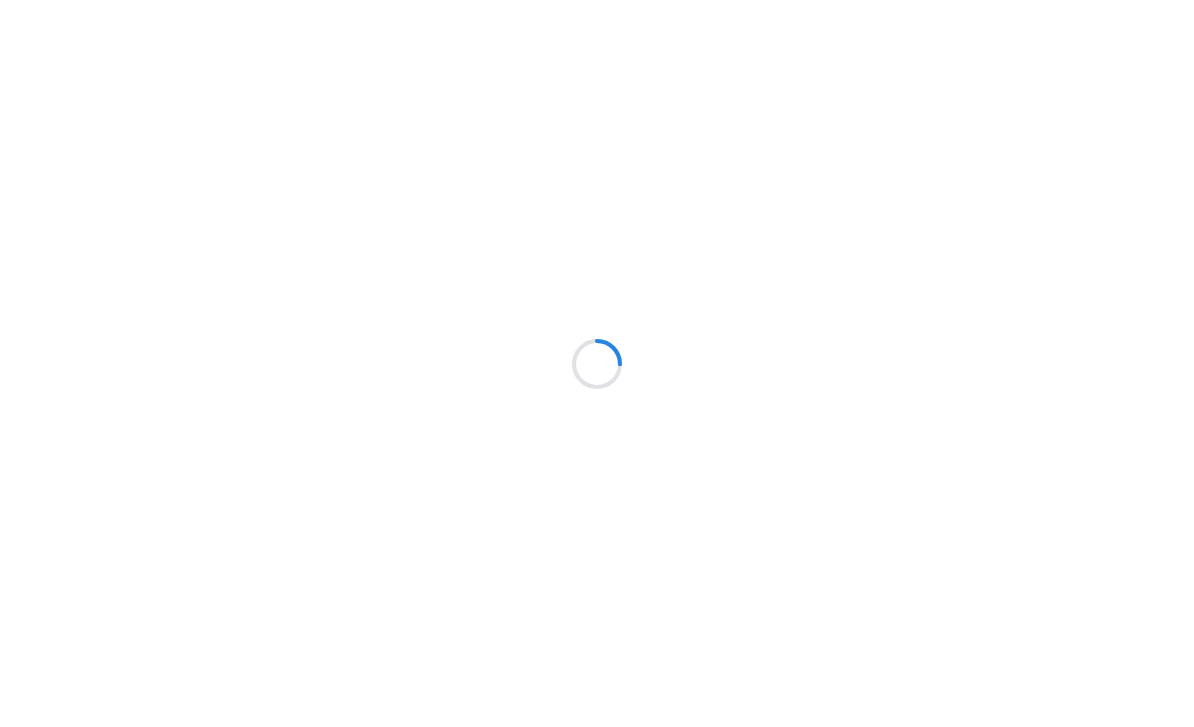 scroll, scrollTop: 0, scrollLeft: 0, axis: both 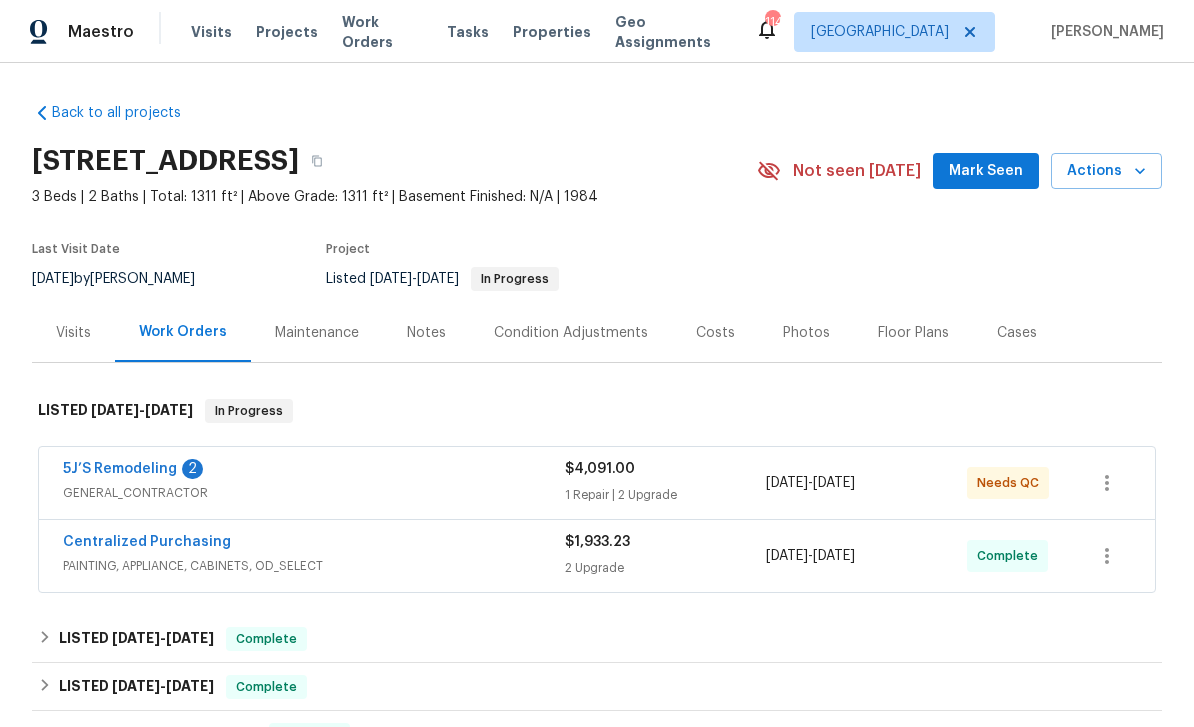 click on "5J’S Remodeling" at bounding box center (120, 469) 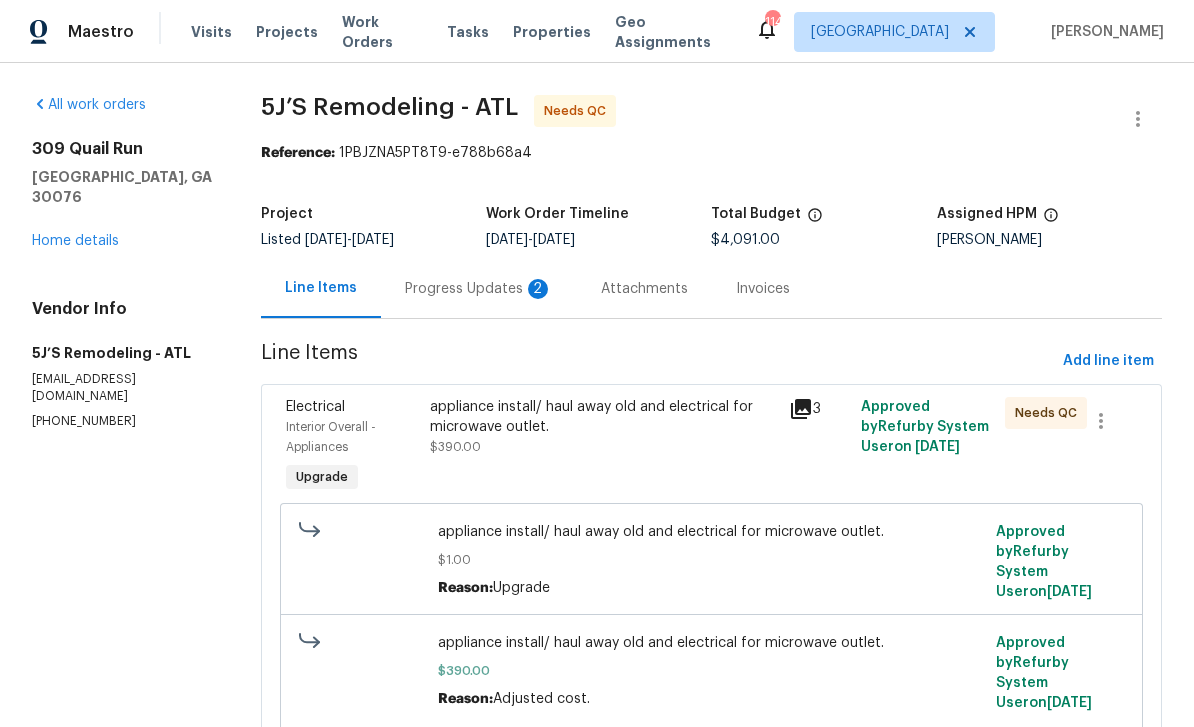 click on "Progress Updates 2" at bounding box center [479, 289] 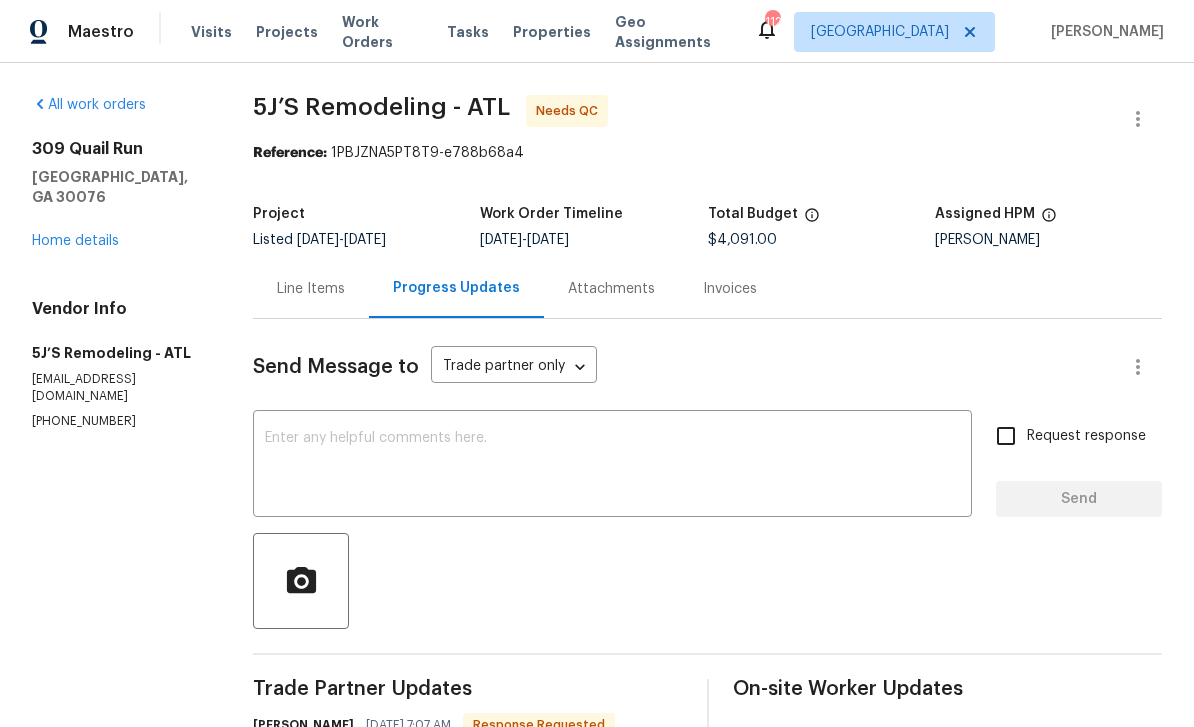 scroll, scrollTop: 0, scrollLeft: 0, axis: both 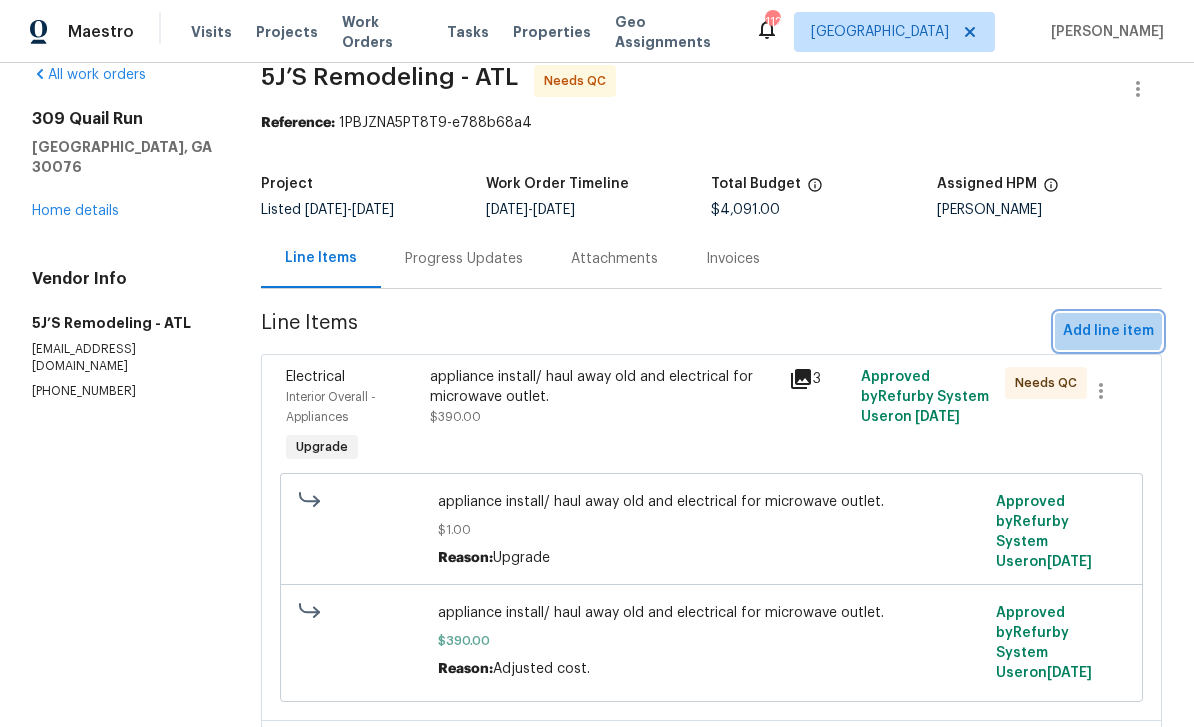 click on "Add line item" at bounding box center [1108, 331] 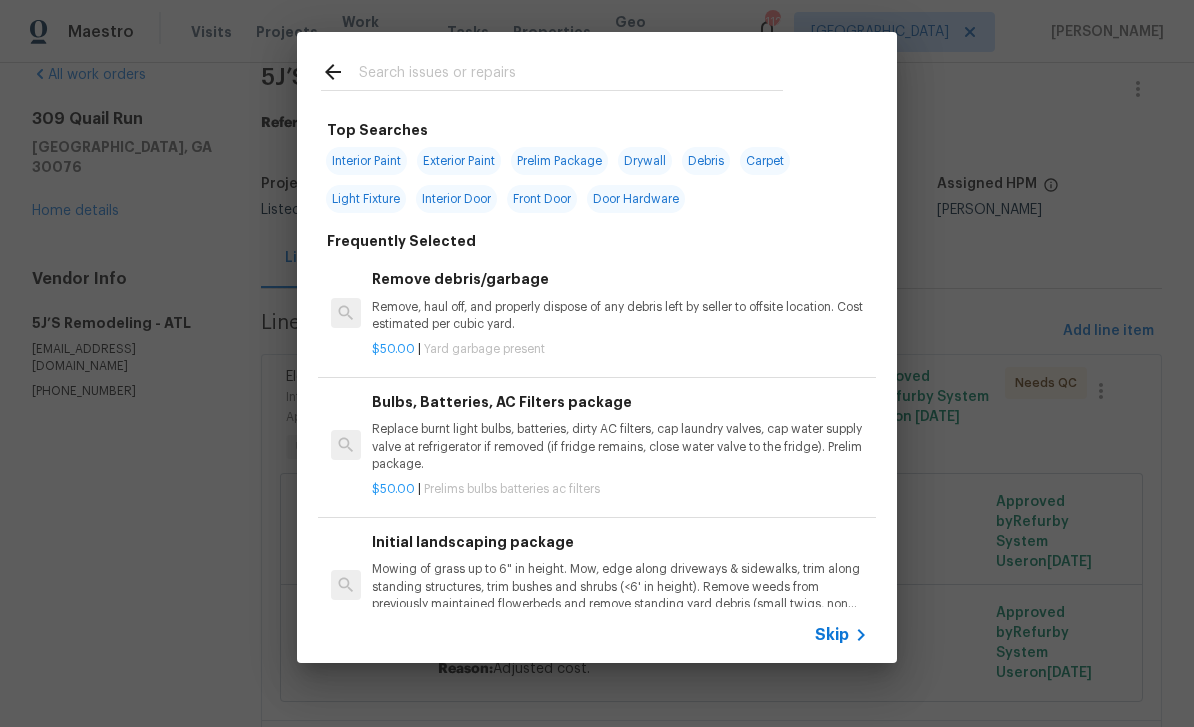 click at bounding box center (571, 75) 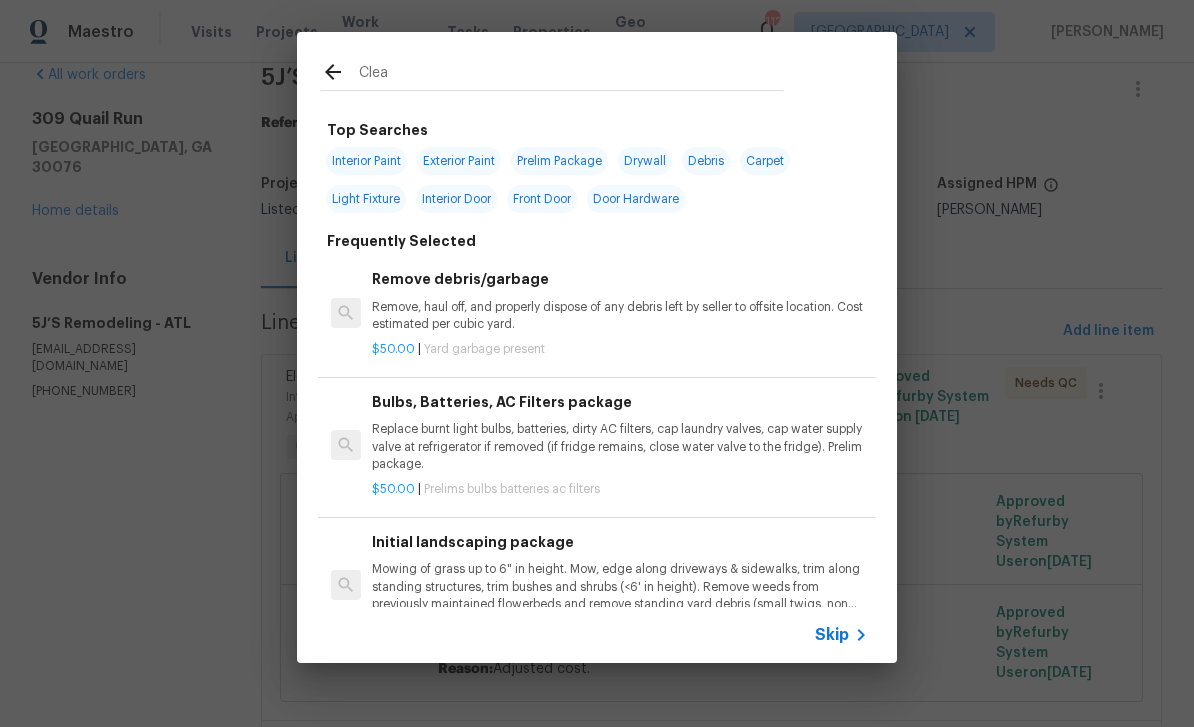 type on "Clean" 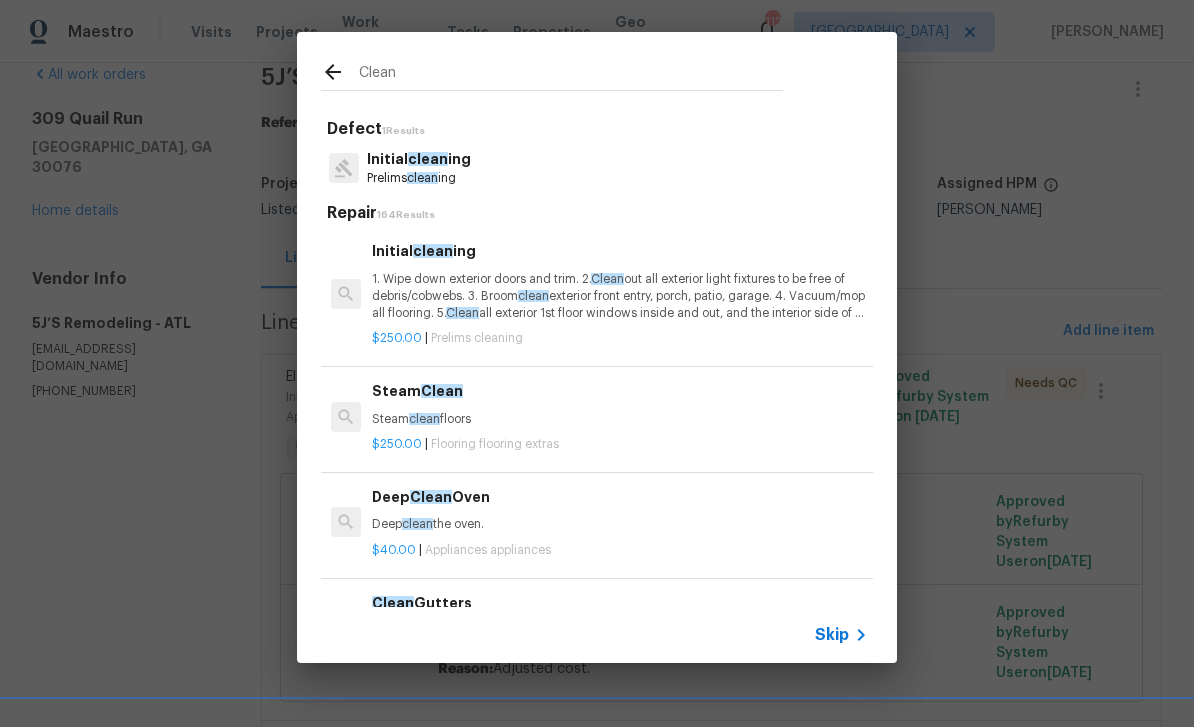 click on "clean" at bounding box center [428, 159] 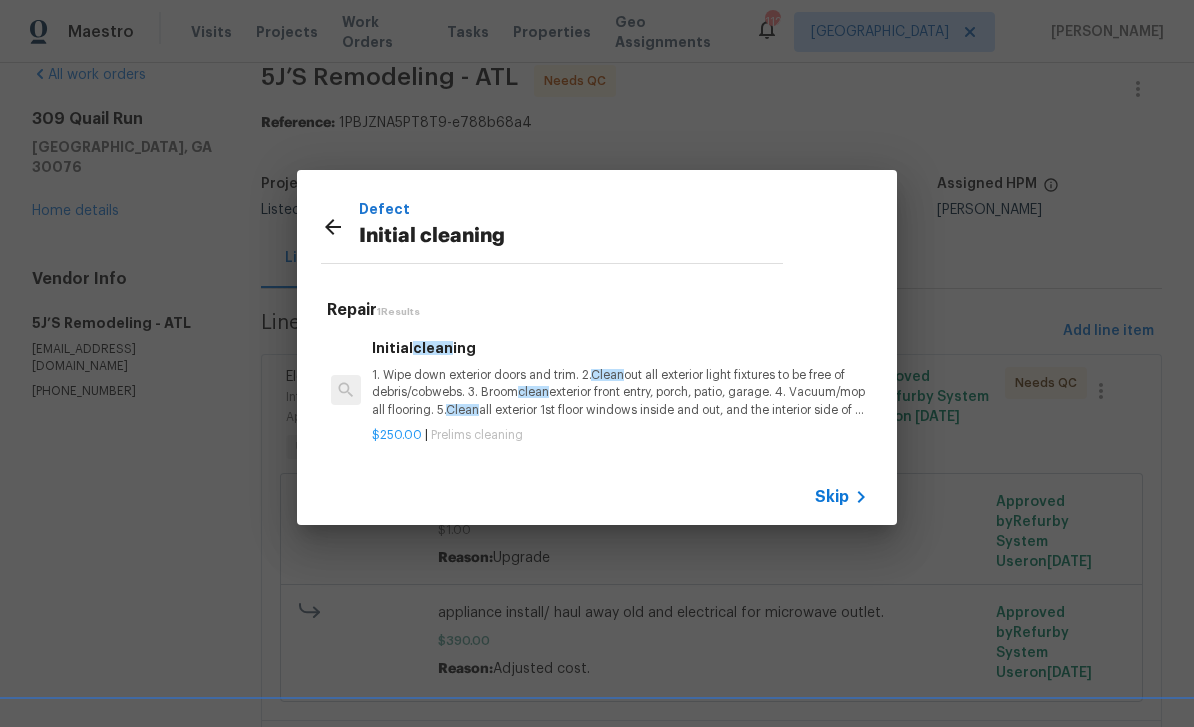 click on "1. Wipe down exterior doors and trim. 2.  Clean  out all exterior light fixtures to be free of debris/cobwebs. 3. Broom  clean  exterior front entry, porch, patio, garage. 4. Vacuum/mop all flooring. 5.  Clean  all exterior 1st floor windows inside and out, and the interior side of all above grade windows.  Clean  all tracks/frames. 6.  Clean  all air vent grills. 7.  Clean  all interior window, base, sill and trim. 8.  Clean  all switch/outlet plates and remove any paint. 9.  Clean  all light fixtures and ceiling fans. 10.  Clean  all doors, frames and trim. 11.  Clean  kitchen and laundry appliances - inside-outside and underneath. 12.  Clean  cabinetry inside and outside and top including drawers. 13.  Clean  counters, sinks, plumbing fixtures, toilets seat to remain down. 14.  Clean  showers, tubs, surrounds, wall tile free of grime and soap scum. 15.  Clean  window coverings if left in place. 16.  Clean  baseboards. 17.  Clean" at bounding box center [620, 392] 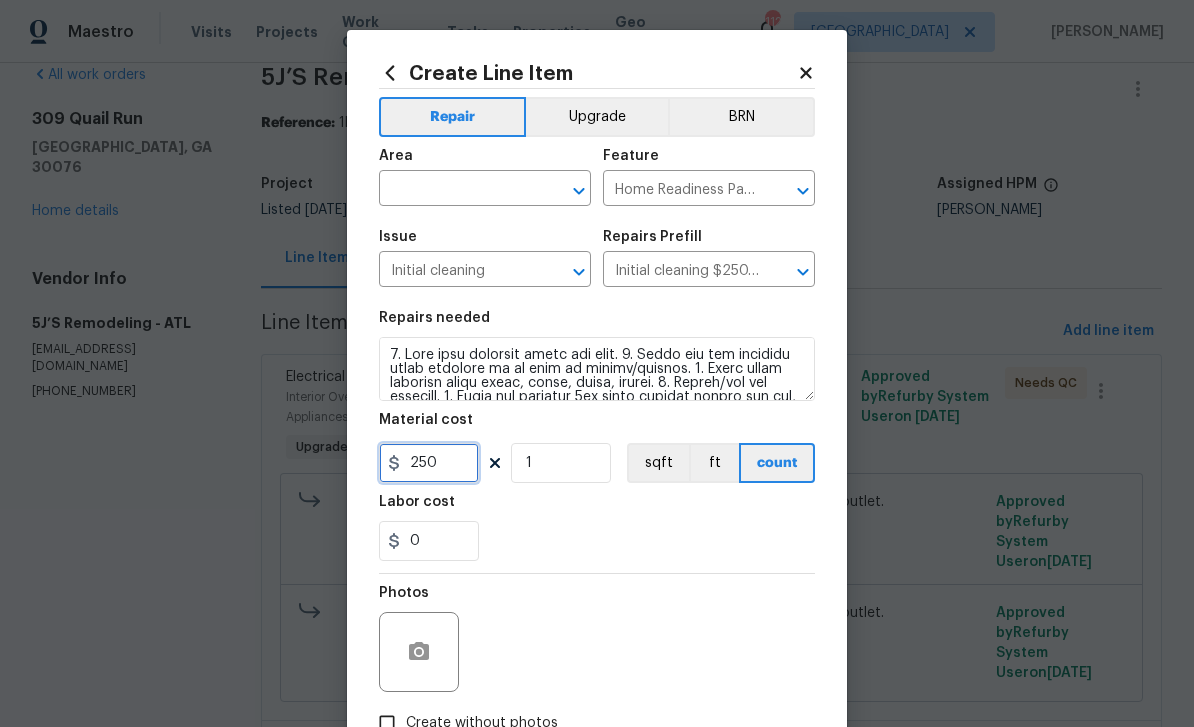 click on "250" at bounding box center (429, 463) 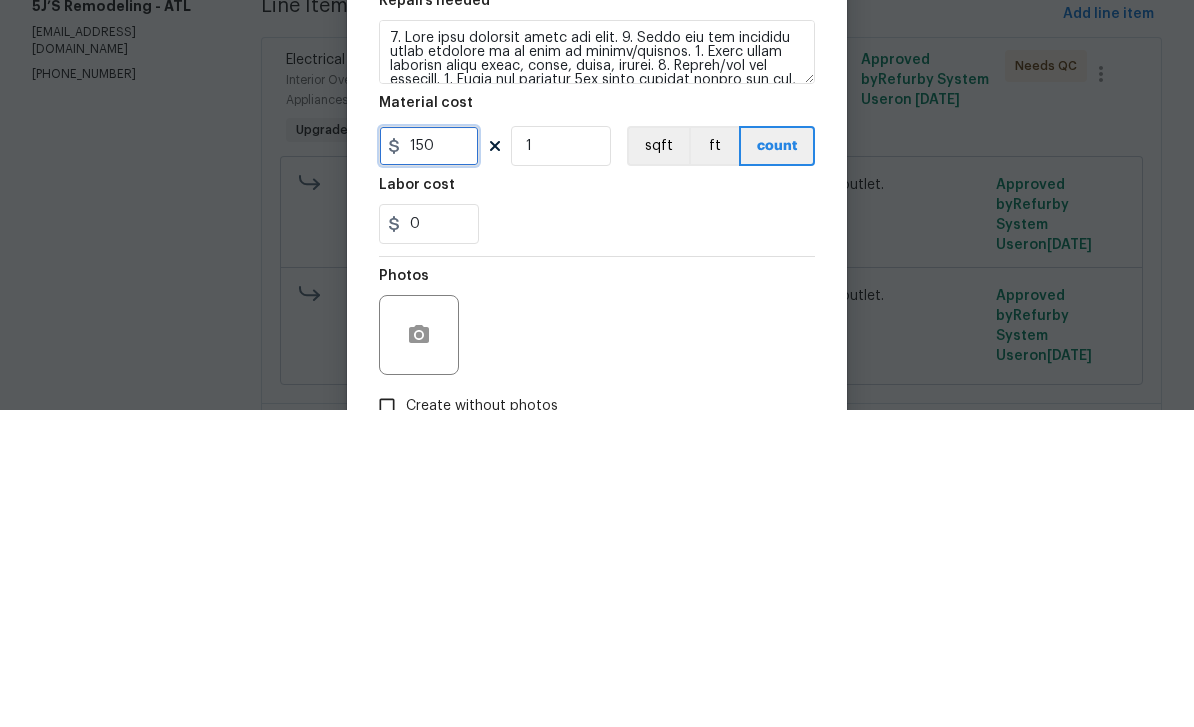 type on "150" 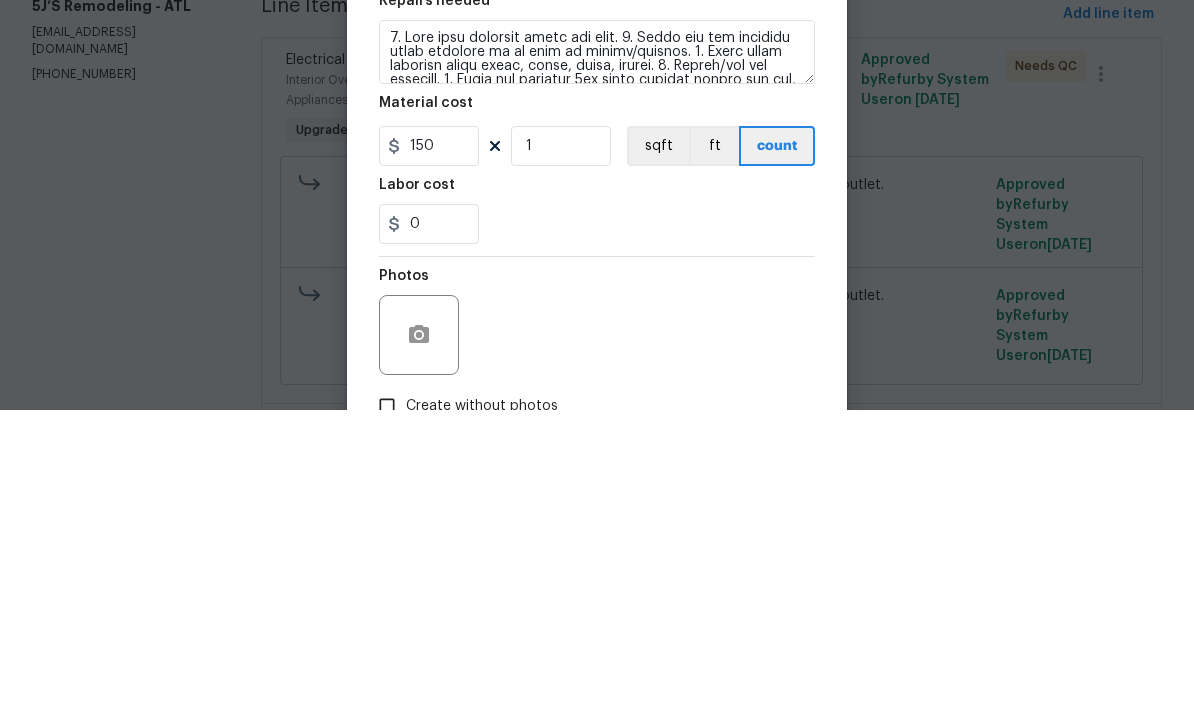 click on "0" at bounding box center [597, 541] 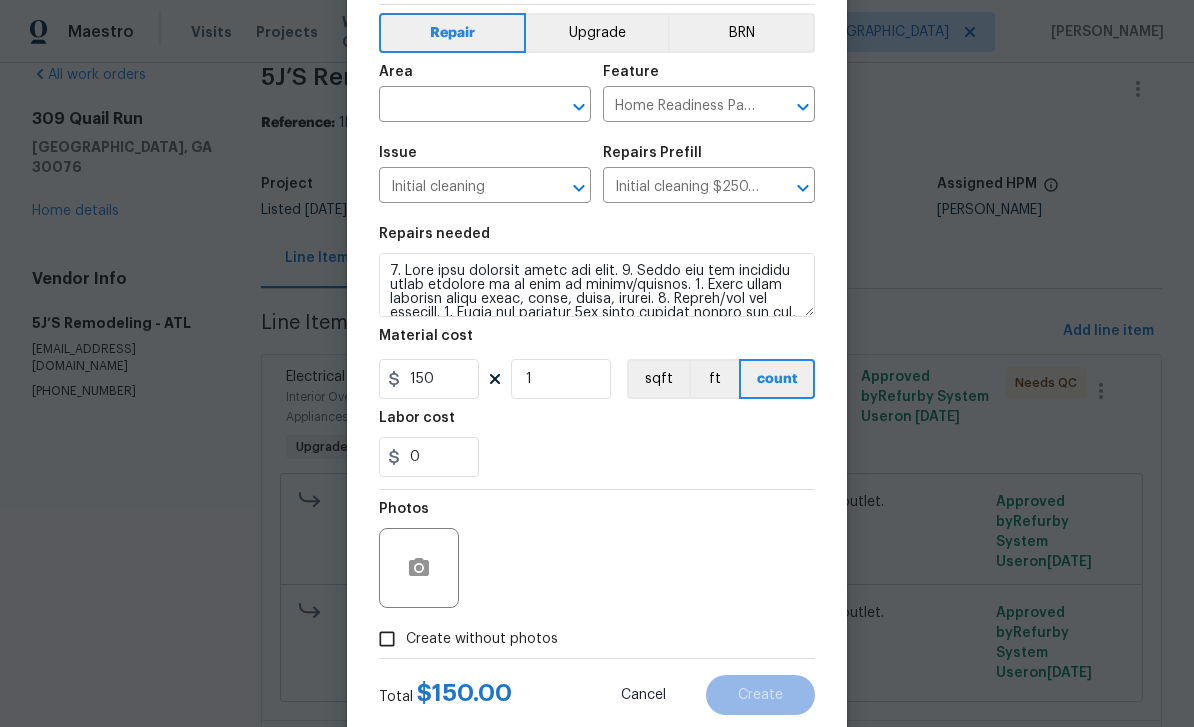 scroll, scrollTop: 85, scrollLeft: 0, axis: vertical 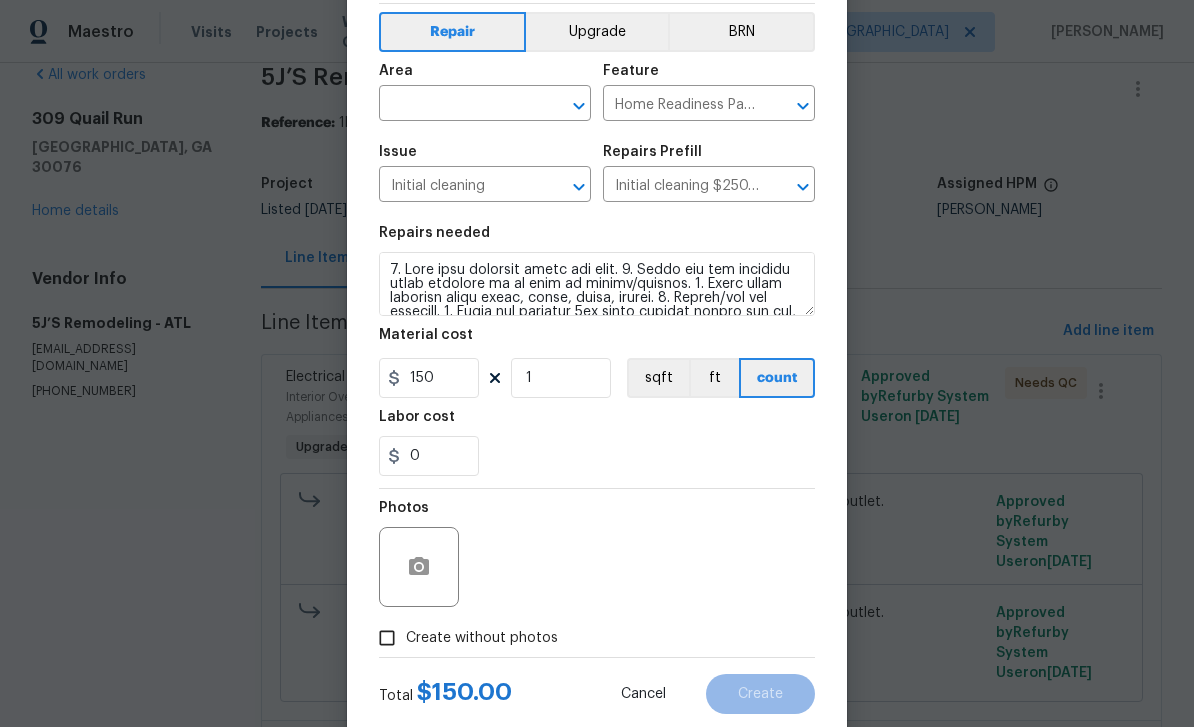 click at bounding box center (457, 105) 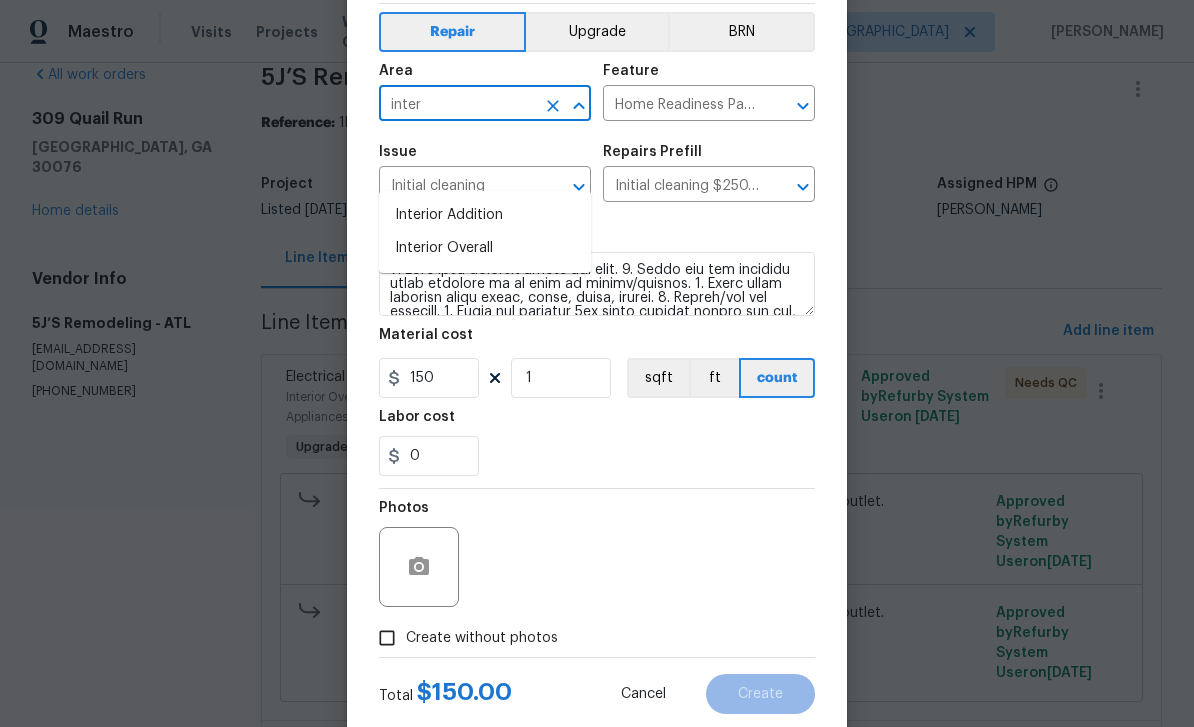 click on "Interior Overall" at bounding box center [485, 248] 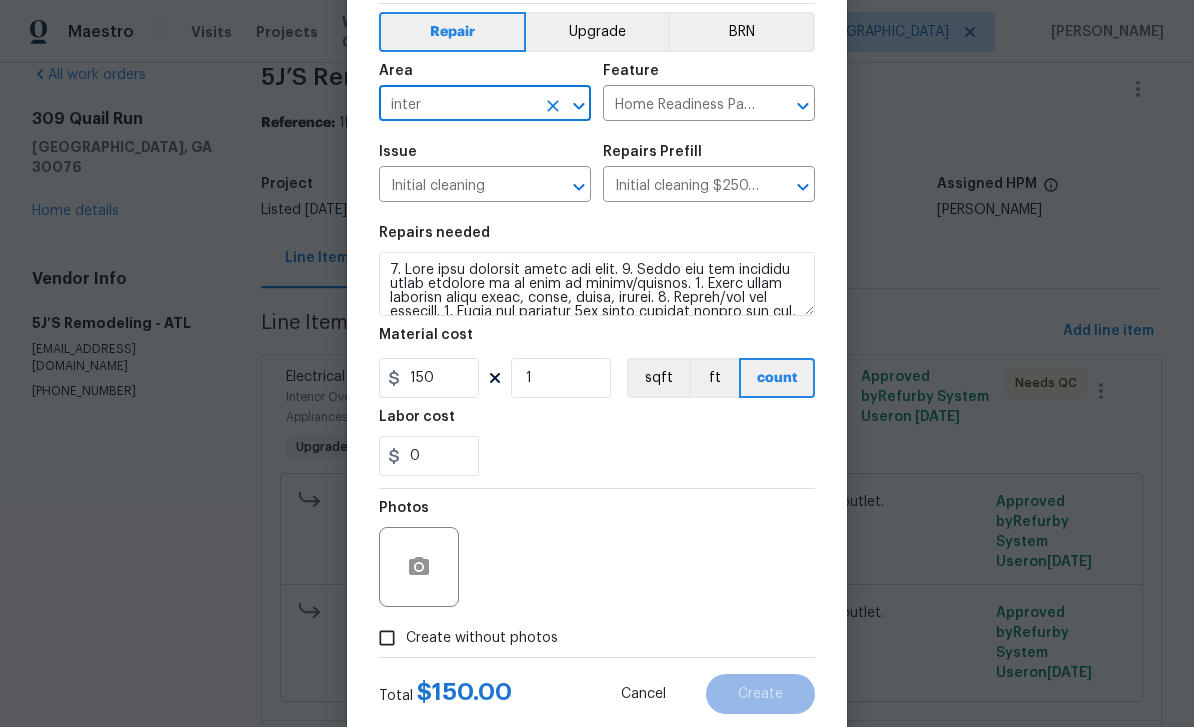 type on "Interior Overall" 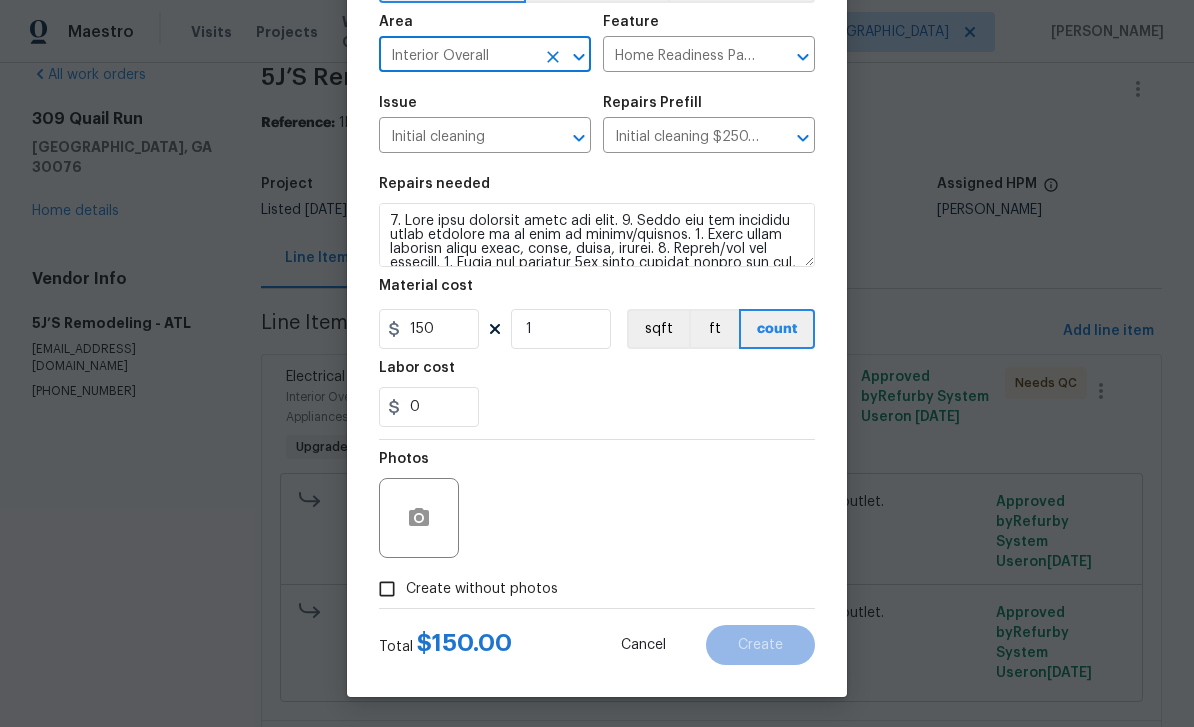 scroll, scrollTop: 138, scrollLeft: 0, axis: vertical 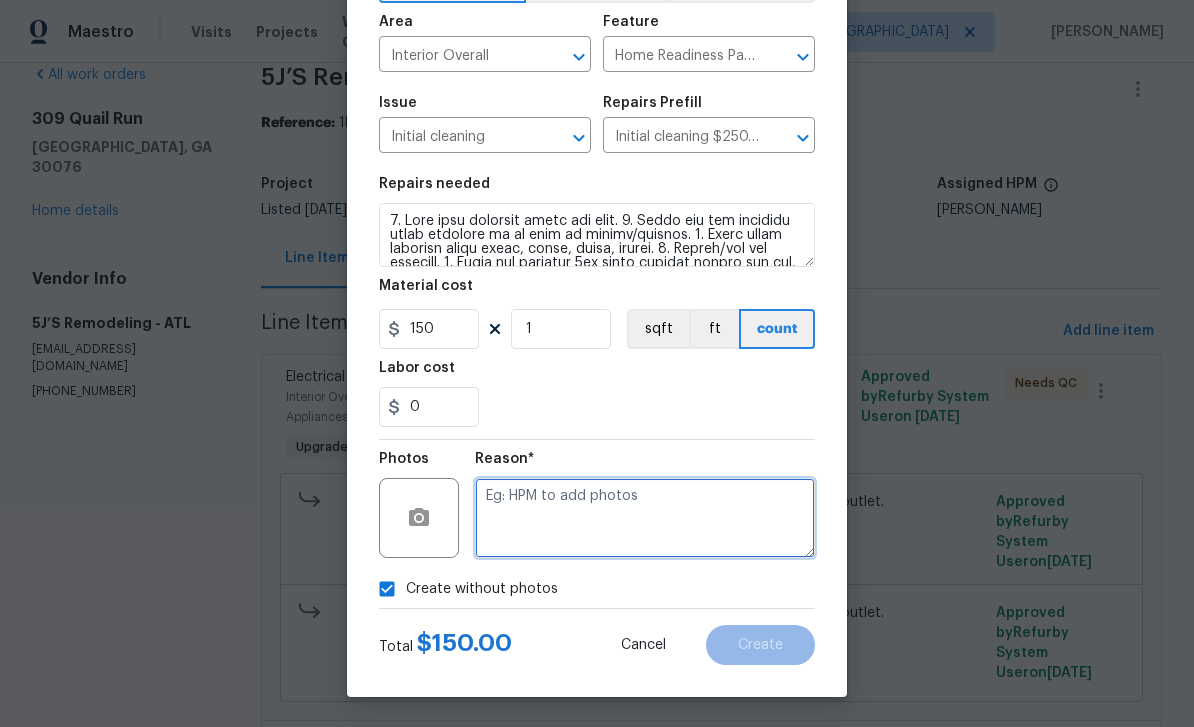 click at bounding box center (645, 518) 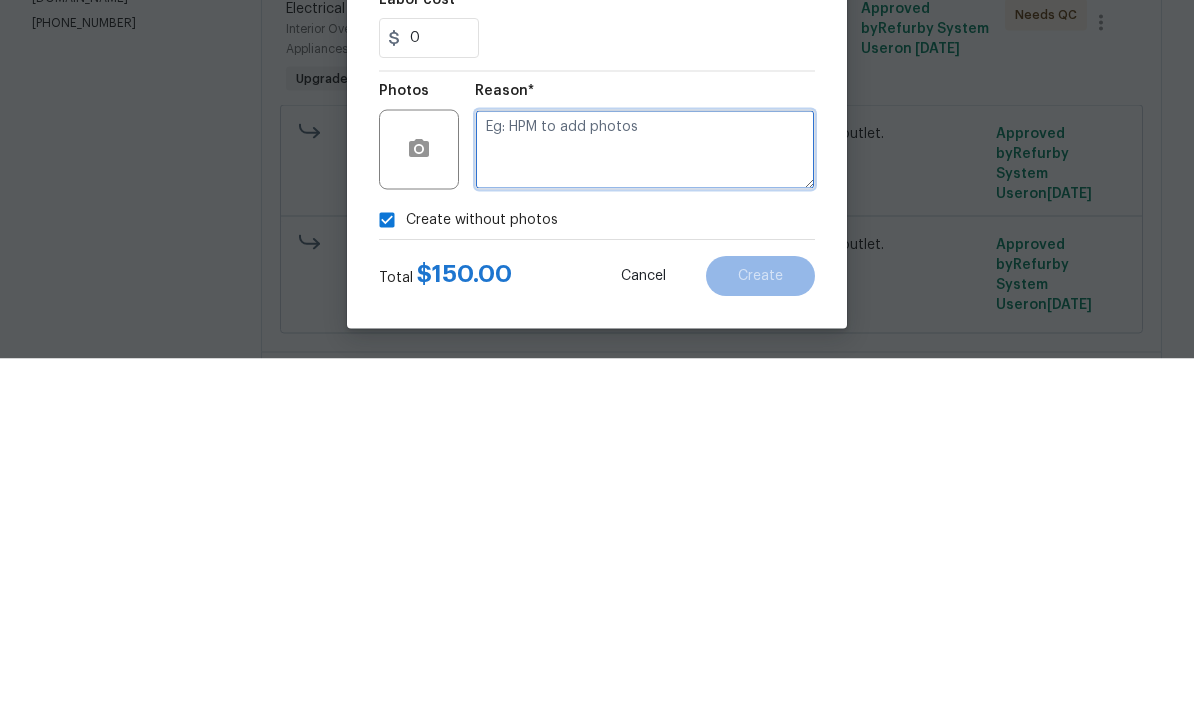 type on "S" 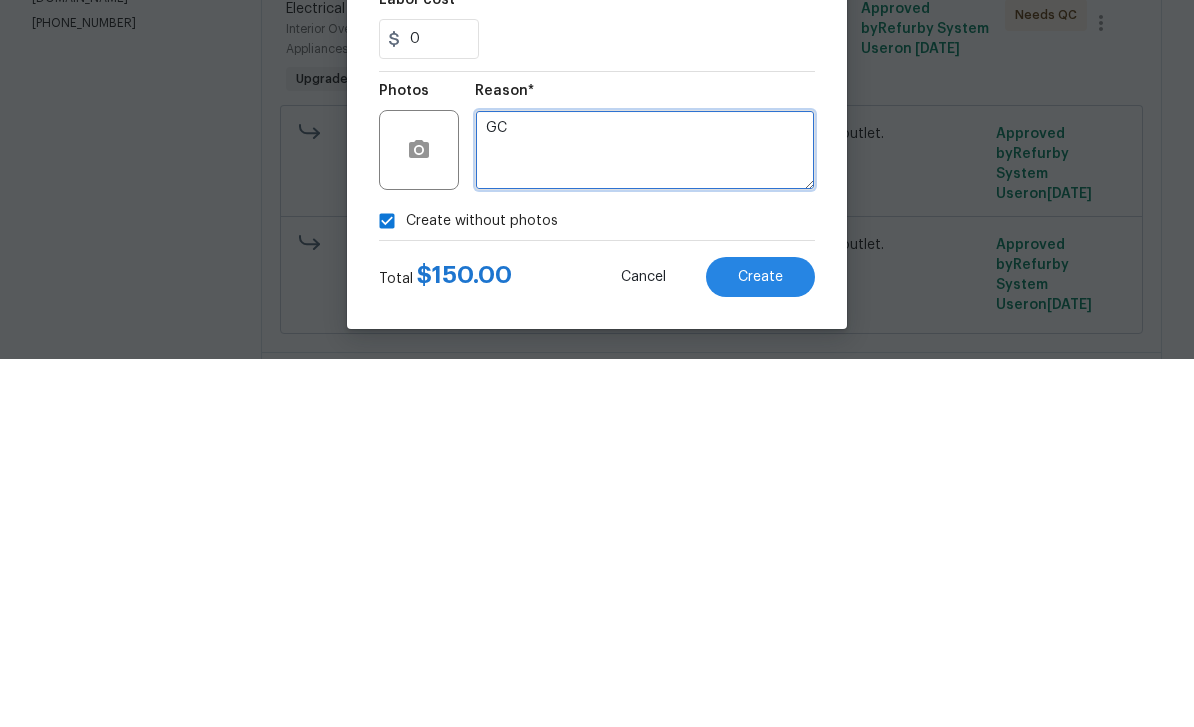 type on "GC" 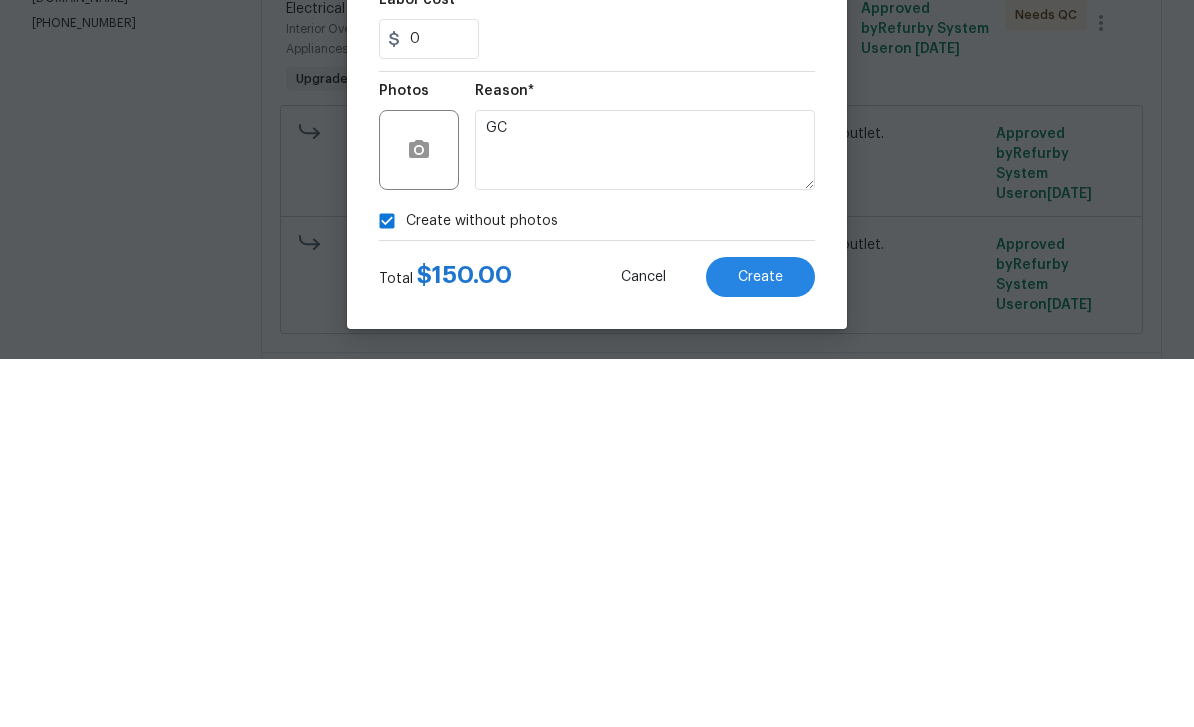 click on "Create" at bounding box center (760, 645) 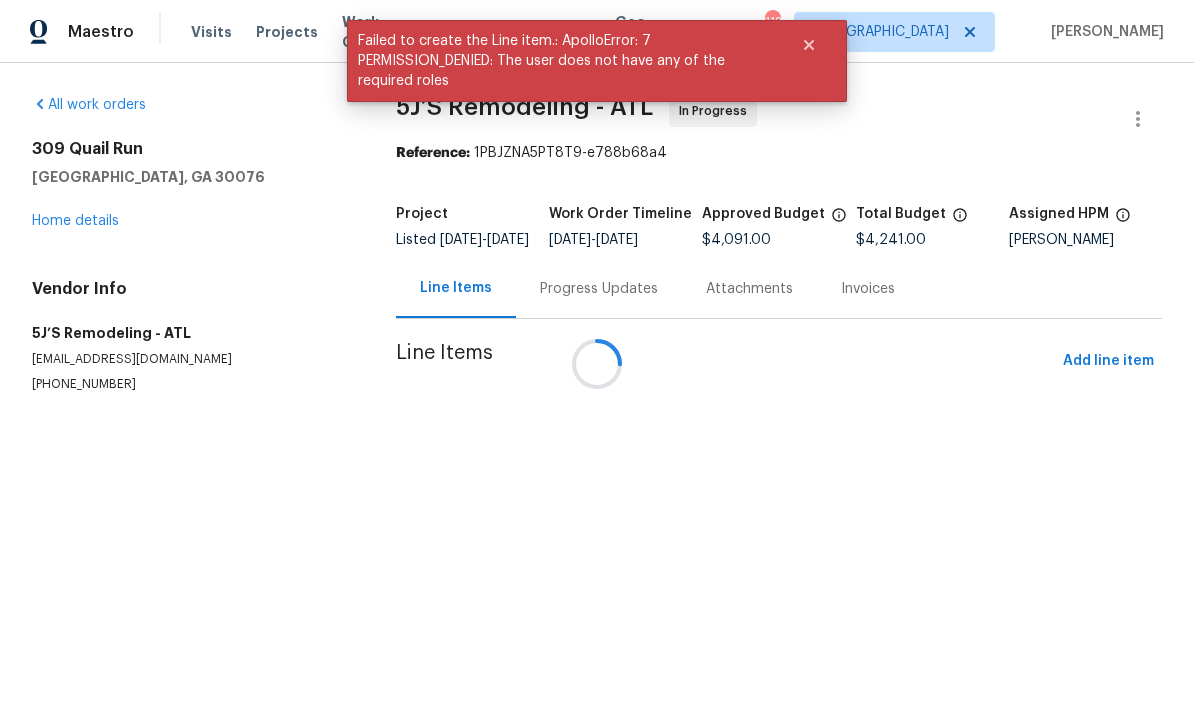 scroll, scrollTop: 0, scrollLeft: 0, axis: both 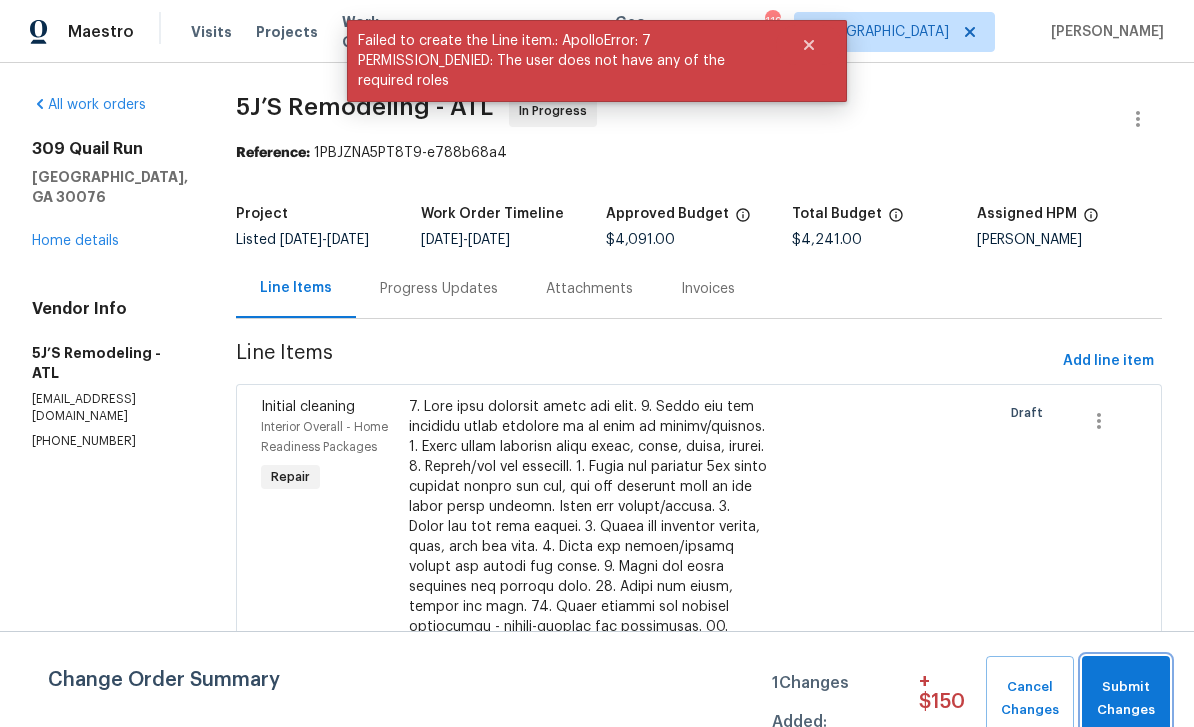 click on "Submit Changes" at bounding box center [1126, 699] 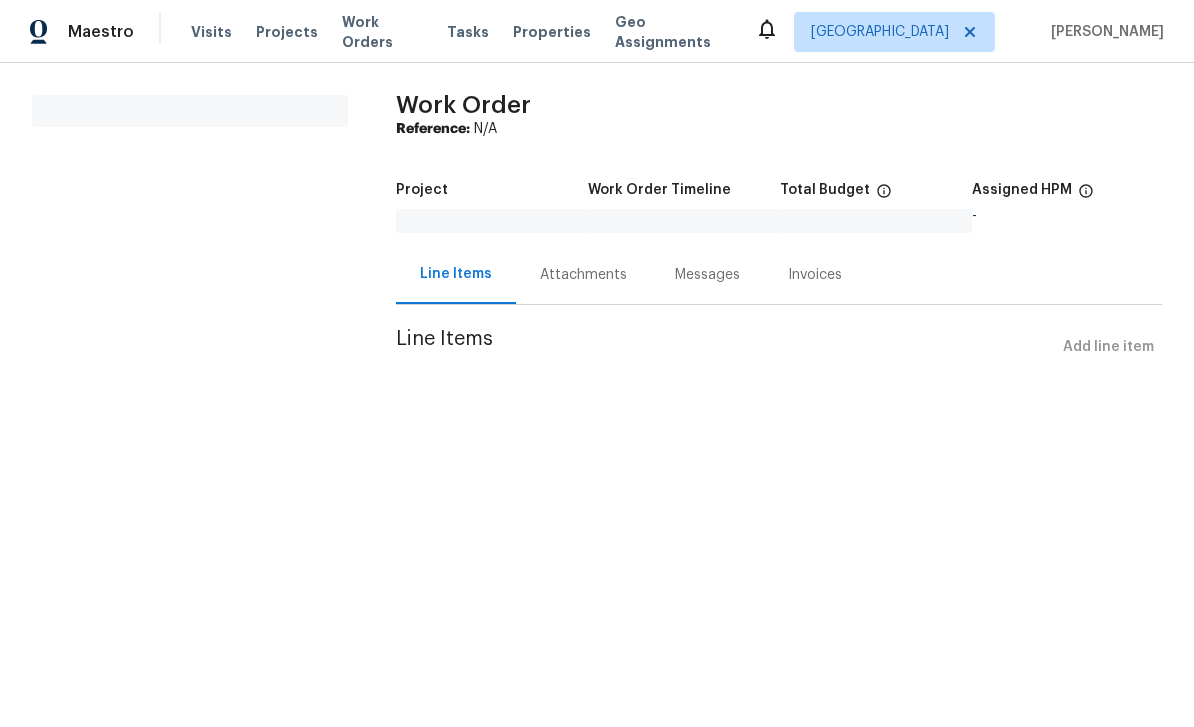 scroll, scrollTop: 0, scrollLeft: 0, axis: both 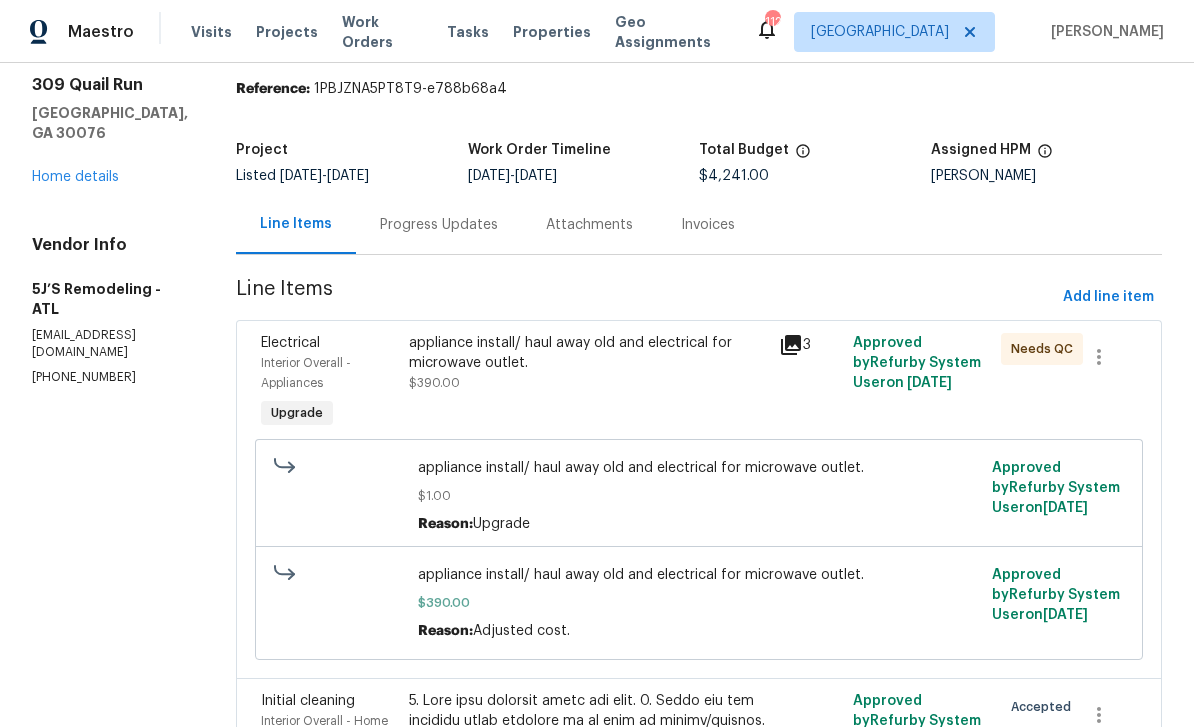 click on "Interior Overall - Appliances" at bounding box center (306, 373) 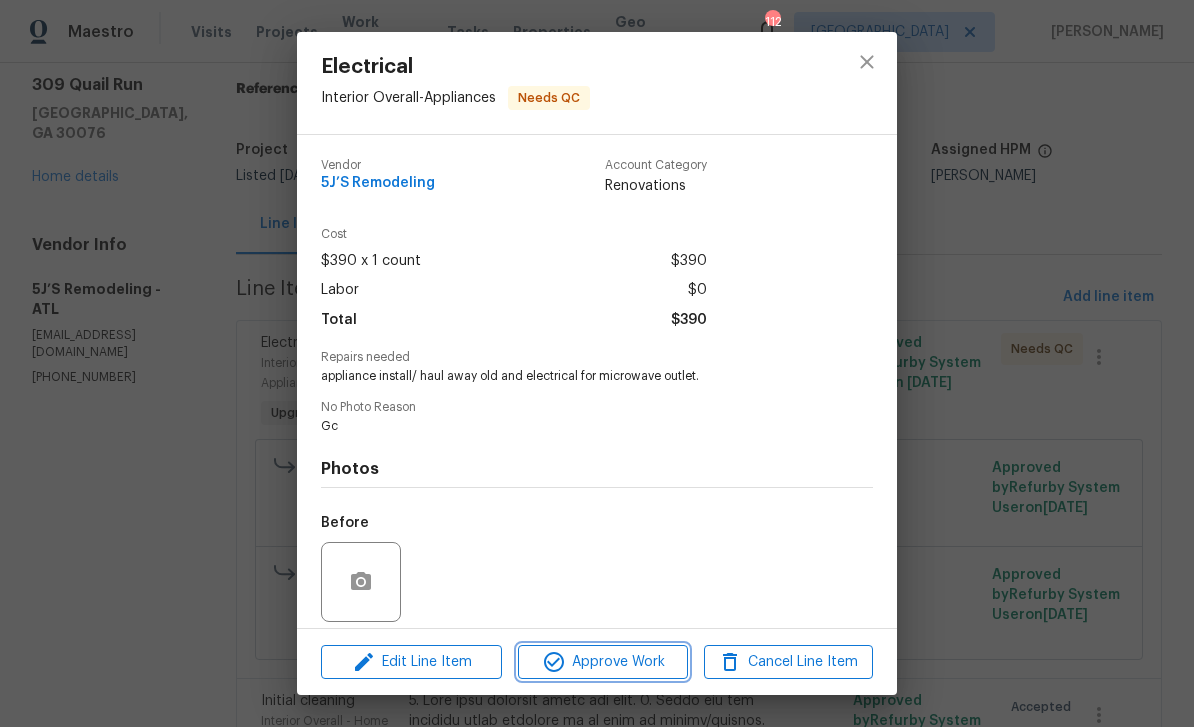 click on "Approve Work" at bounding box center (602, 662) 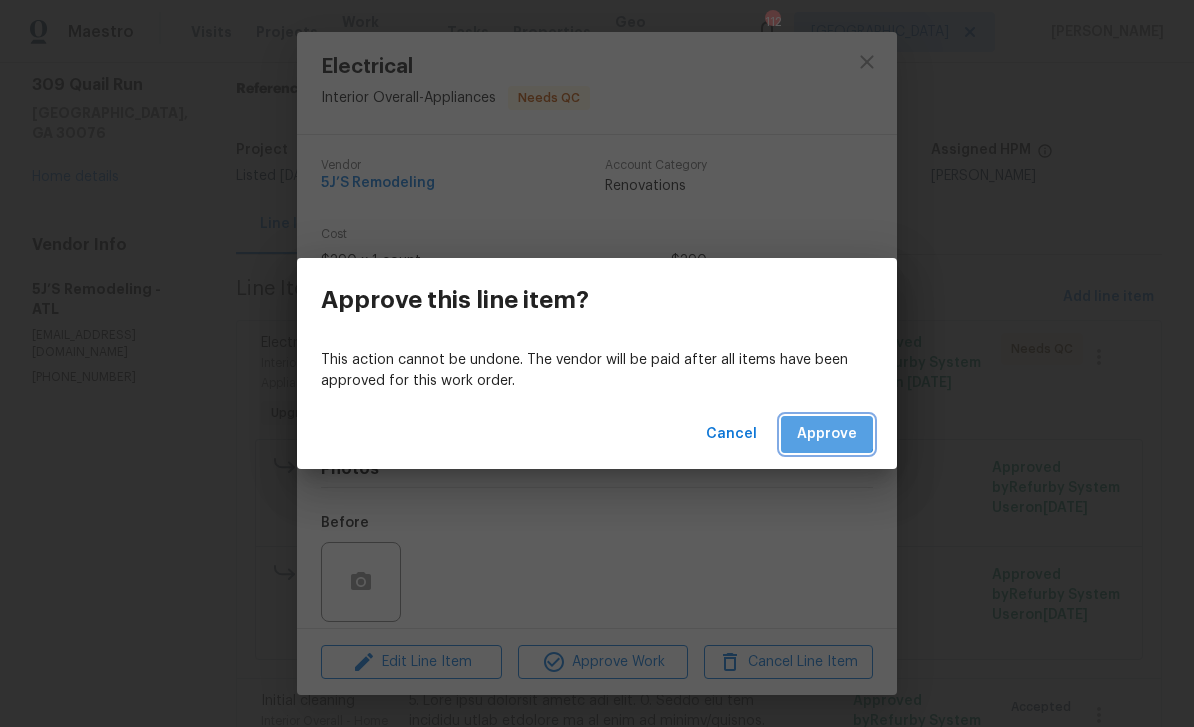 click on "Approve" at bounding box center (827, 434) 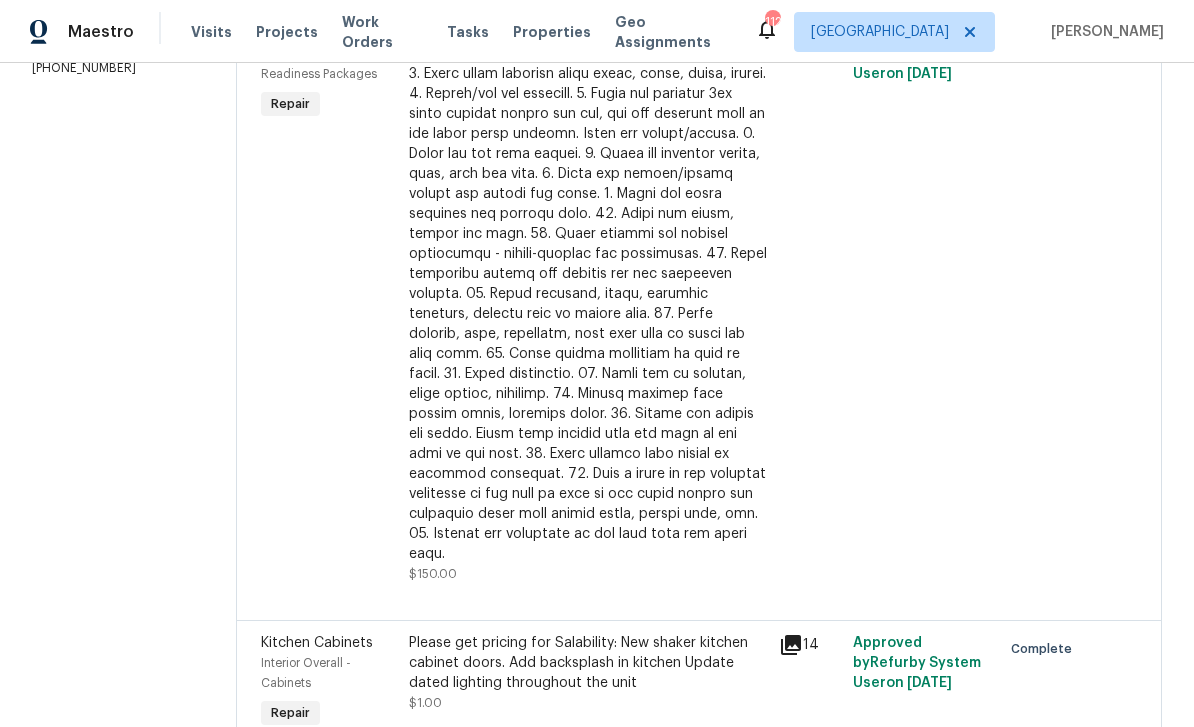 scroll, scrollTop: 380, scrollLeft: 0, axis: vertical 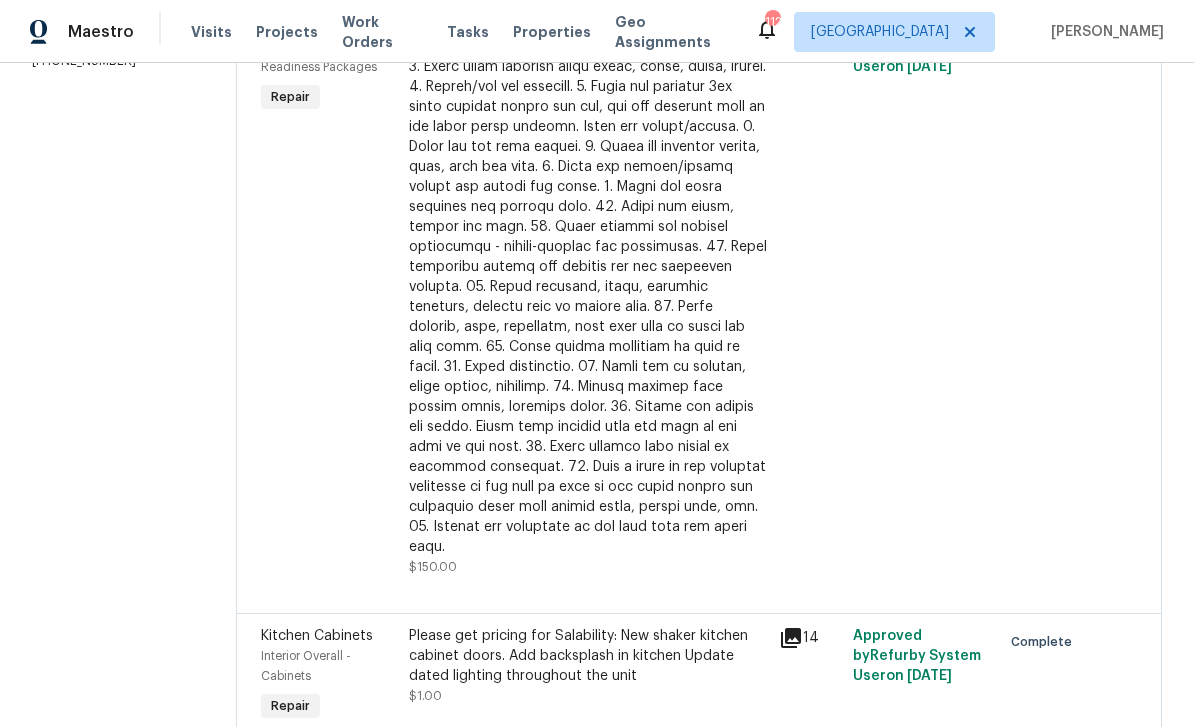 click on "Initial cleaning Interior Overall - Home Readiness Packages Repair" at bounding box center (329, 297) 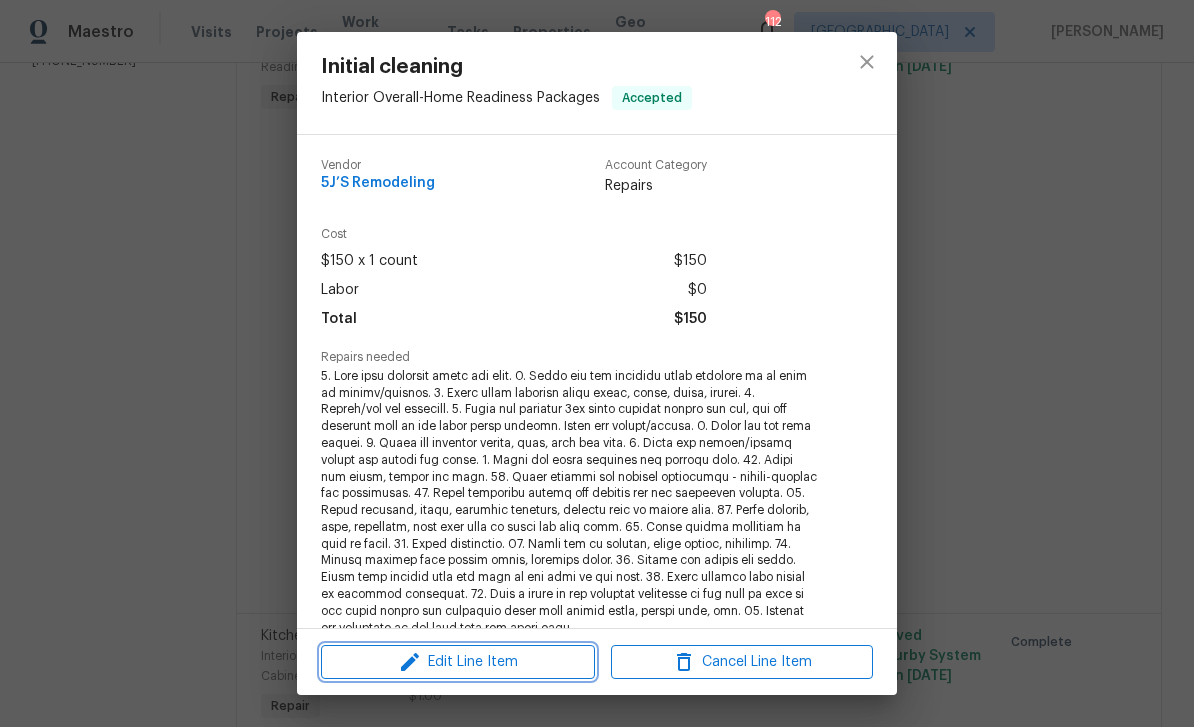 click on "Edit Line Item" at bounding box center [458, 662] 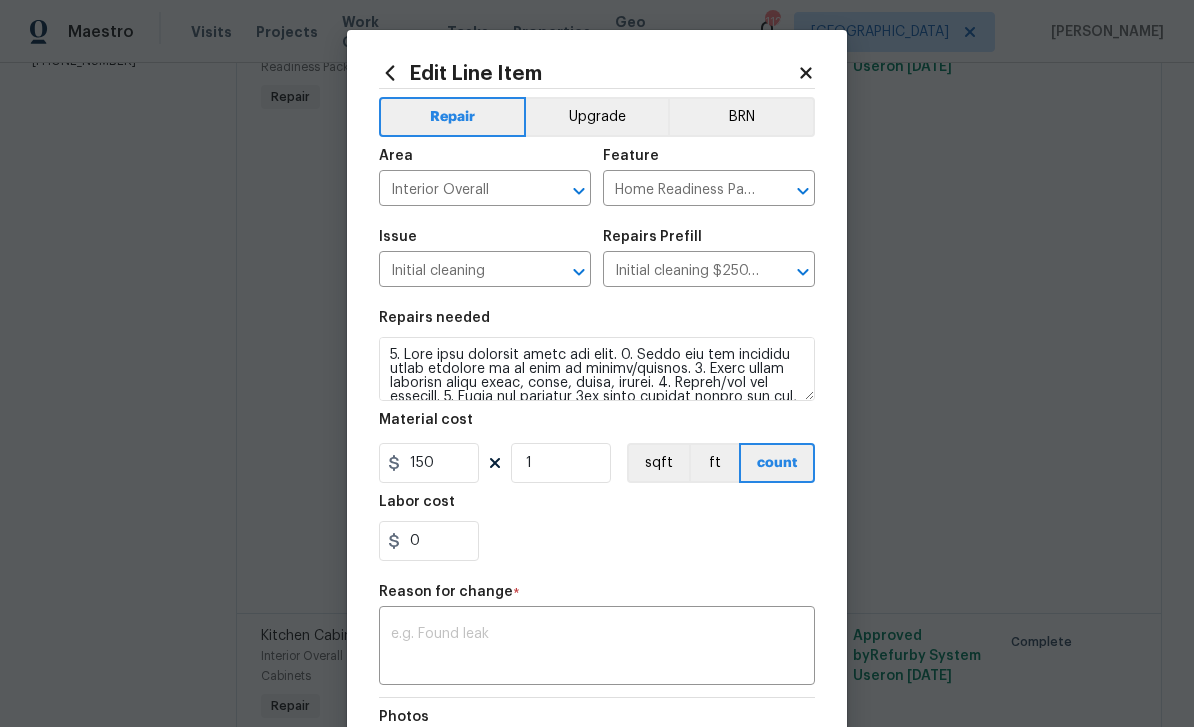 scroll, scrollTop: 0, scrollLeft: 0, axis: both 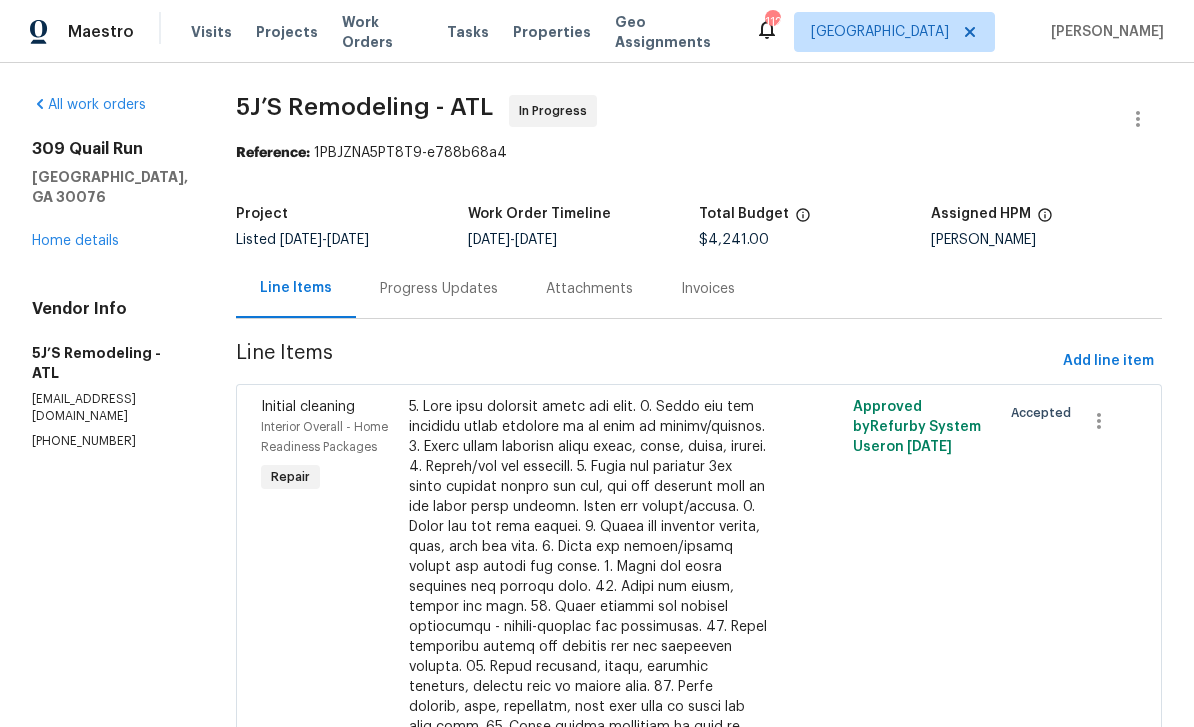 click on "Home details" at bounding box center [75, 241] 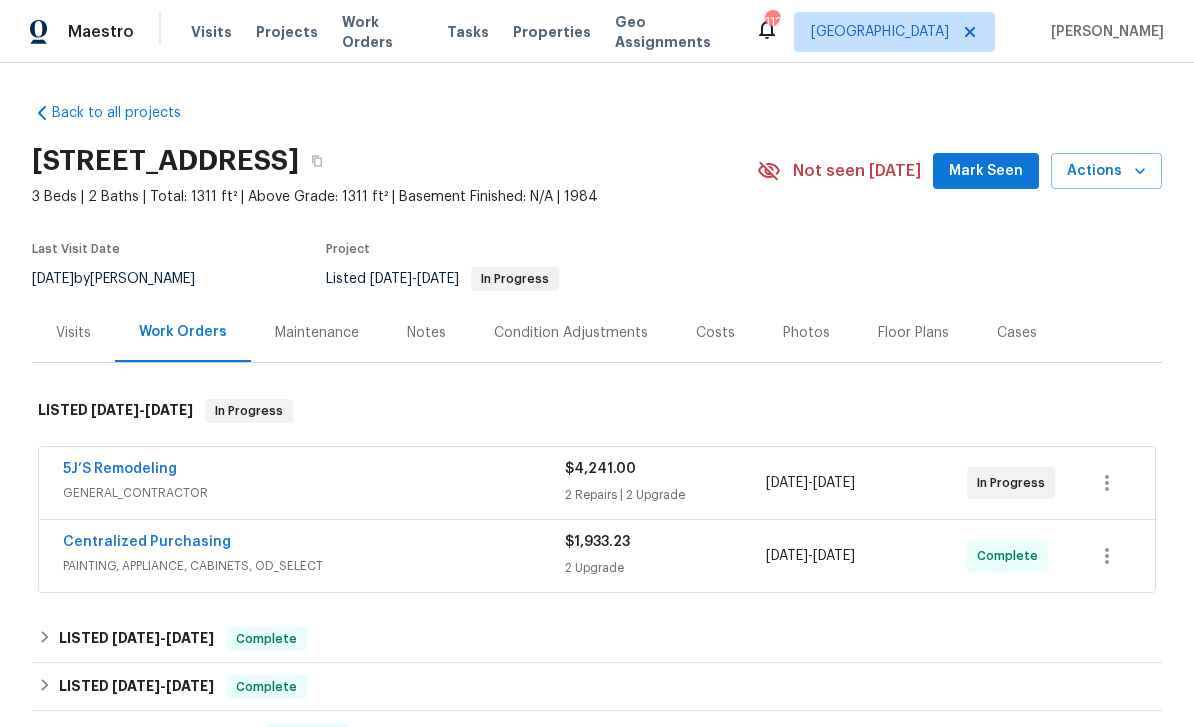 click on "Actions" at bounding box center [1106, 171] 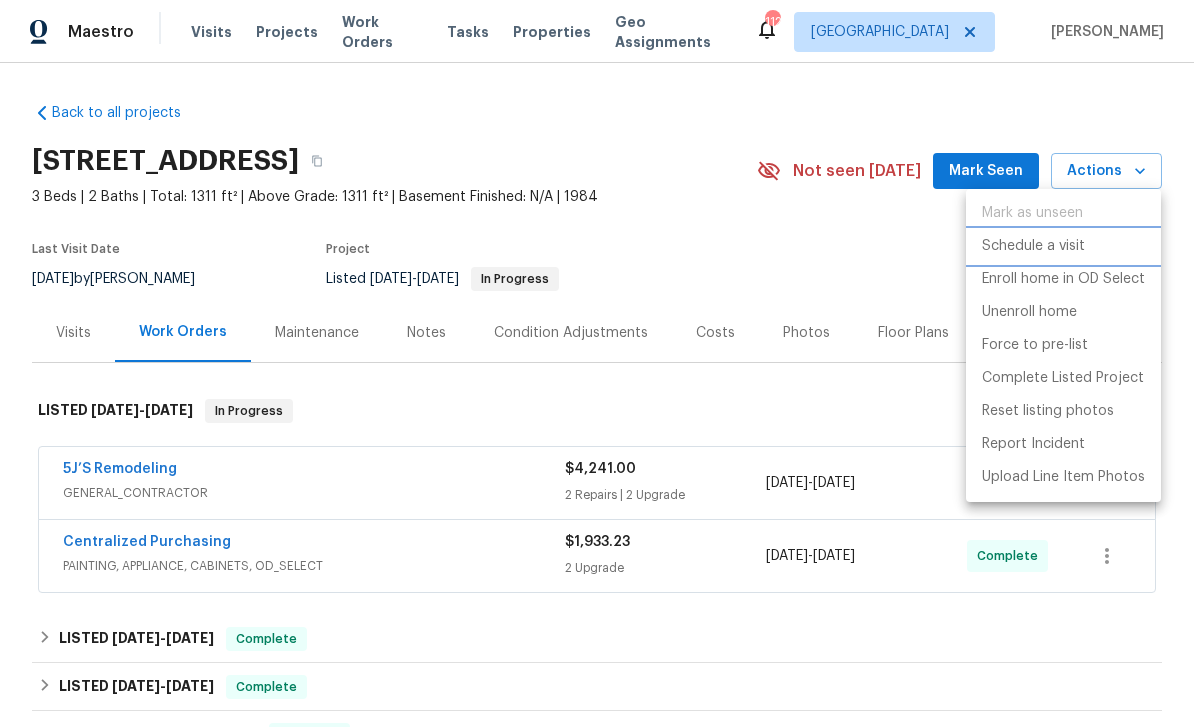 click on "Schedule a visit" at bounding box center (1033, 246) 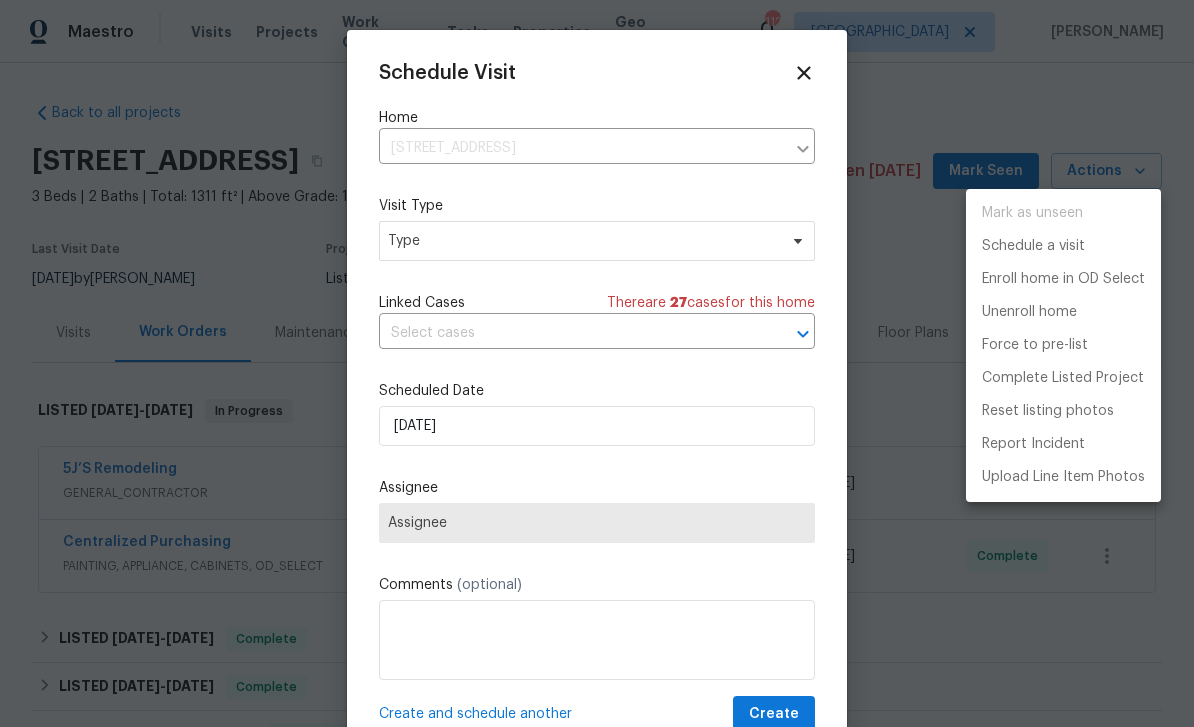 click at bounding box center (597, 363) 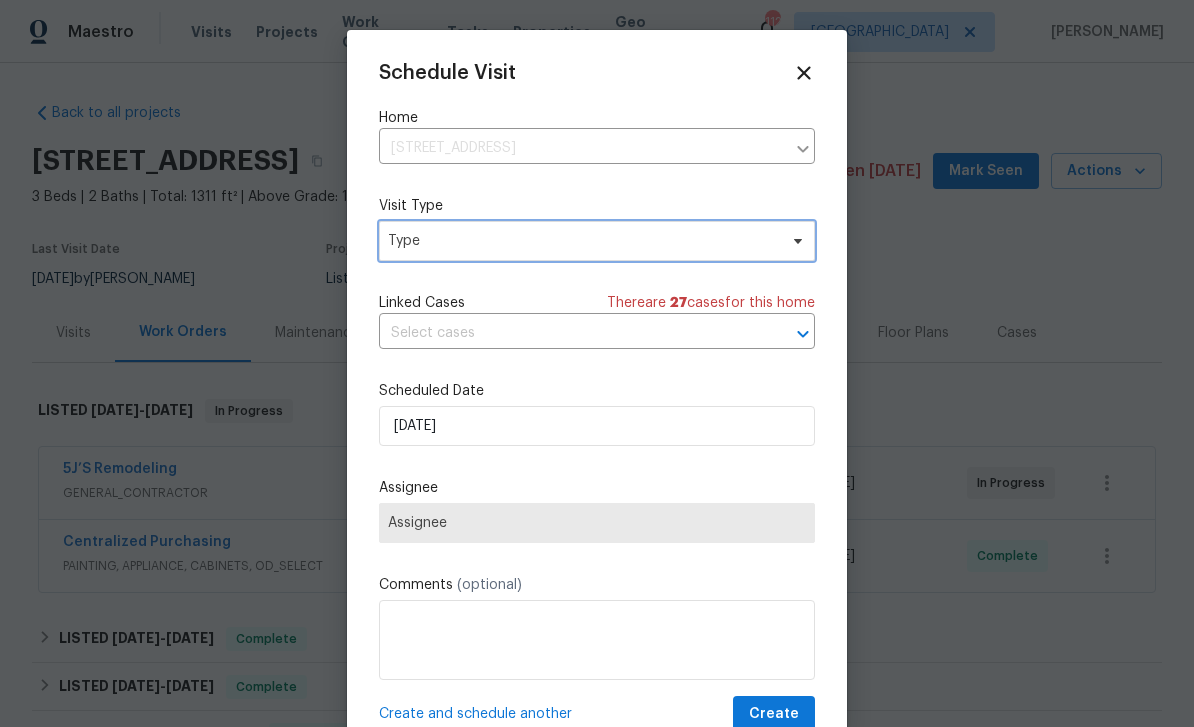 click on "Type" at bounding box center [597, 241] 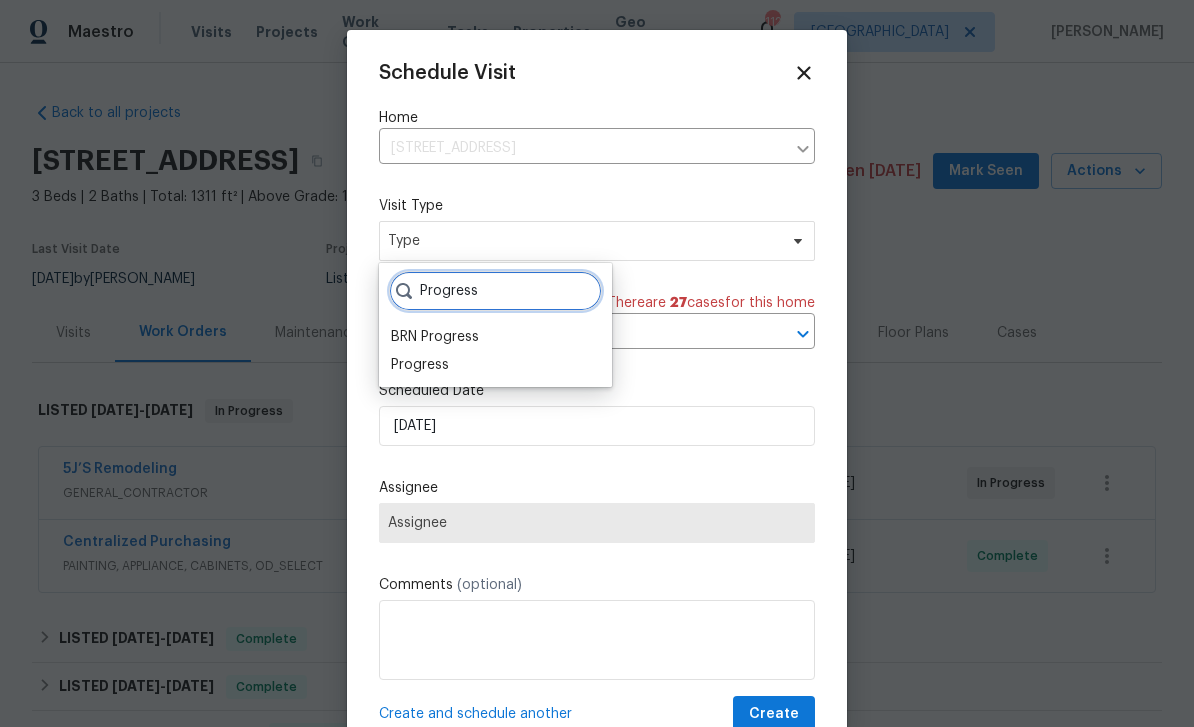 type on "Progress" 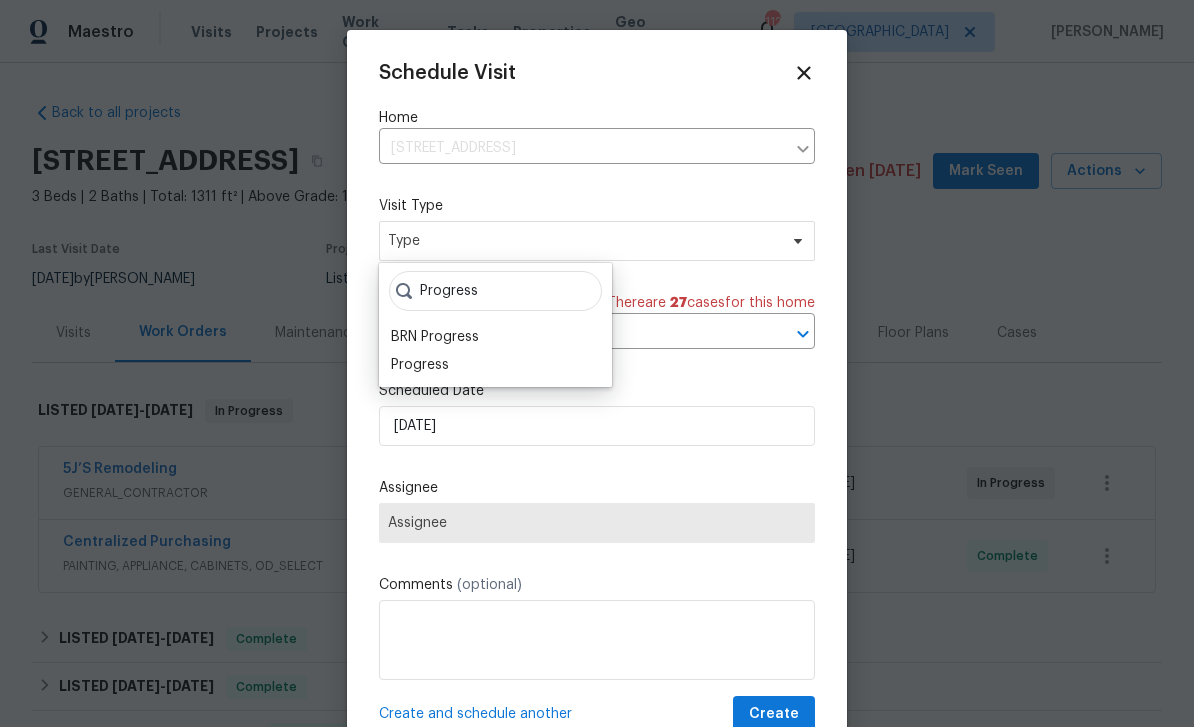 click on "Progress" at bounding box center [420, 365] 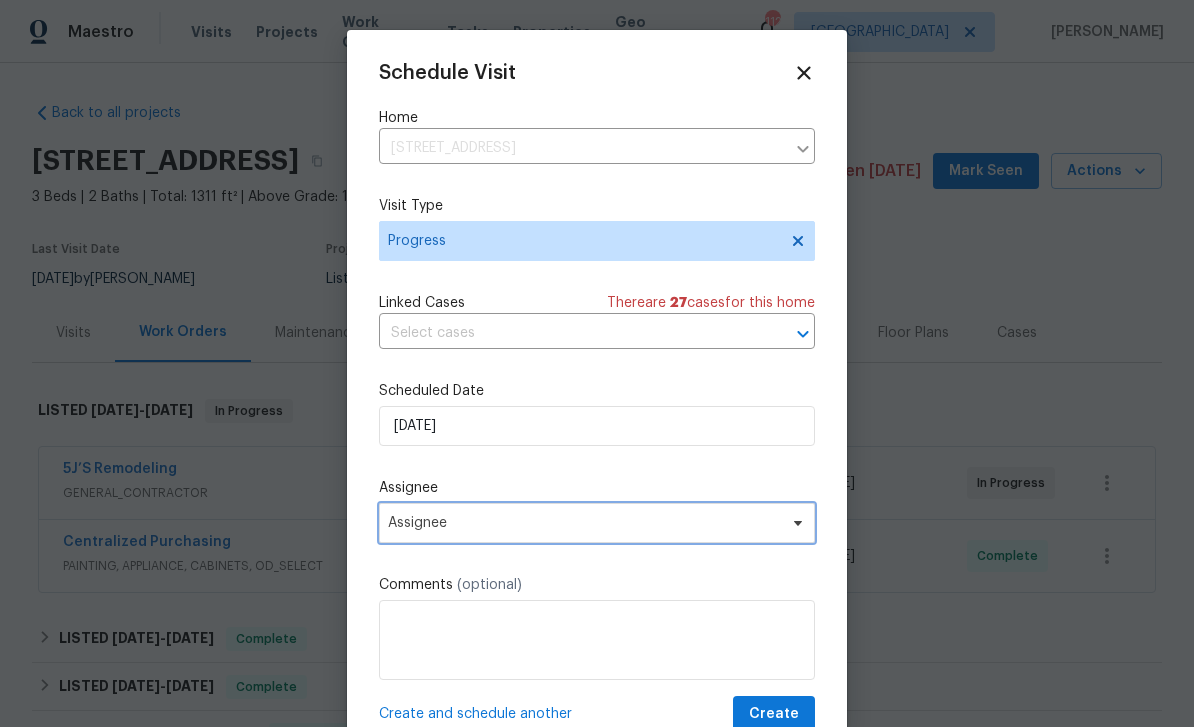 click on "Assignee" at bounding box center [584, 523] 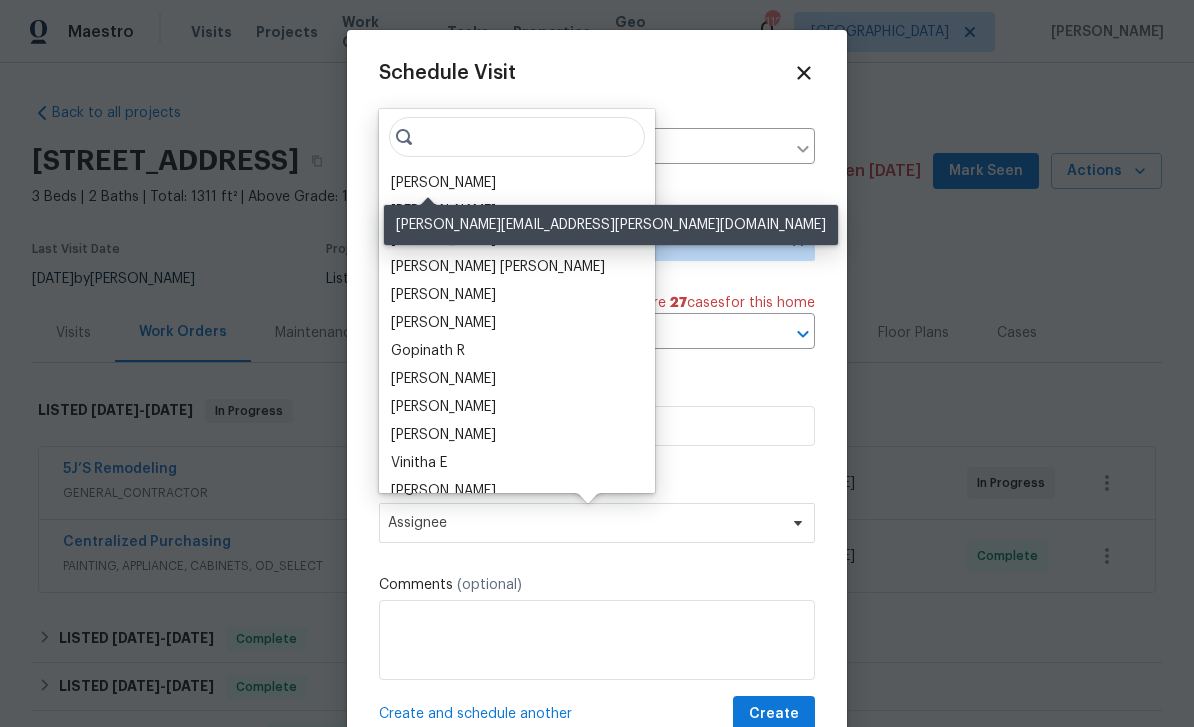 click on "[PERSON_NAME]" at bounding box center [443, 183] 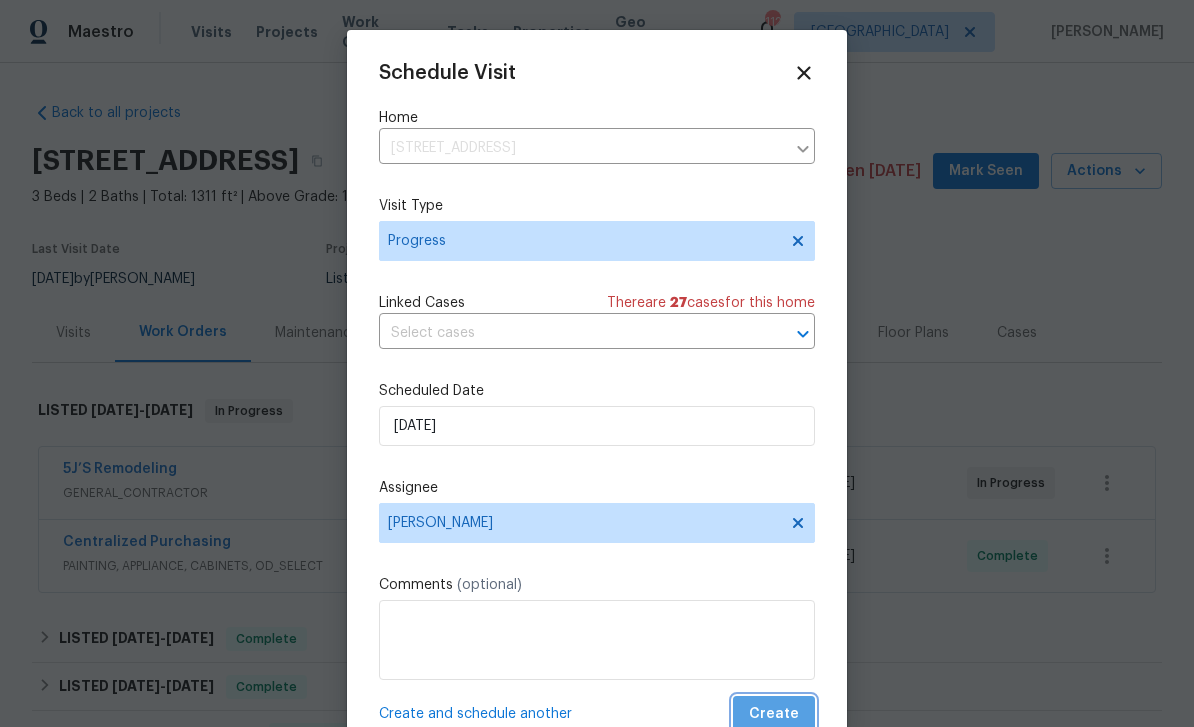 click on "Create" at bounding box center [774, 714] 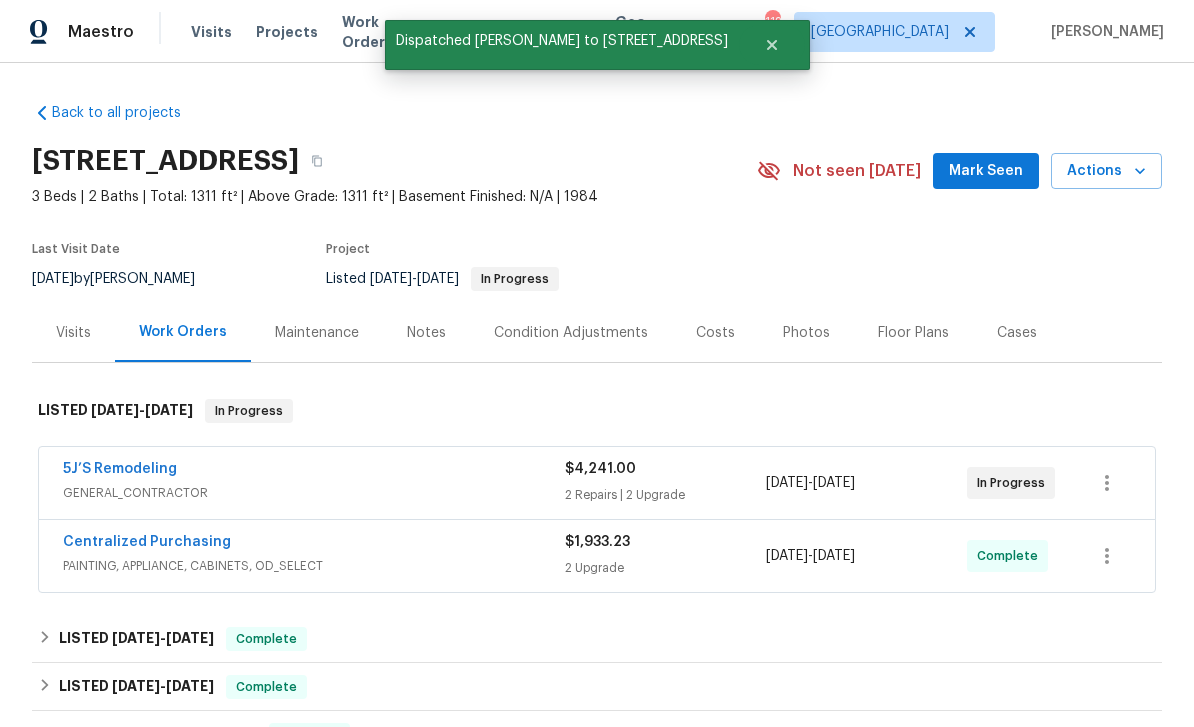 click on "Mark Seen" at bounding box center [986, 171] 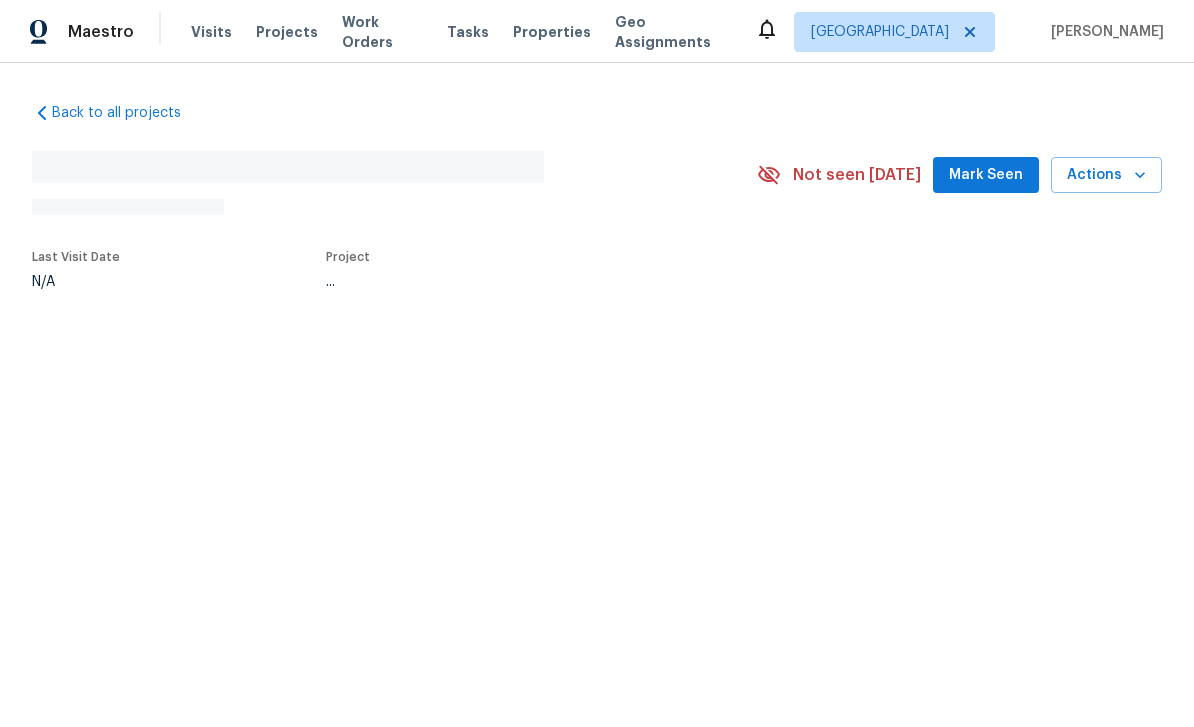 scroll, scrollTop: 0, scrollLeft: 0, axis: both 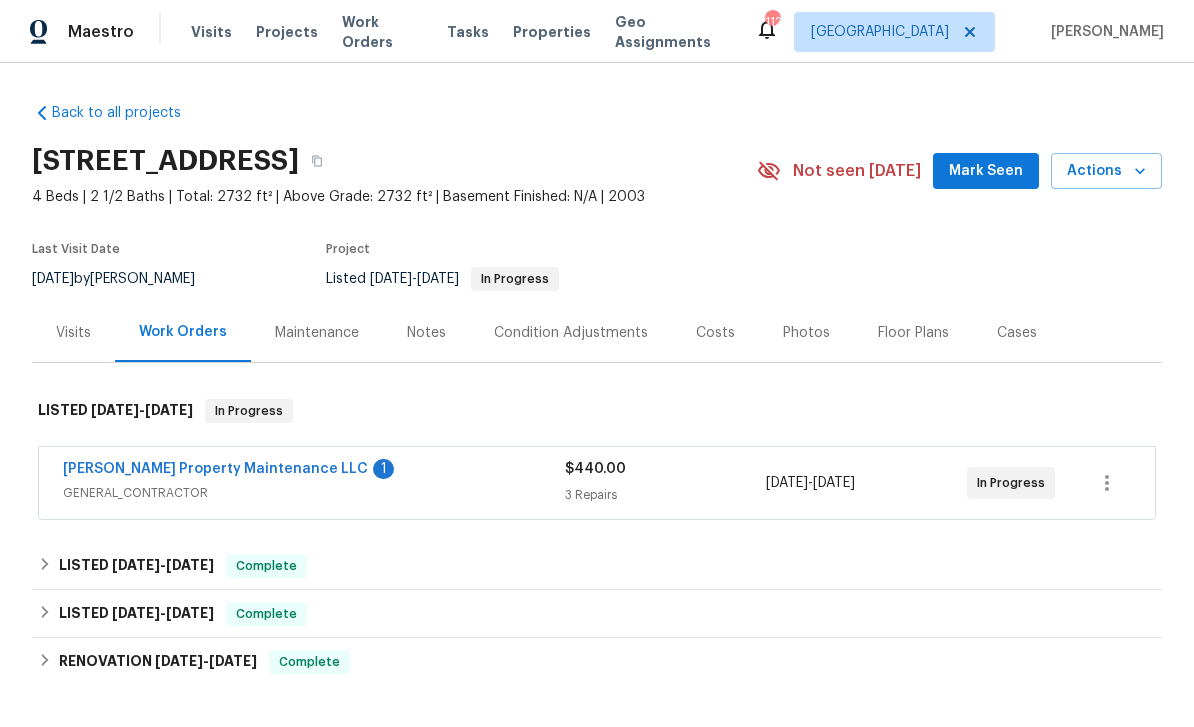 click on "Glen Property Maintenance LLC" at bounding box center [215, 469] 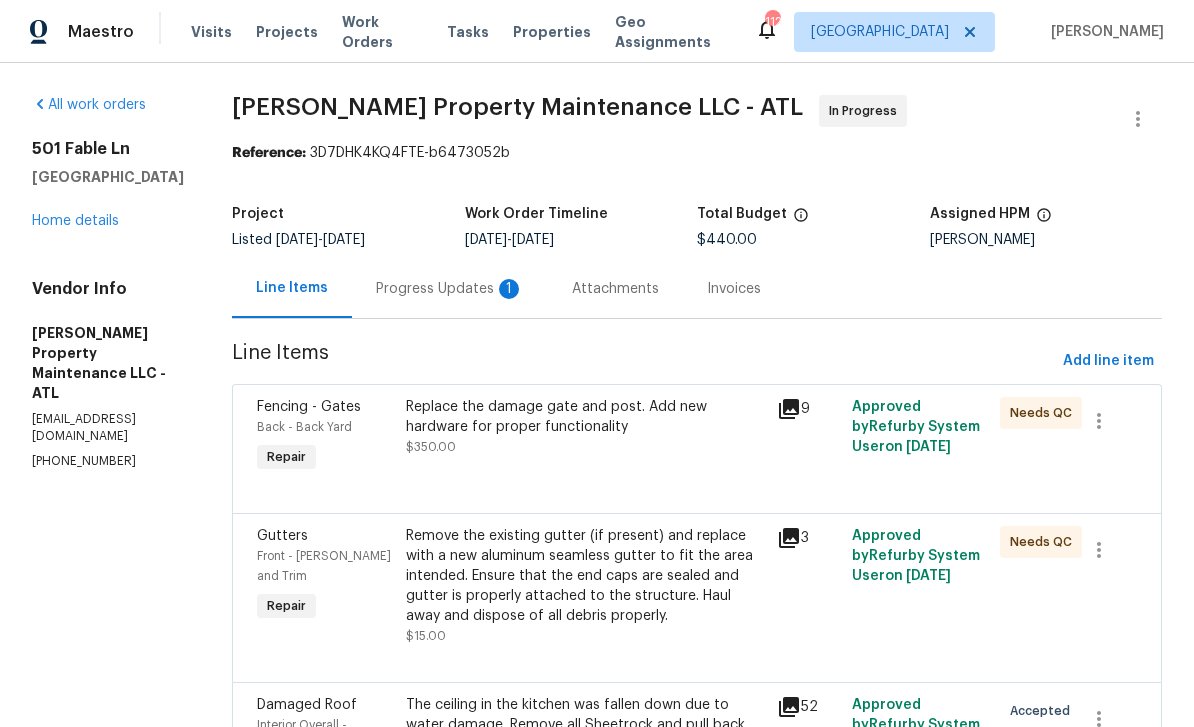 click on "Progress Updates 1" at bounding box center (450, 289) 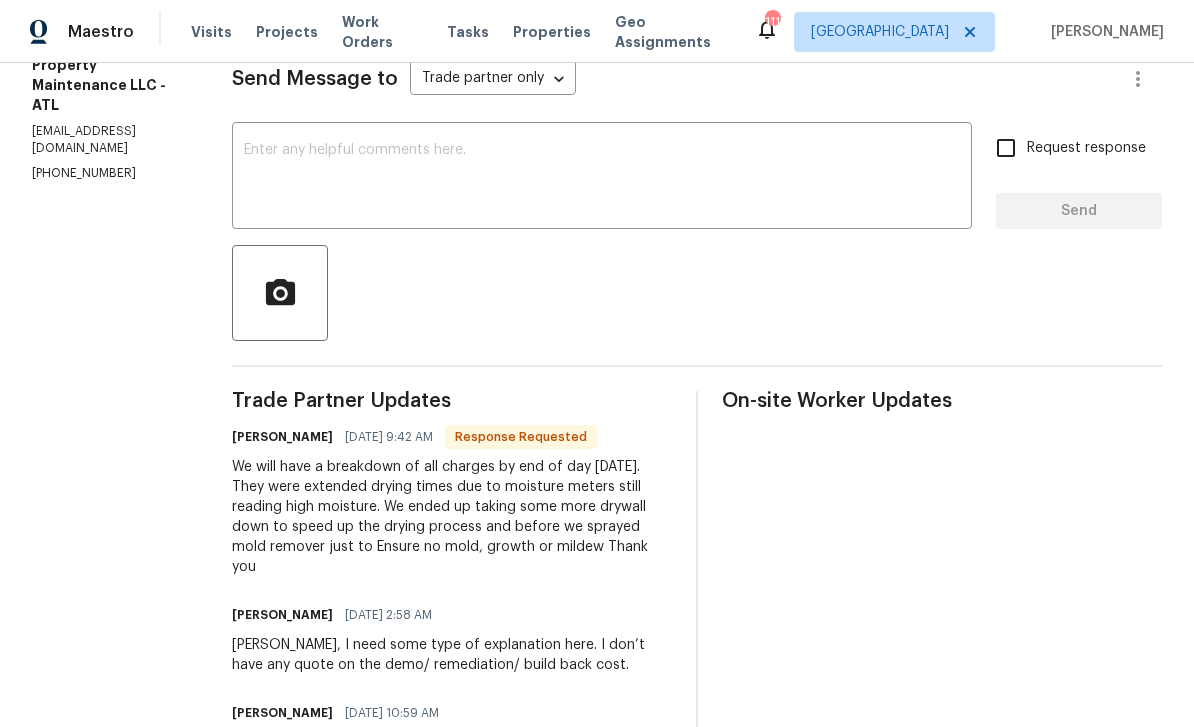scroll, scrollTop: 287, scrollLeft: 0, axis: vertical 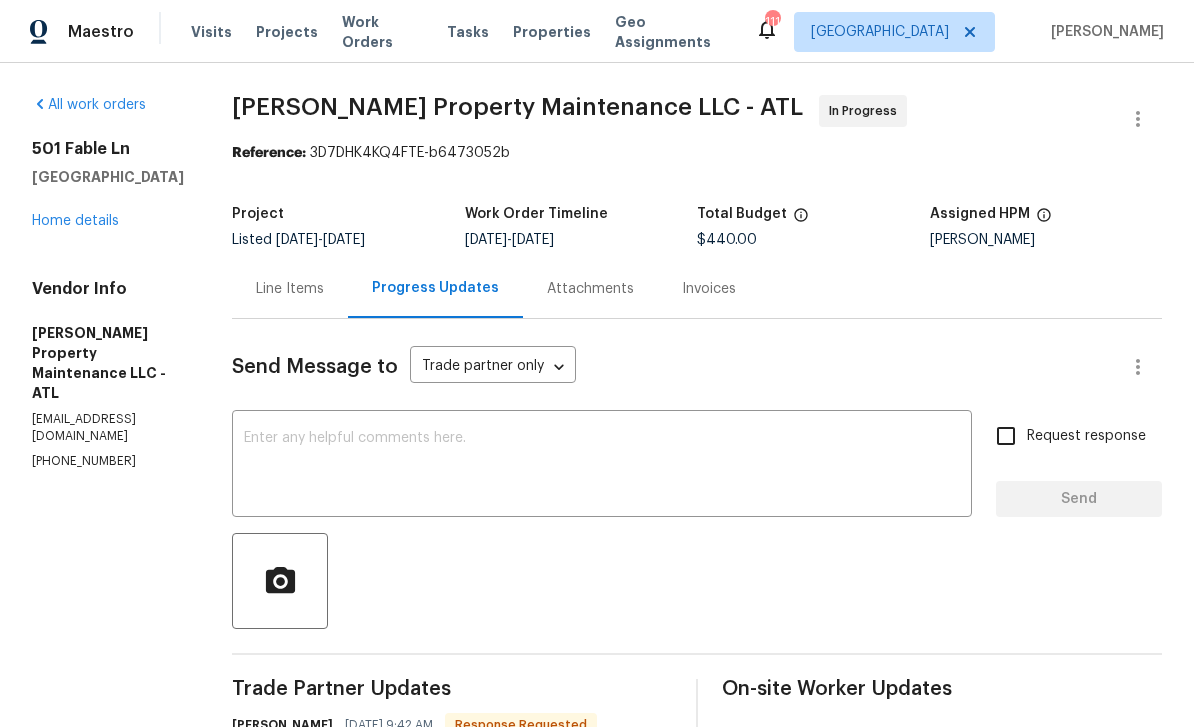 click on "Home details" at bounding box center (75, 221) 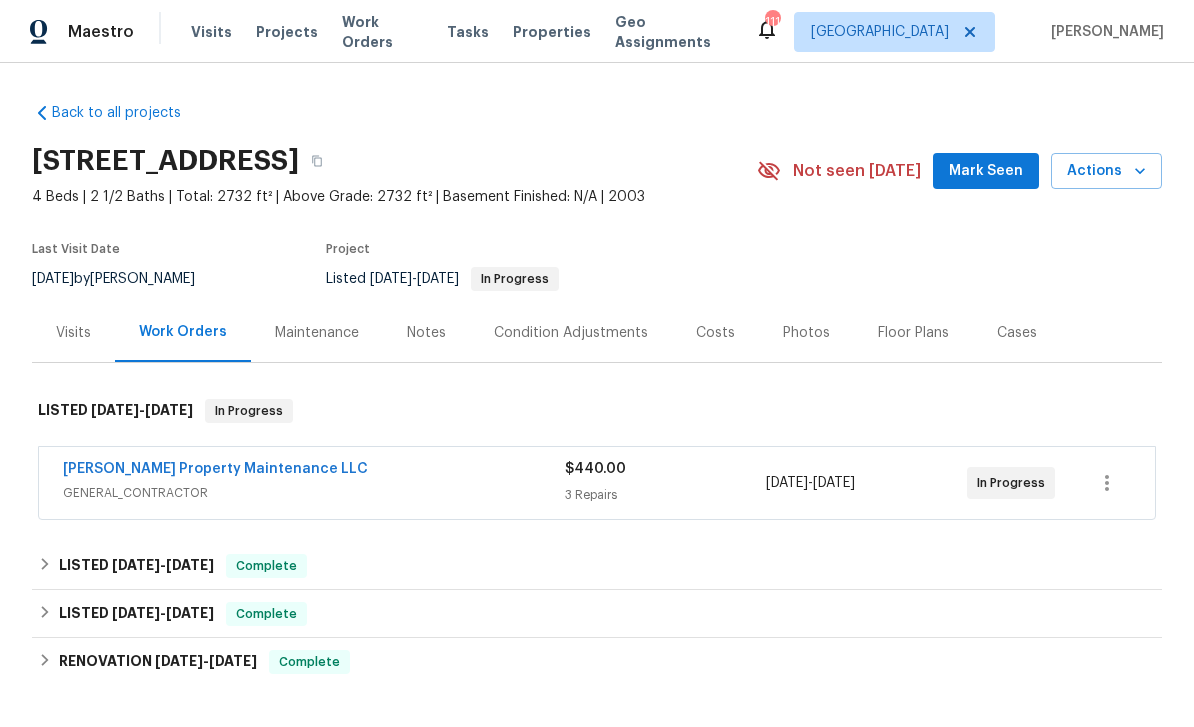 click on "Glen Property Maintenance LLC" at bounding box center [215, 469] 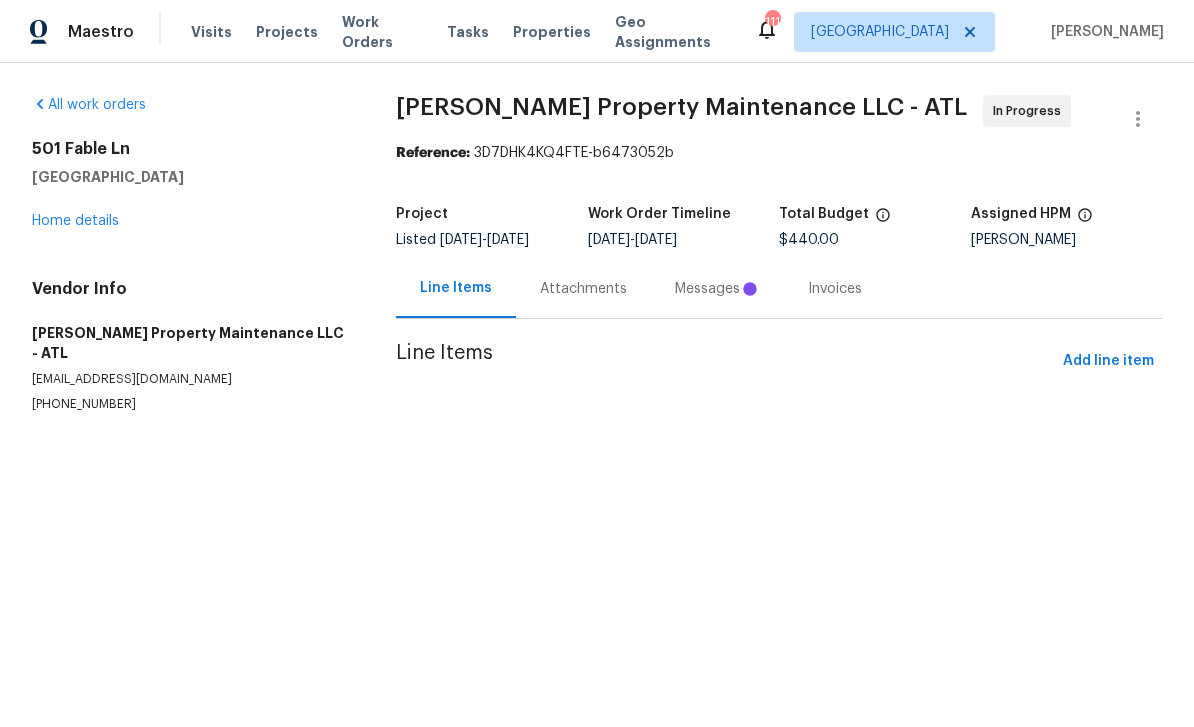 scroll, scrollTop: 0, scrollLeft: 0, axis: both 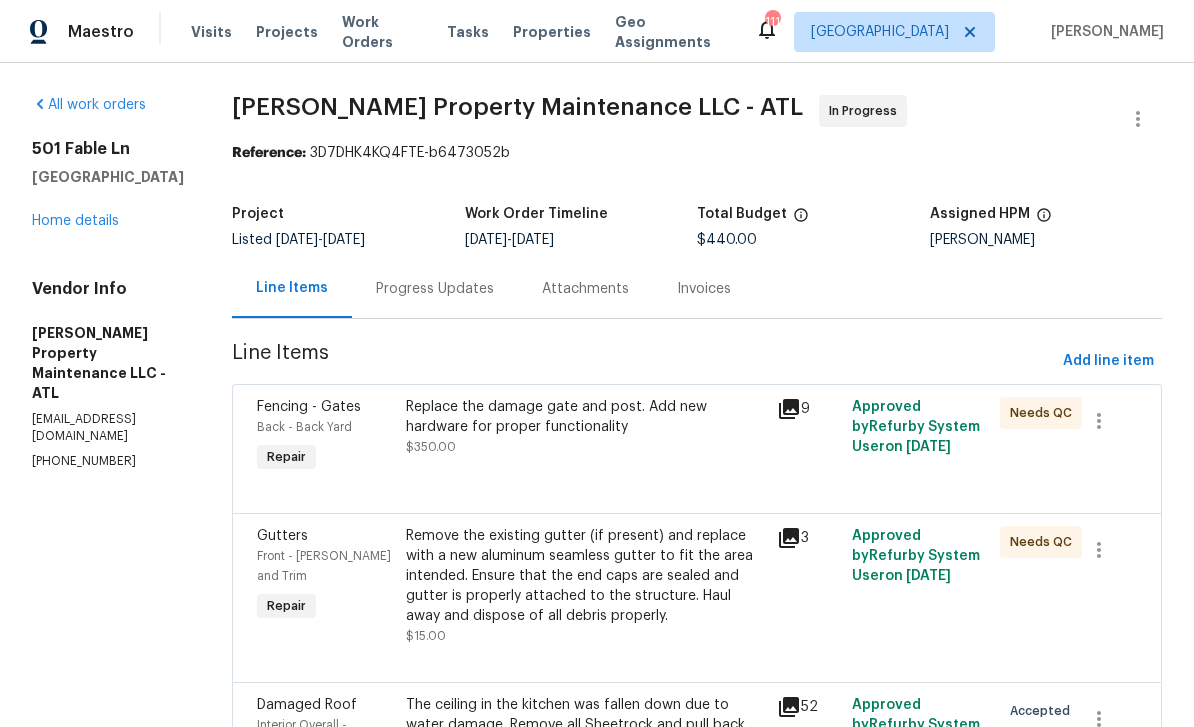 click on "Progress Updates" at bounding box center (435, 289) 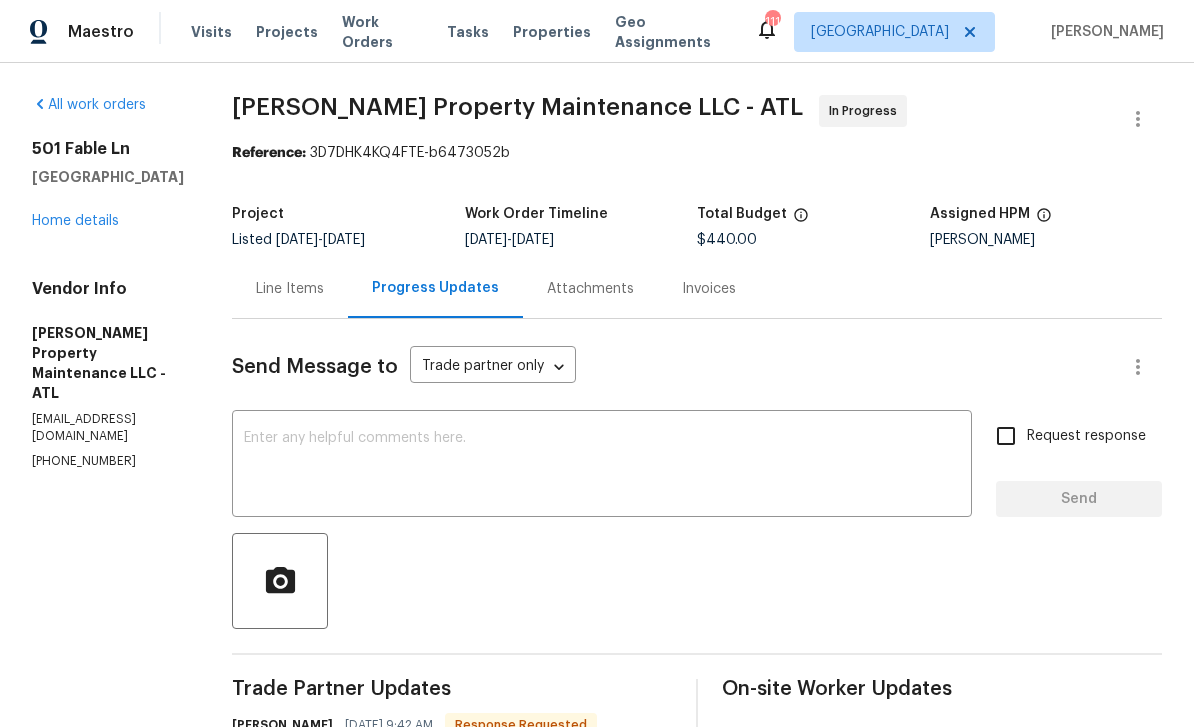 click at bounding box center [602, 466] 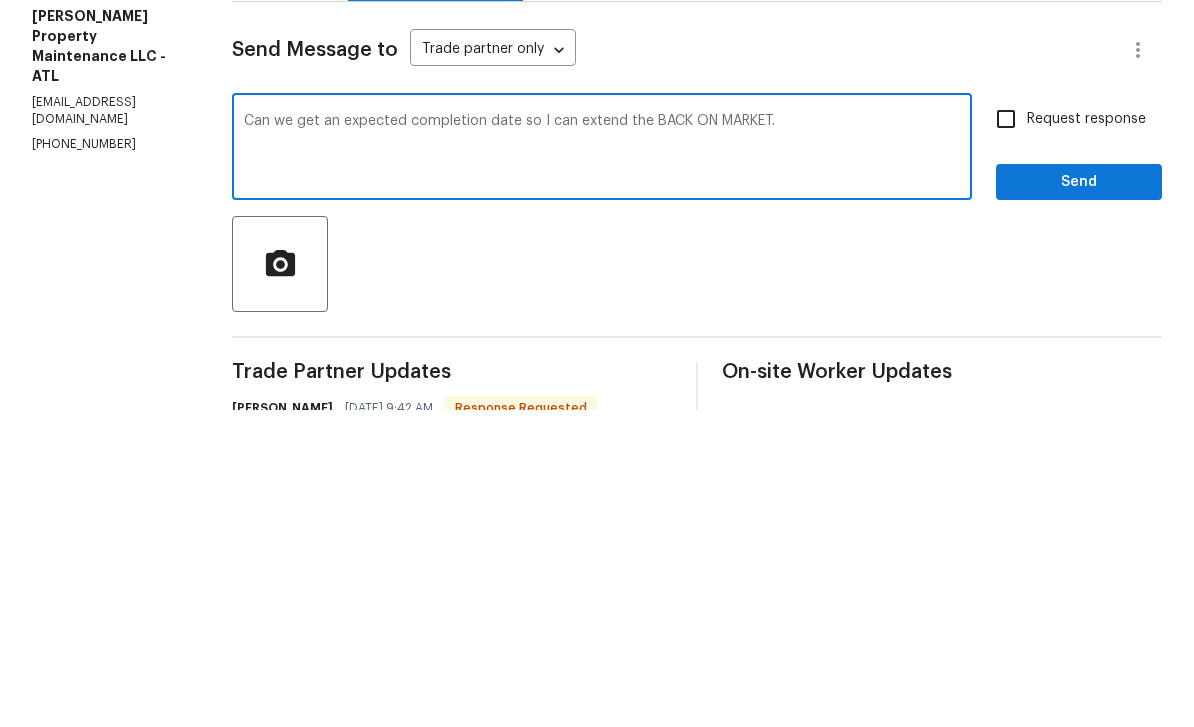 type on "Can we get an expected completion date so I can extend the BACK ON MARKET." 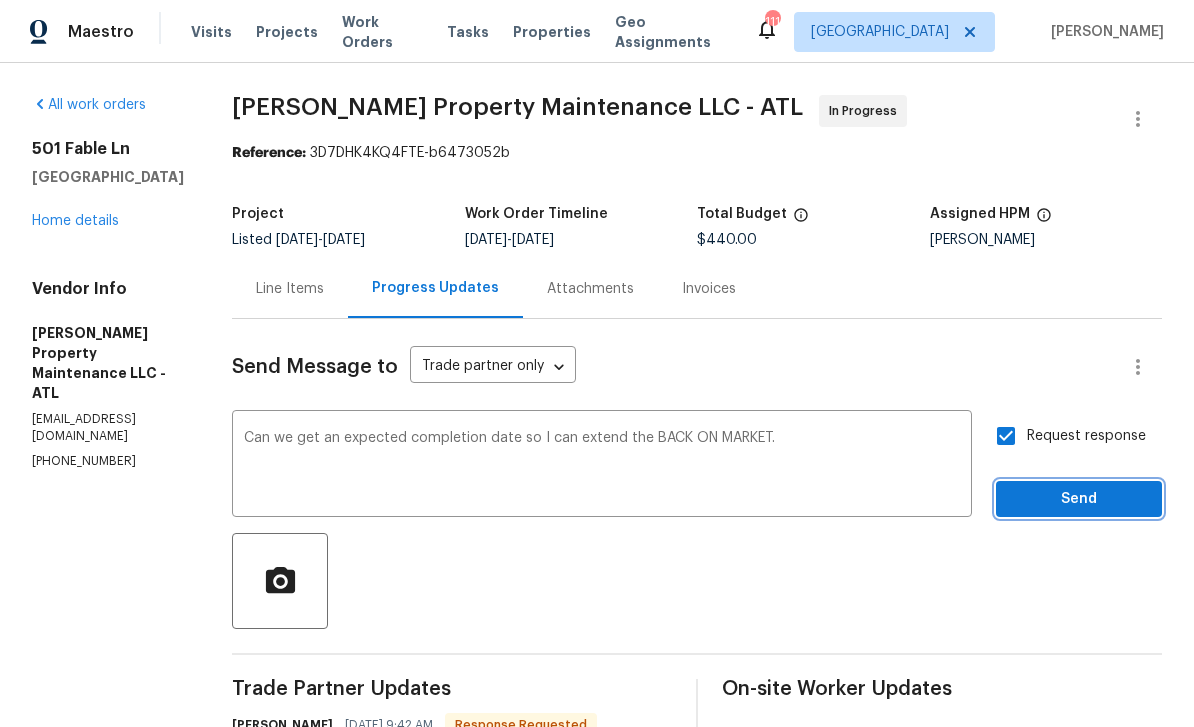 click on "Send" at bounding box center [1079, 499] 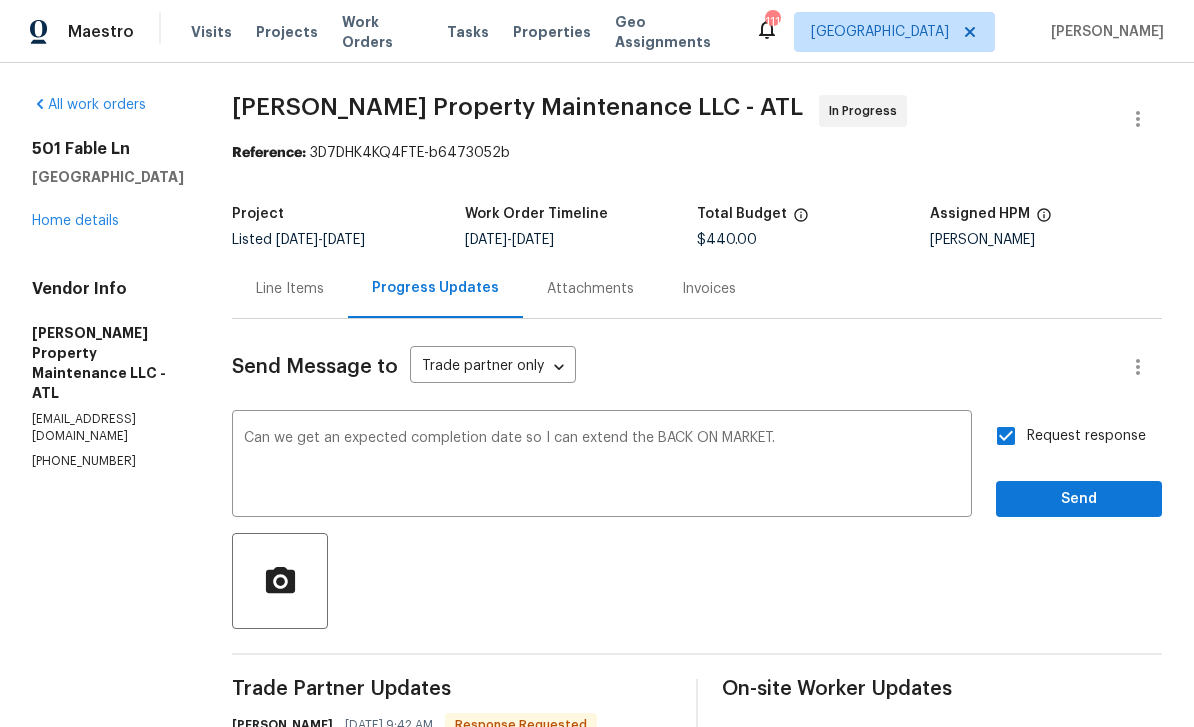 scroll, scrollTop: 21, scrollLeft: 0, axis: vertical 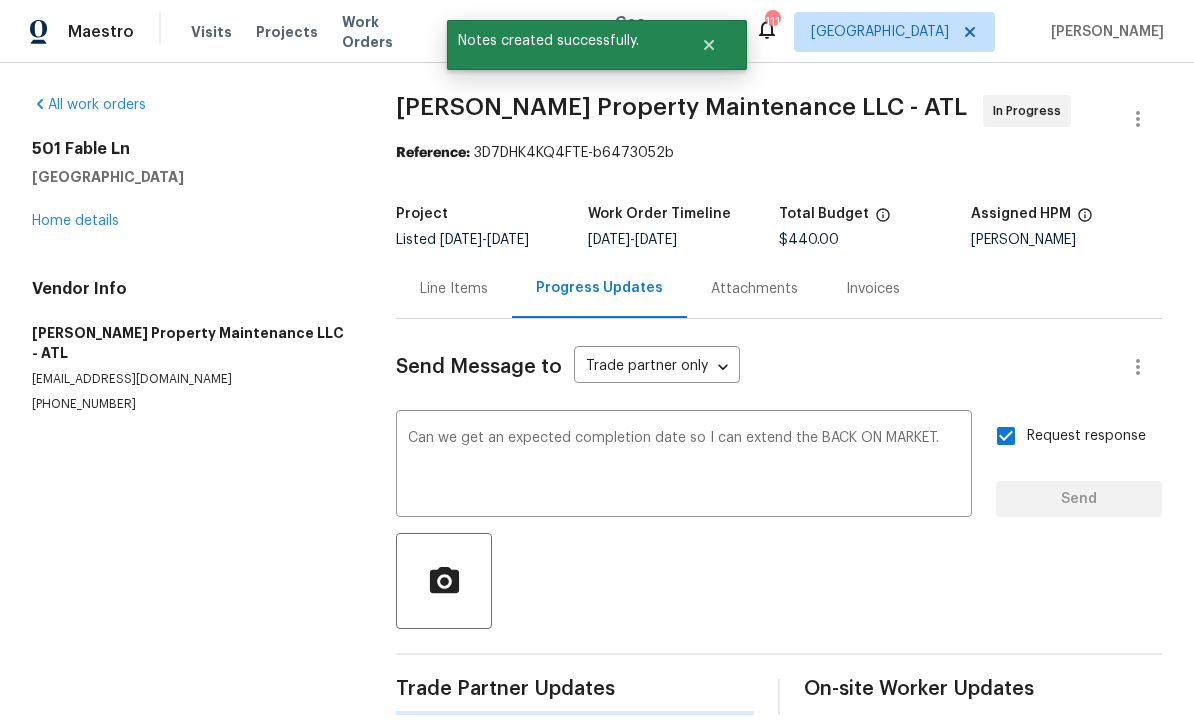 type 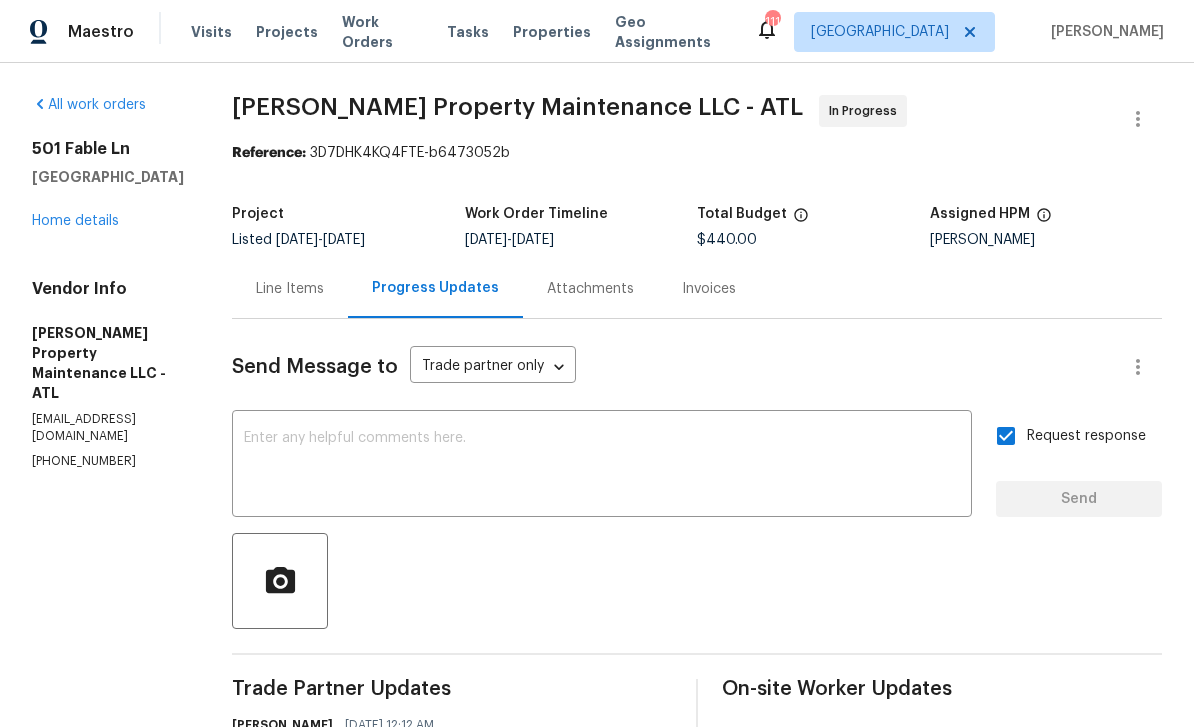 scroll, scrollTop: 0, scrollLeft: 0, axis: both 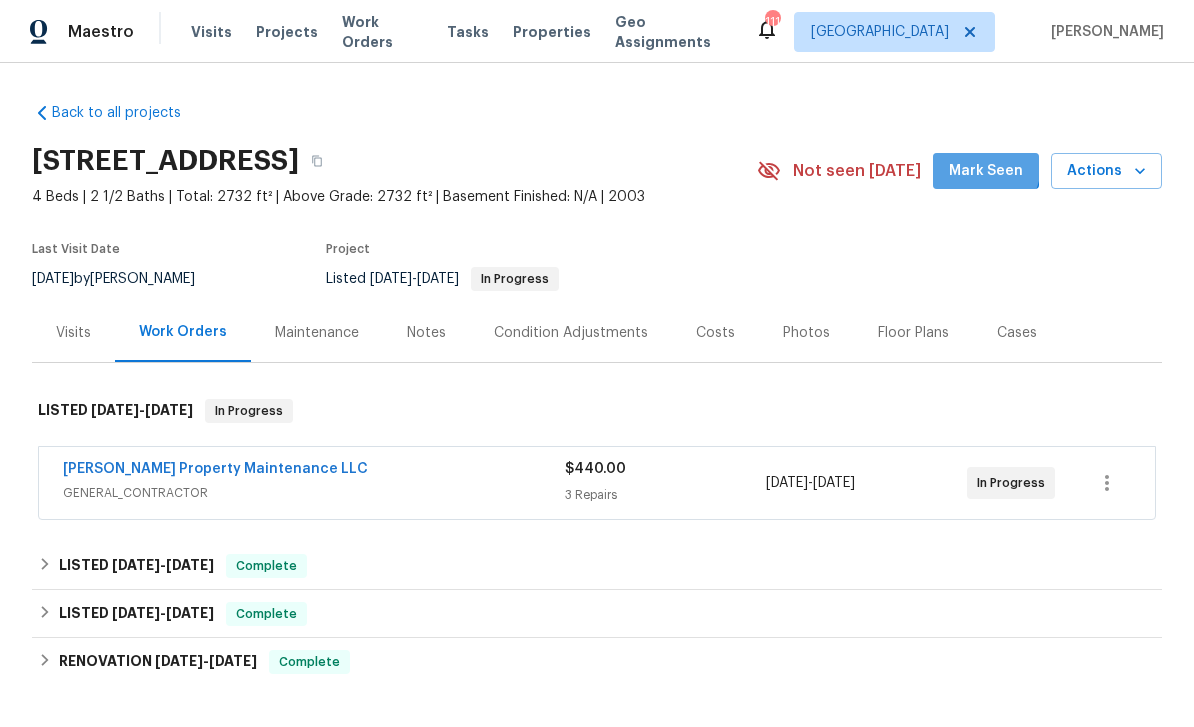 click on "Mark Seen" at bounding box center (986, 171) 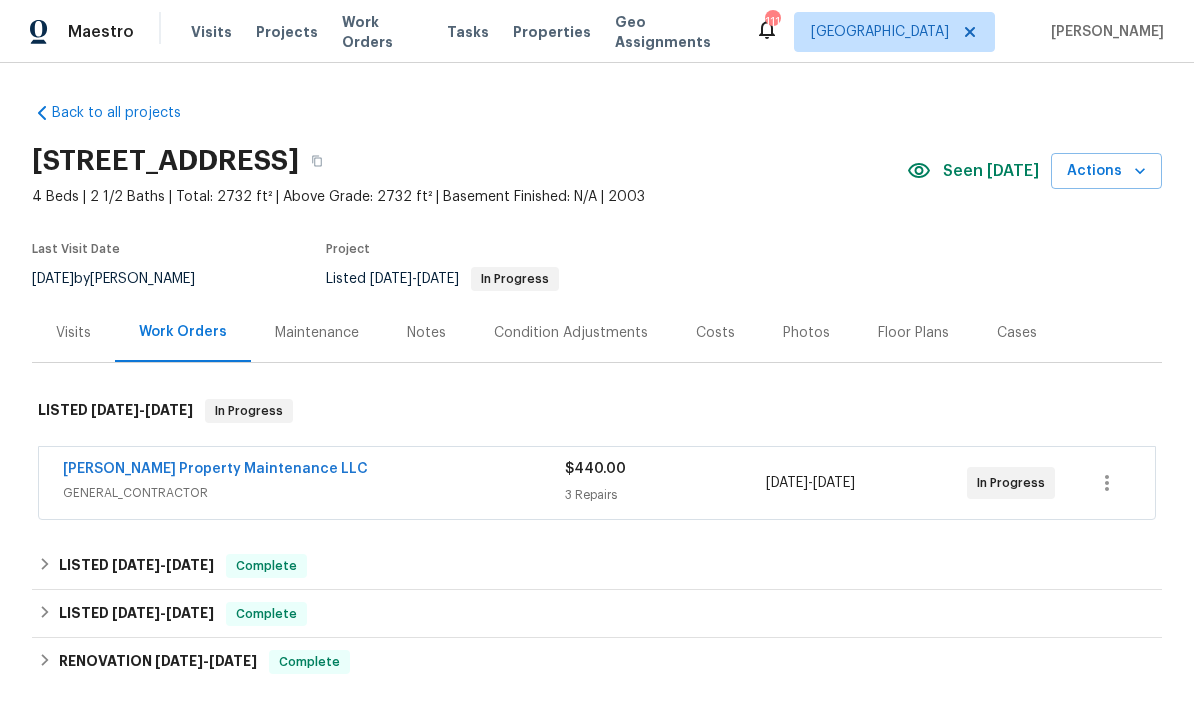 scroll, scrollTop: 0, scrollLeft: 0, axis: both 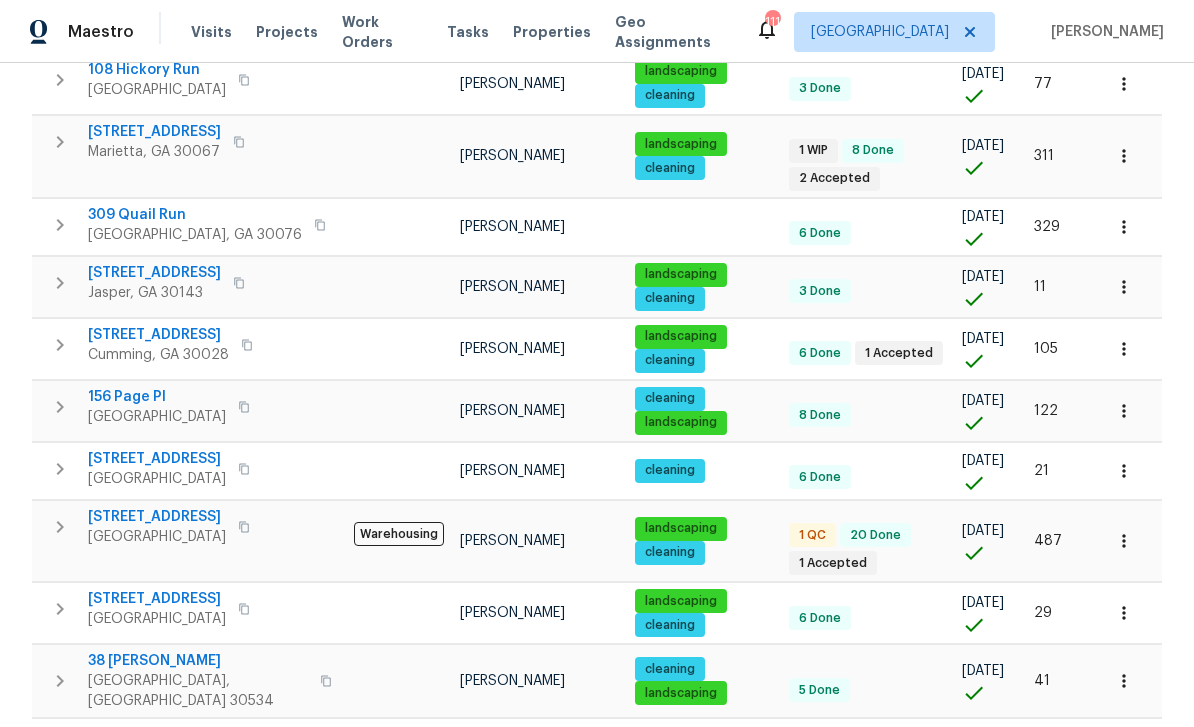 click on "[STREET_ADDRESS]" at bounding box center (157, 517) 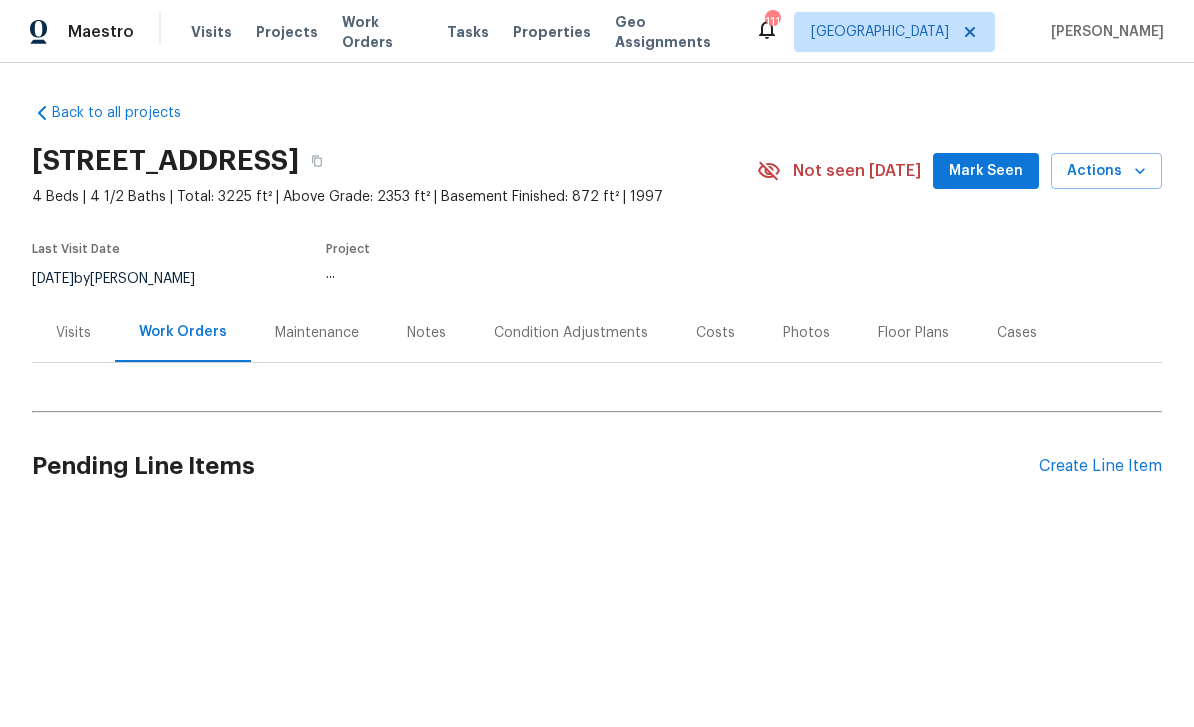 scroll, scrollTop: 0, scrollLeft: 0, axis: both 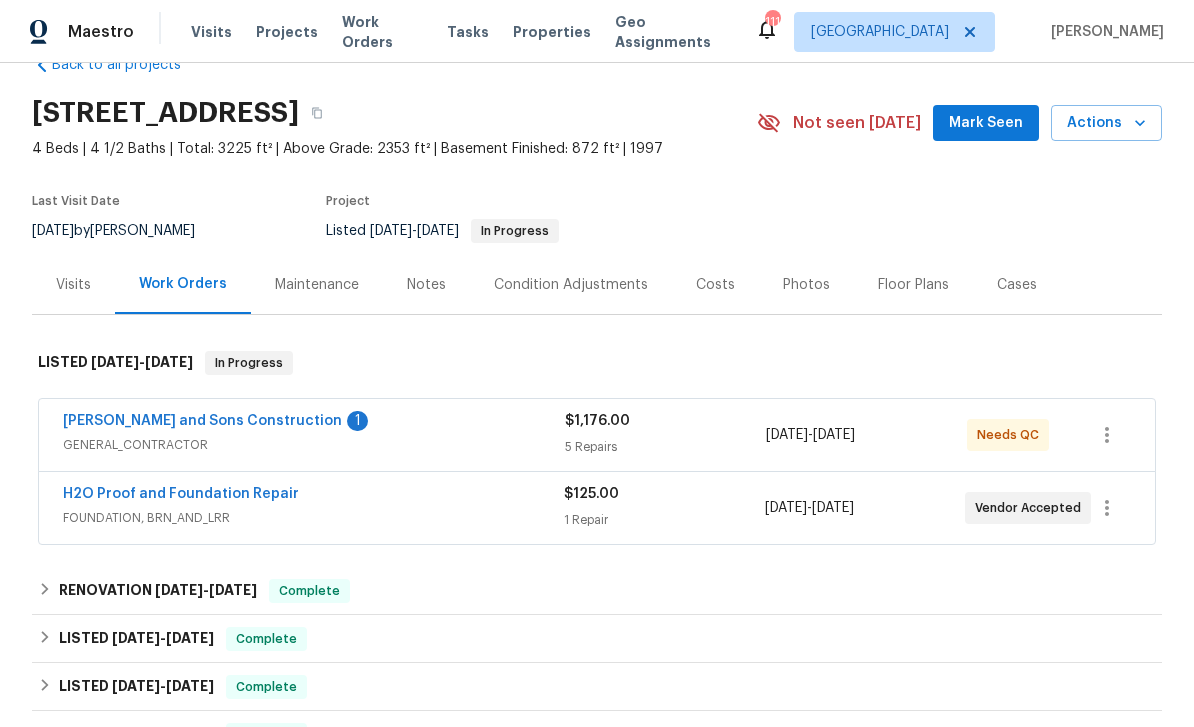 click on "[PERSON_NAME] and Sons Construction" at bounding box center (202, 421) 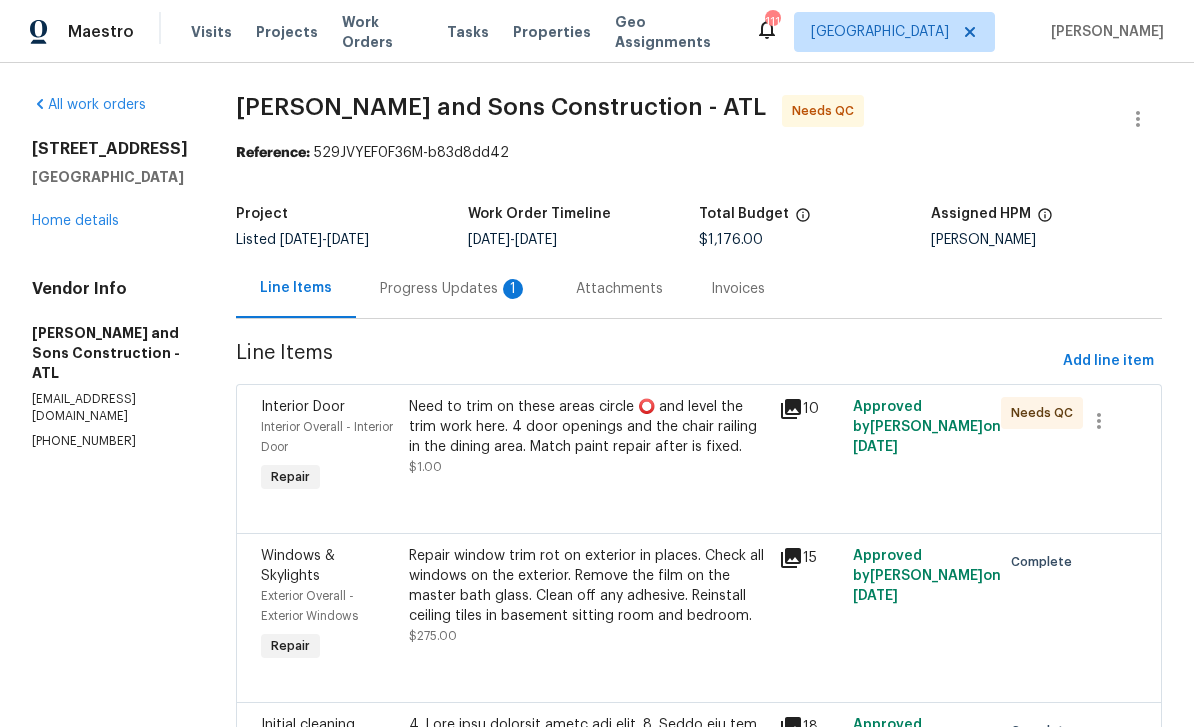 click on "Progress Updates 1" at bounding box center [454, 289] 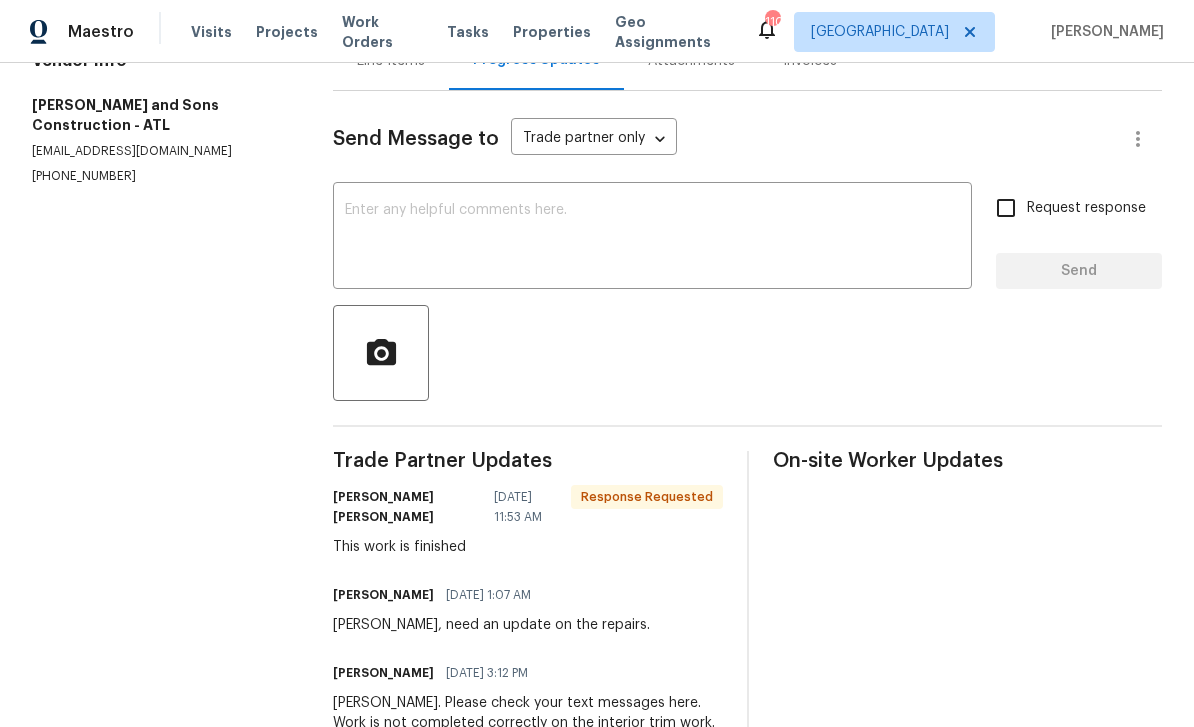scroll, scrollTop: 227, scrollLeft: 0, axis: vertical 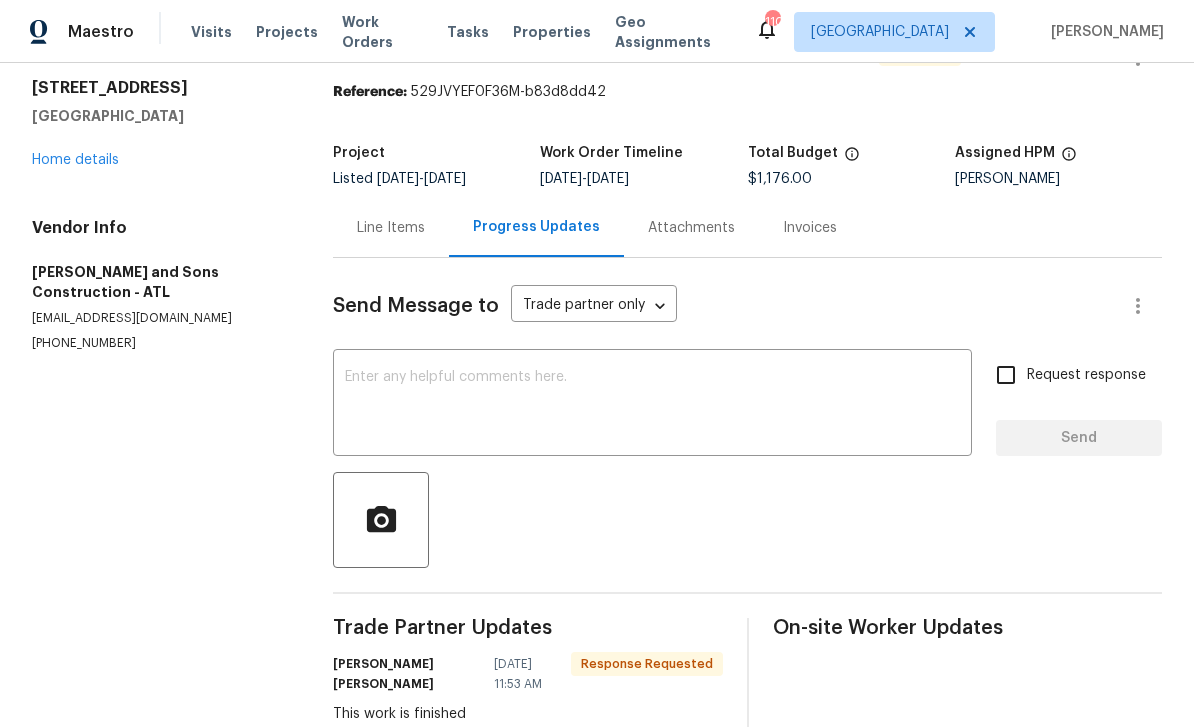 click on "Line Items" at bounding box center [391, 228] 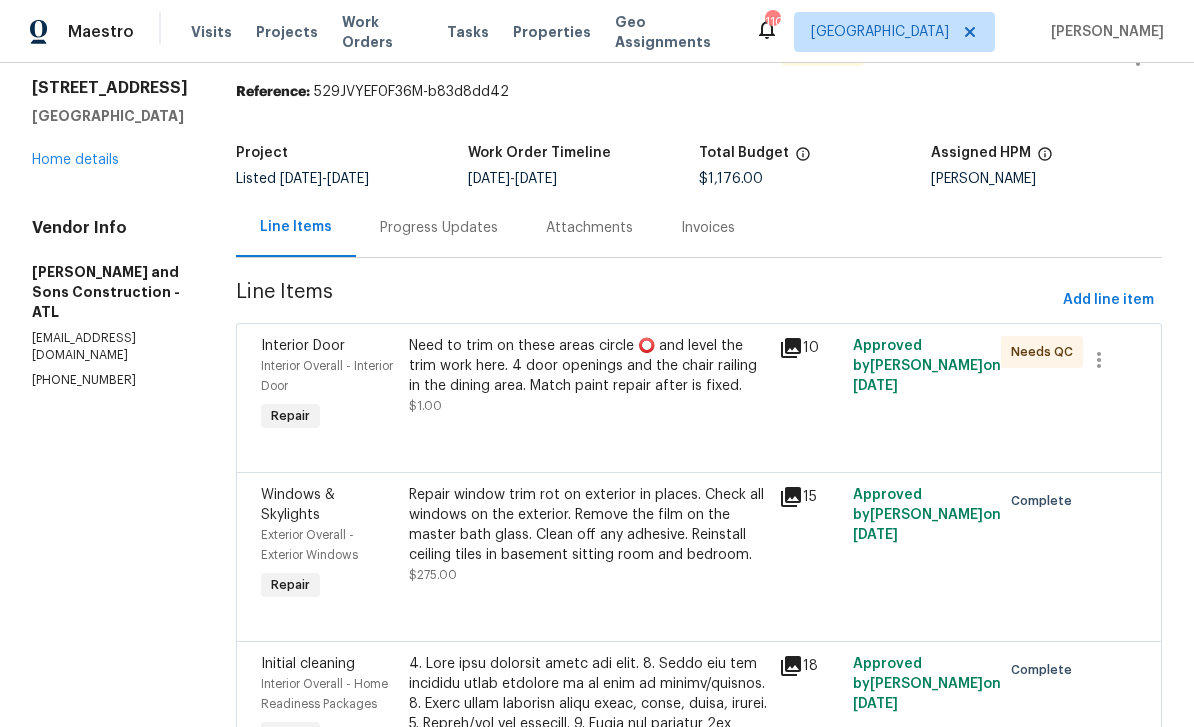 click on "Interior Overall - Interior Door" at bounding box center [329, 376] 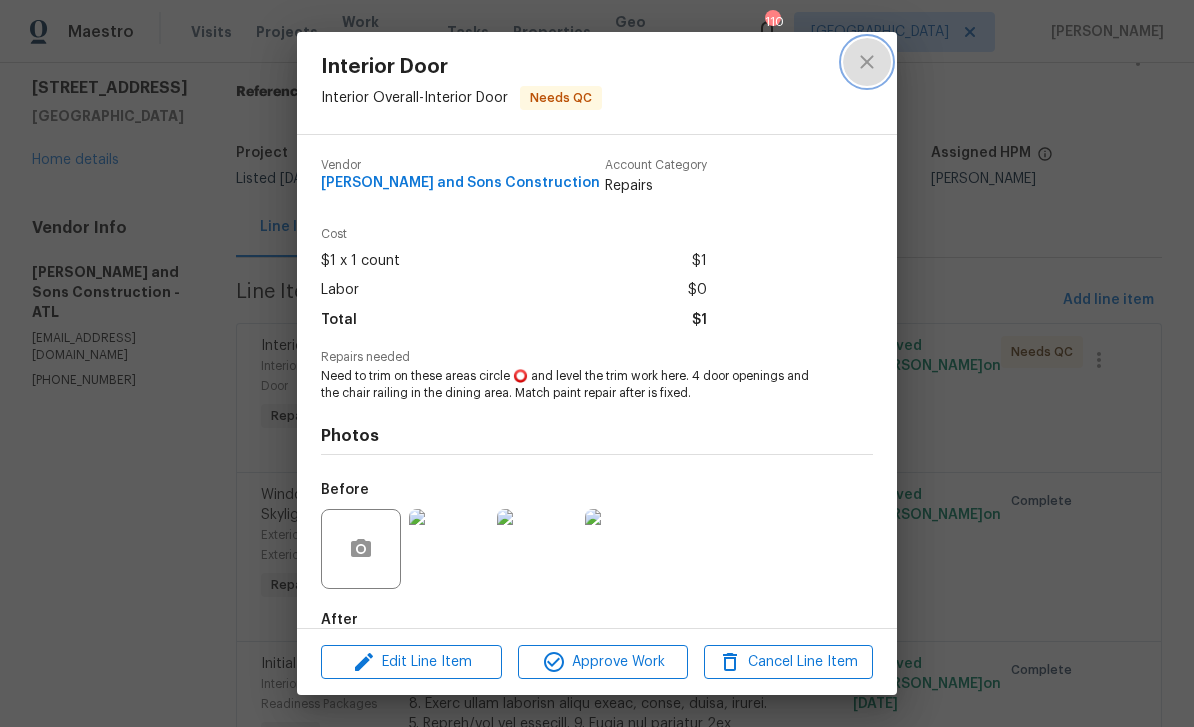 click 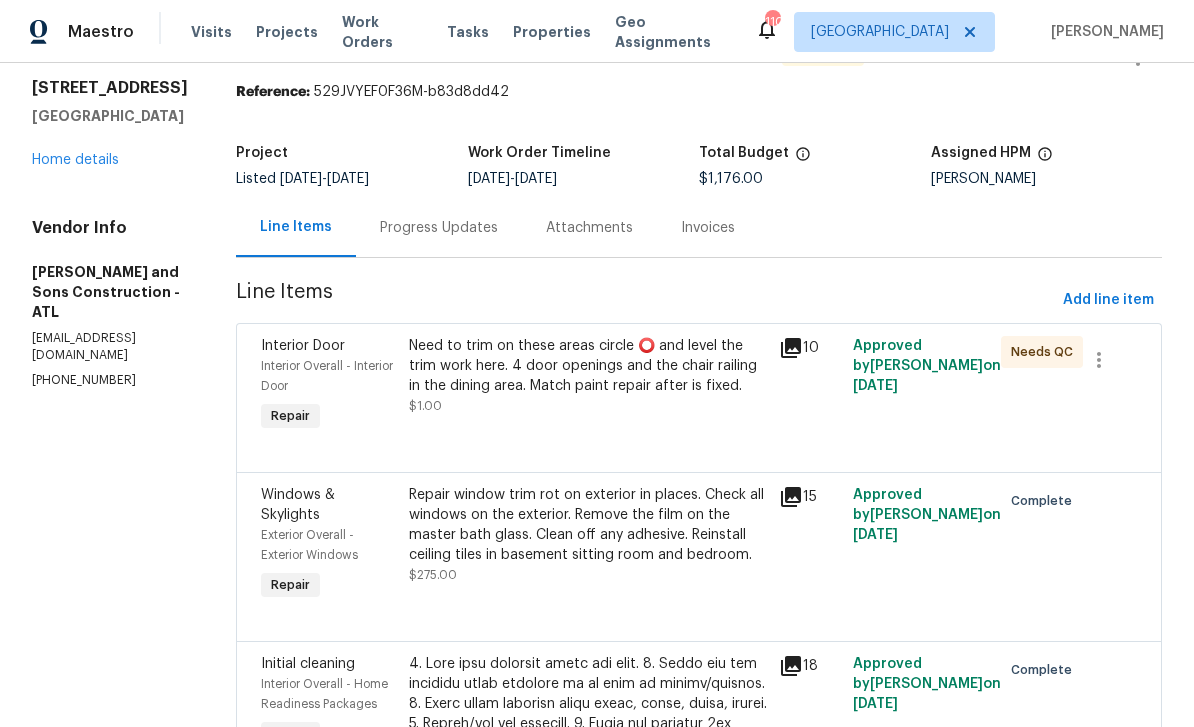 click on "Interior Overall - Interior Door" at bounding box center [327, 376] 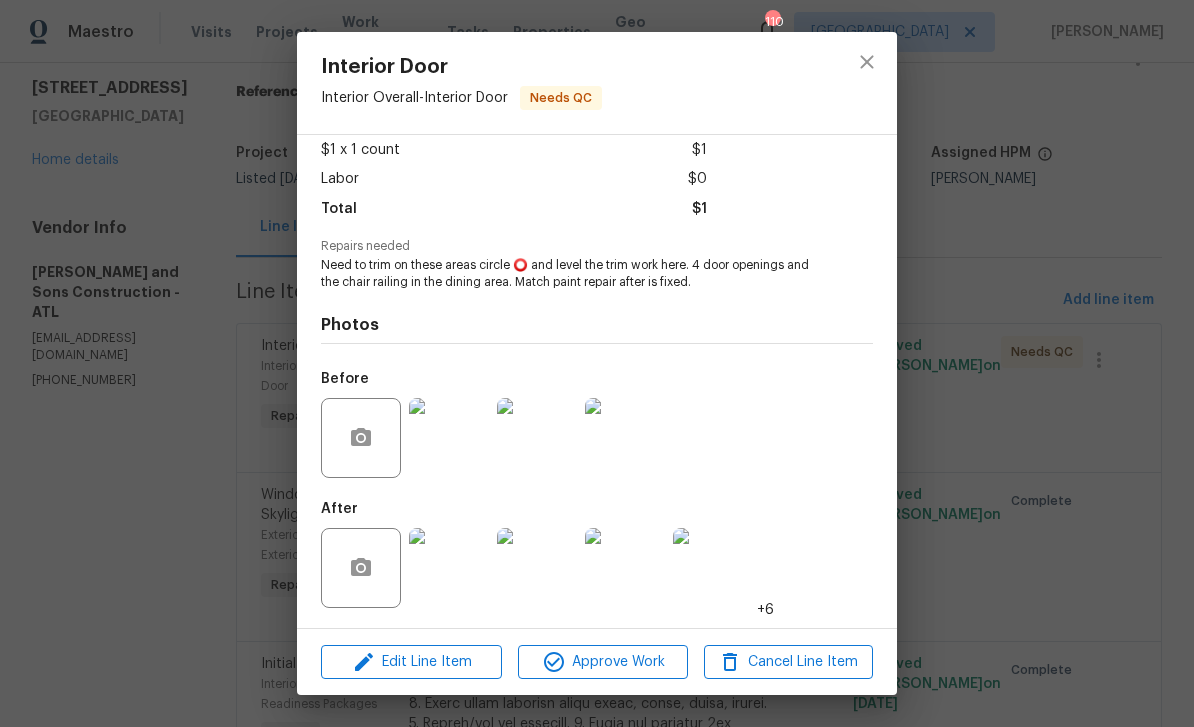 scroll, scrollTop: 115, scrollLeft: 0, axis: vertical 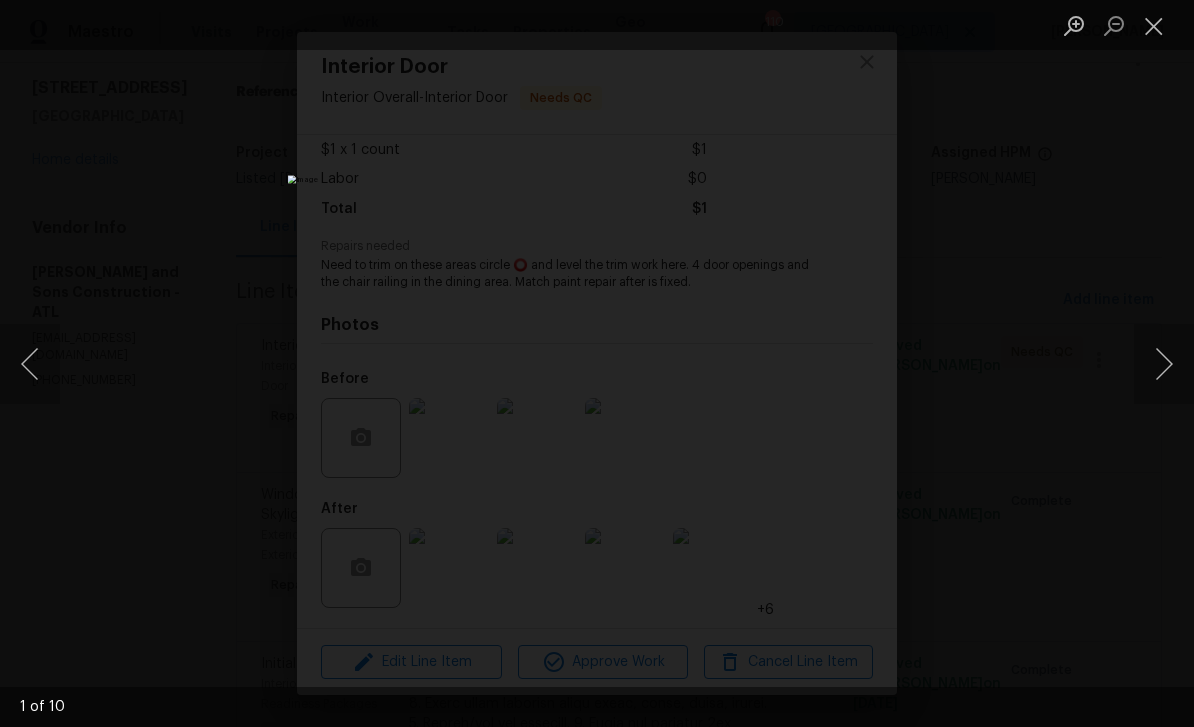 click at bounding box center (1164, 364) 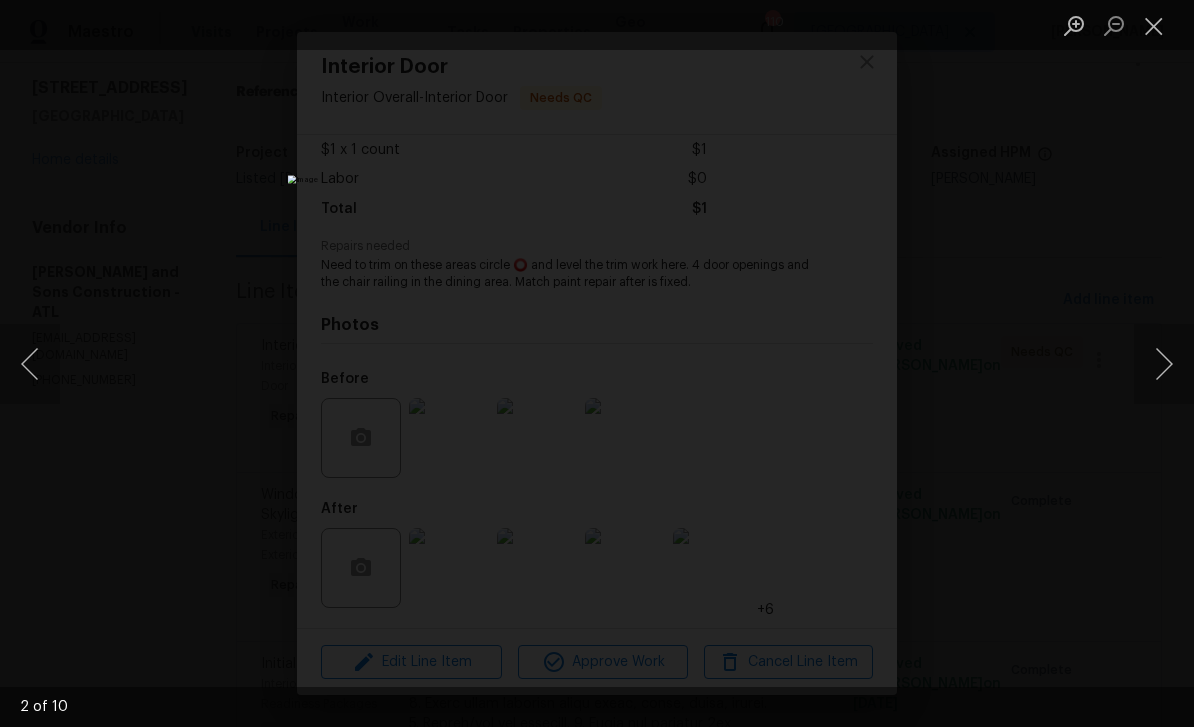 click at bounding box center (1164, 364) 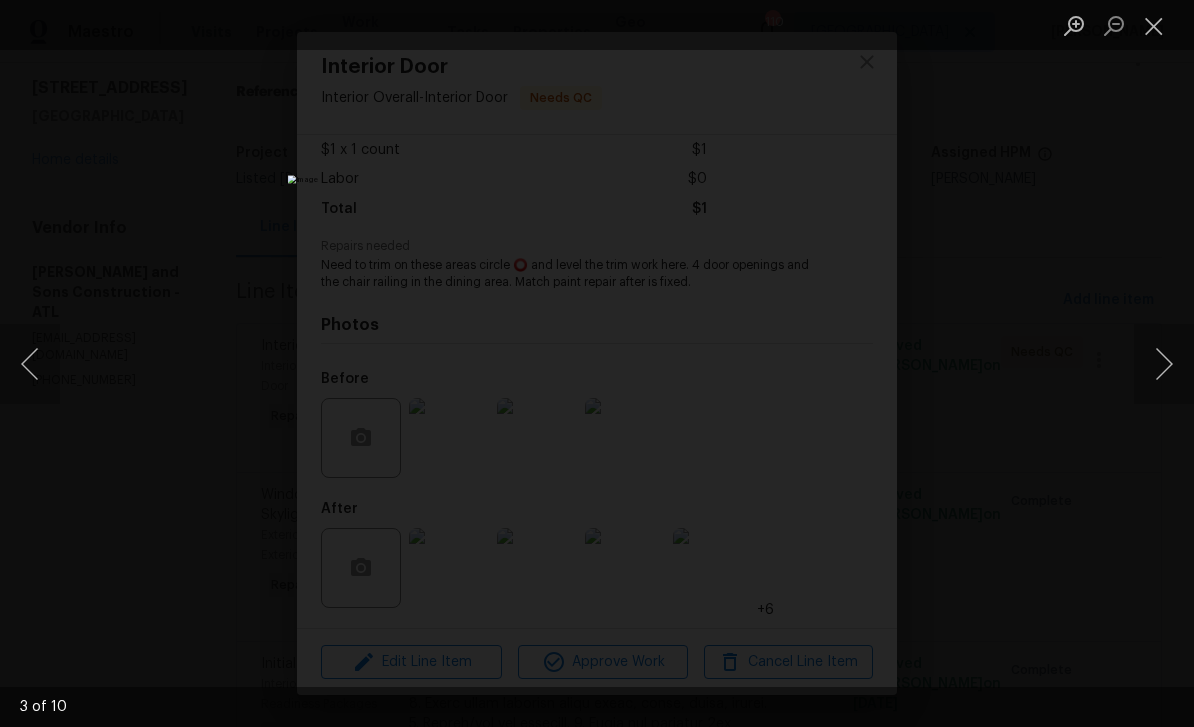 click at bounding box center [1164, 364] 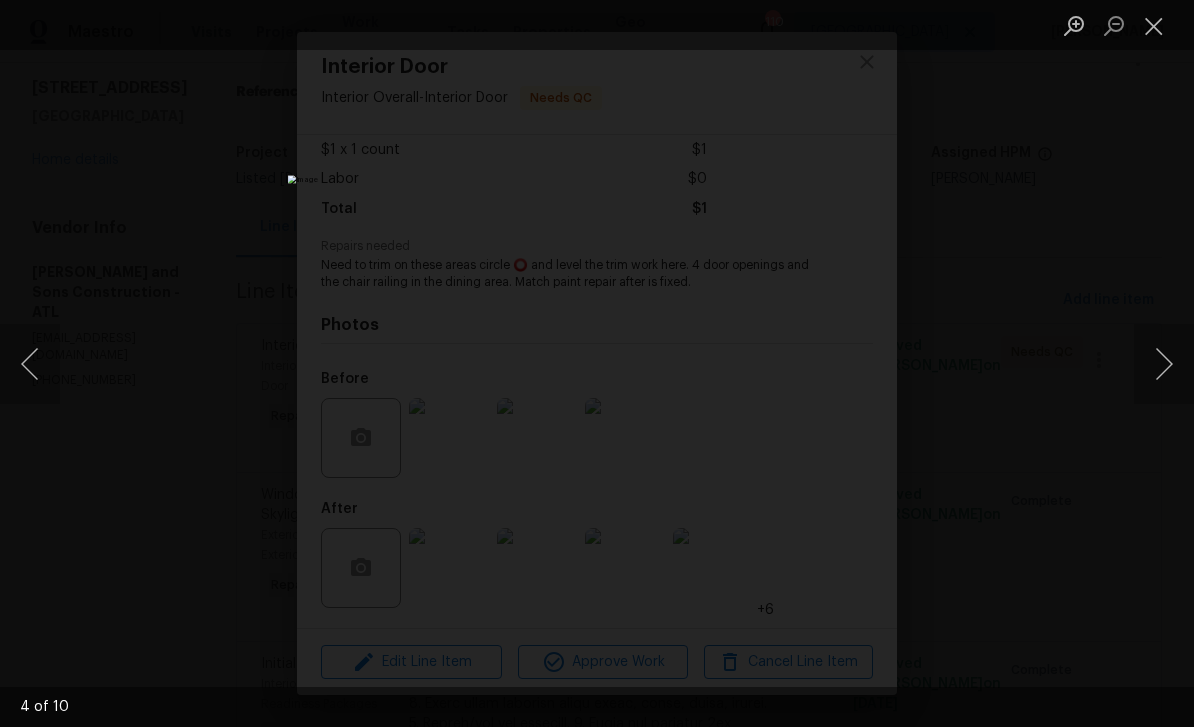 click at bounding box center (1164, 364) 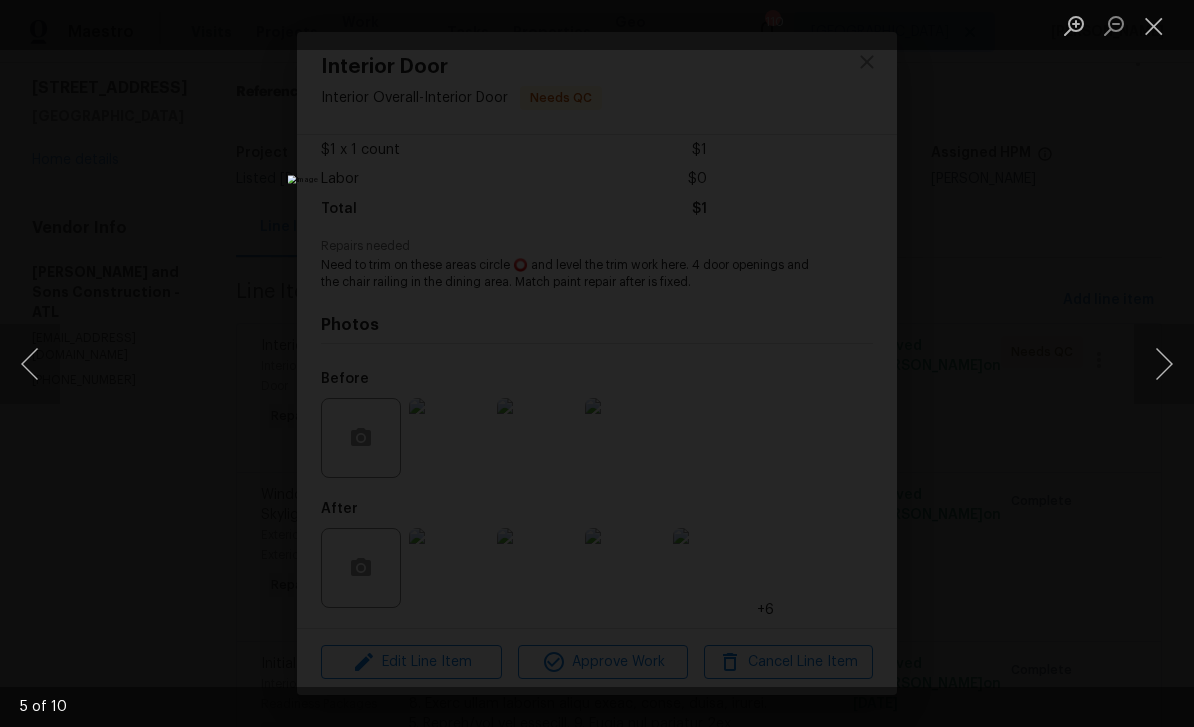 click at bounding box center (1164, 364) 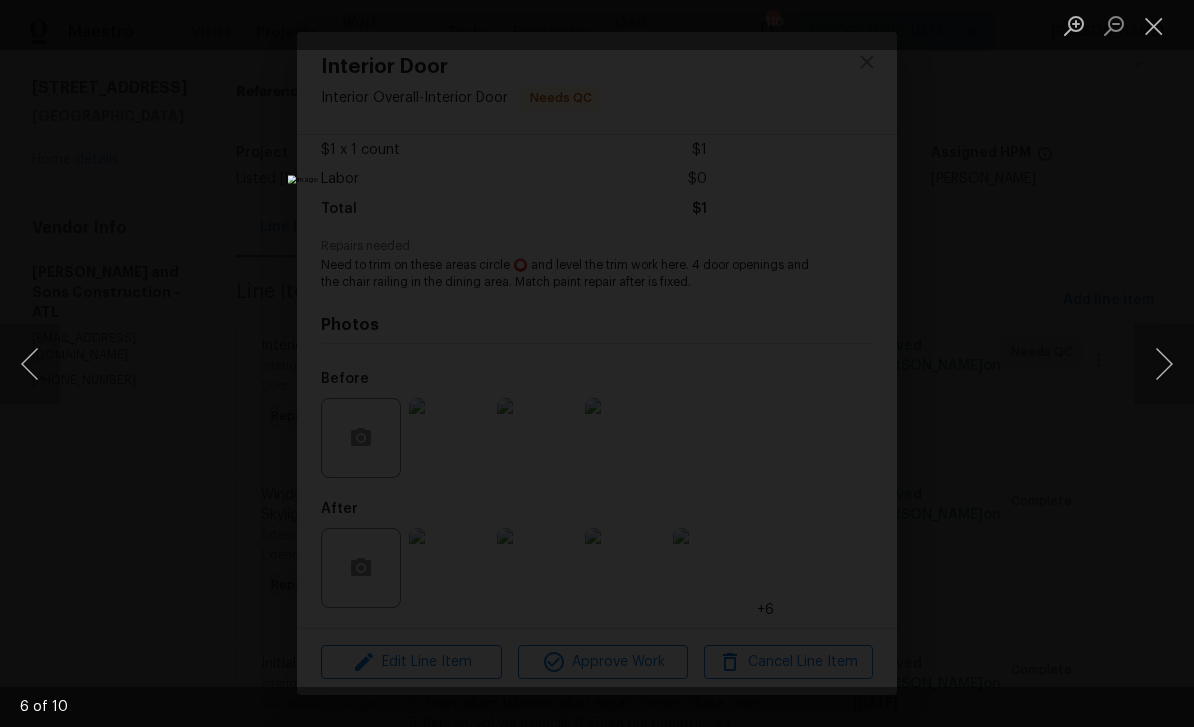 click at bounding box center [1164, 364] 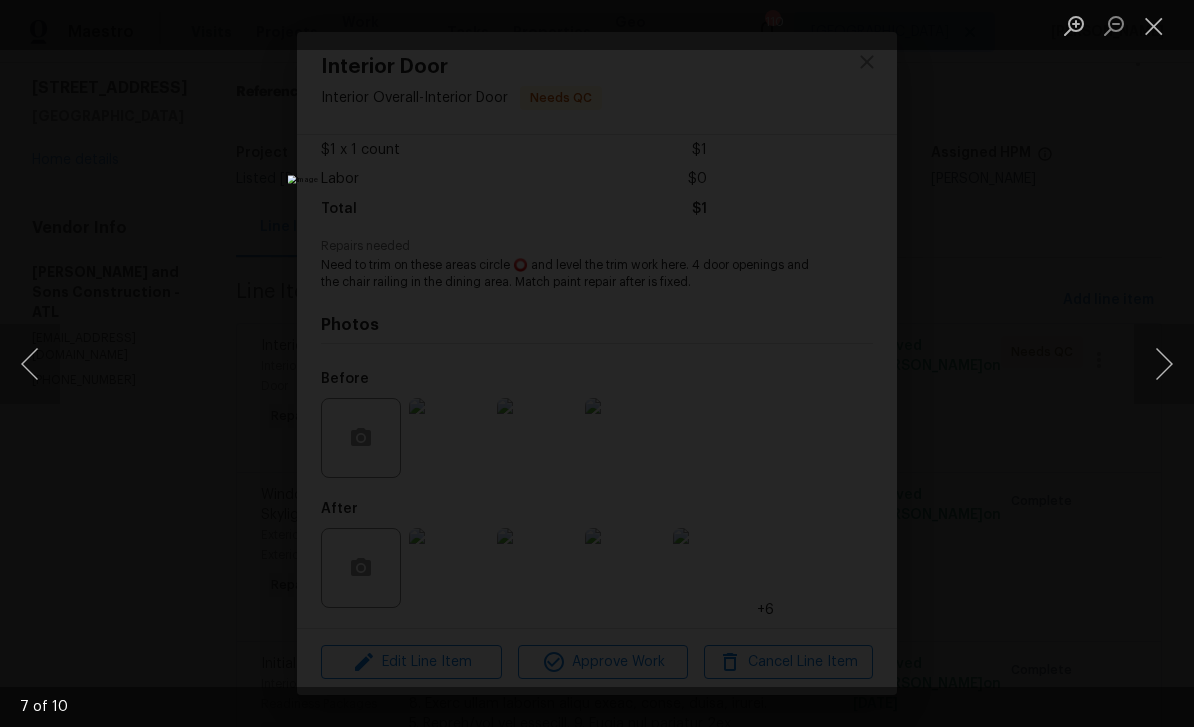 click at bounding box center [1164, 364] 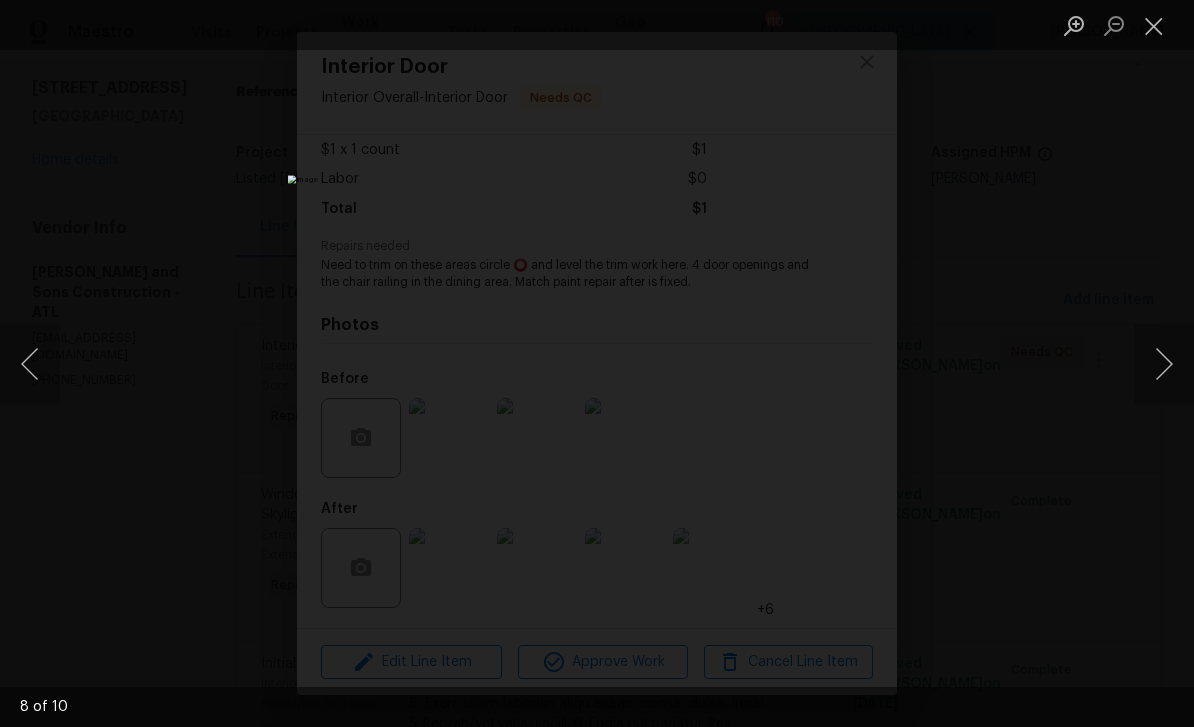 click at bounding box center [1164, 364] 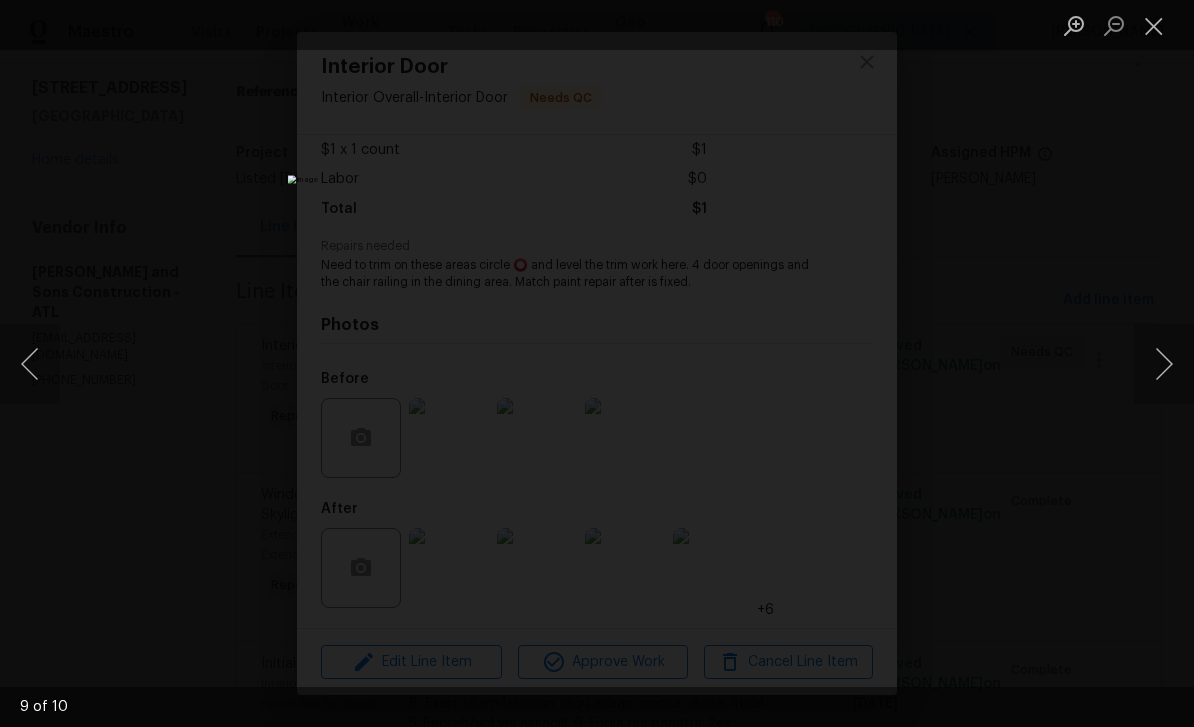 click at bounding box center (1164, 364) 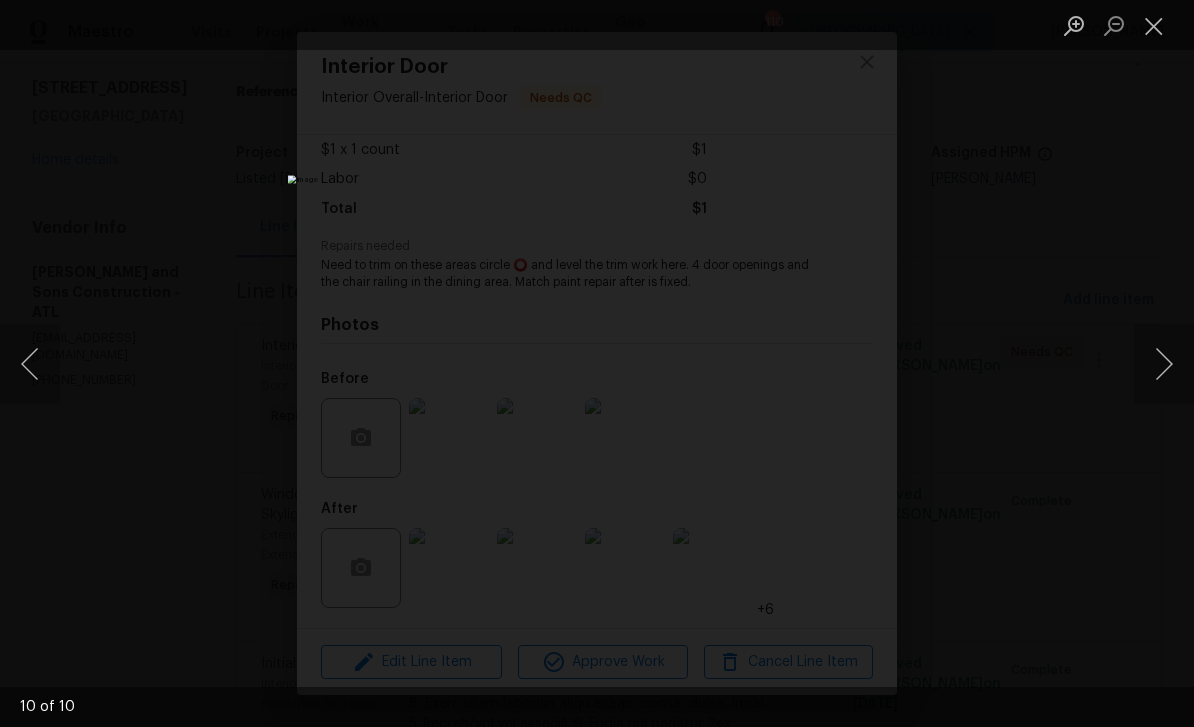 click at bounding box center (1164, 364) 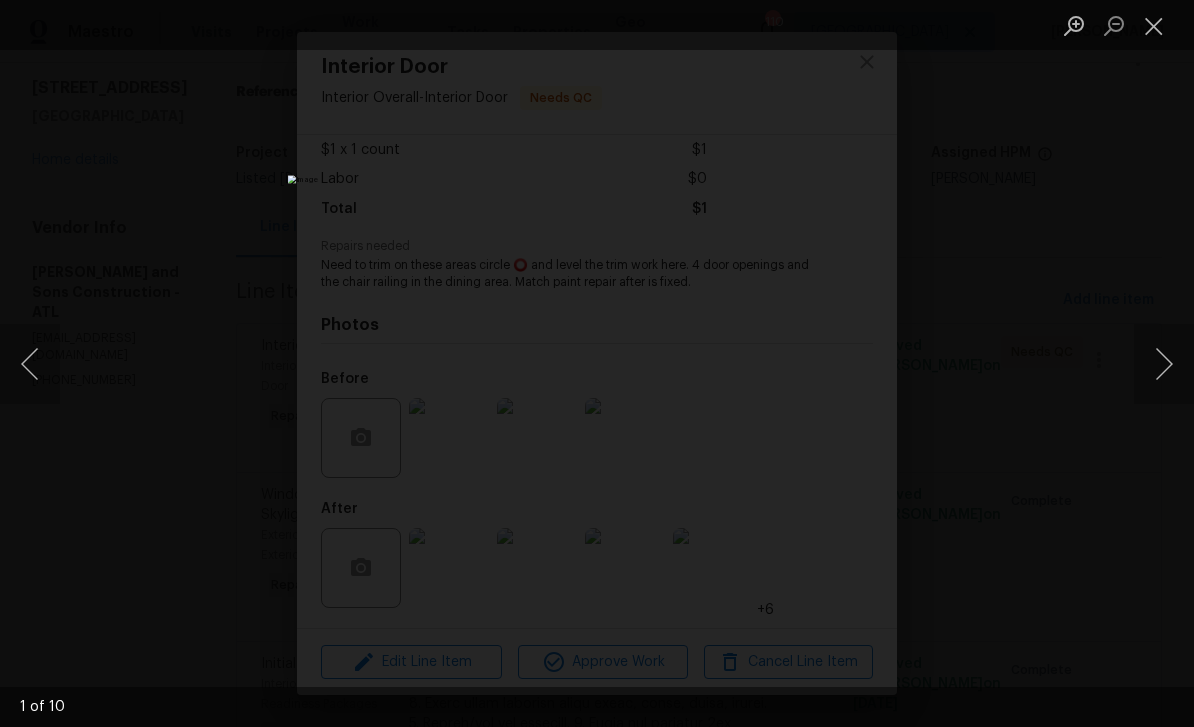 click at bounding box center (1164, 364) 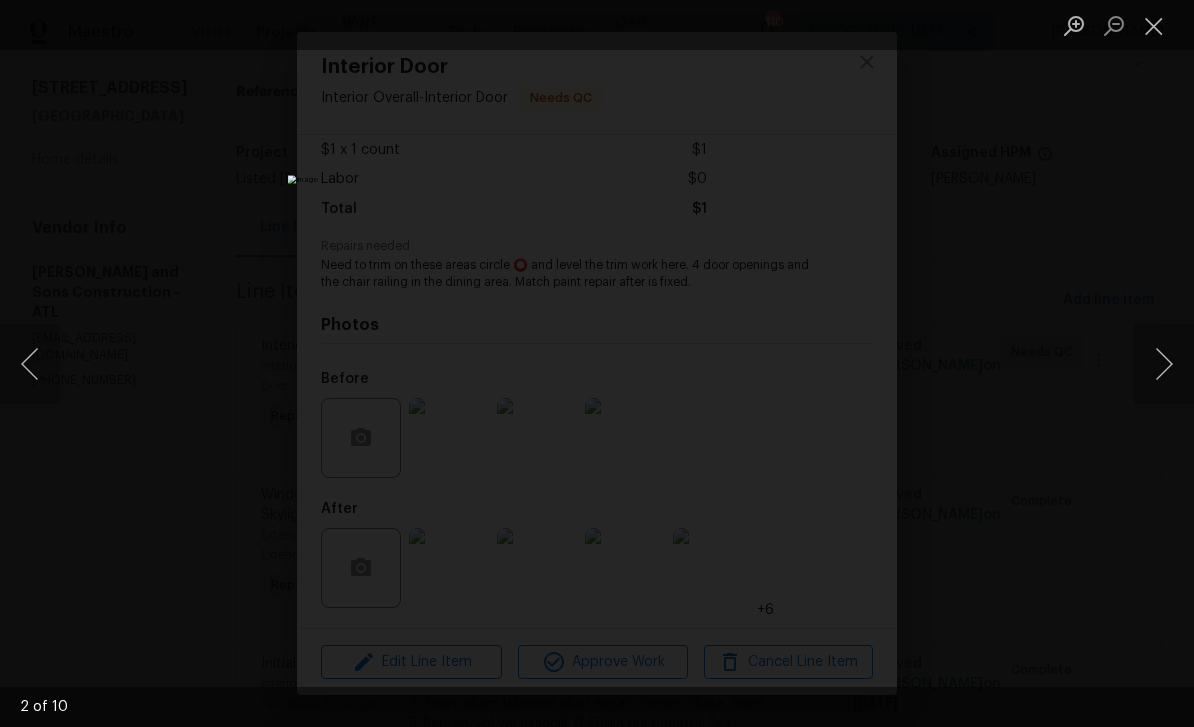 click at bounding box center [1164, 364] 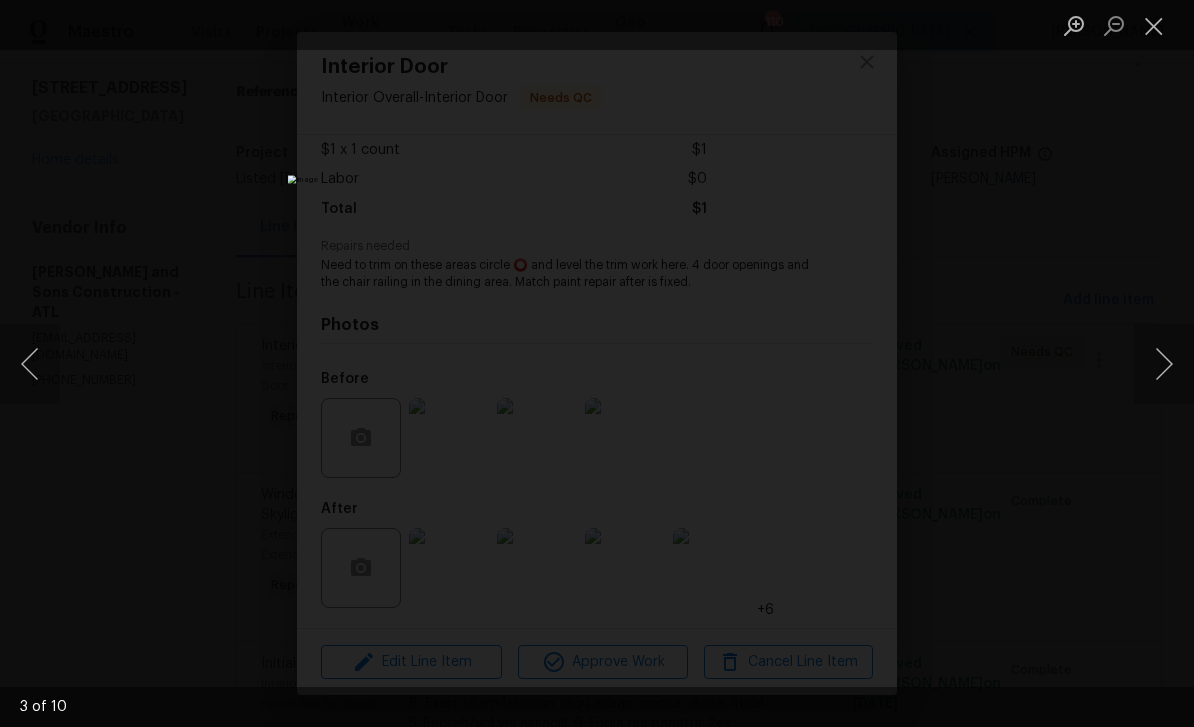click at bounding box center [1154, 25] 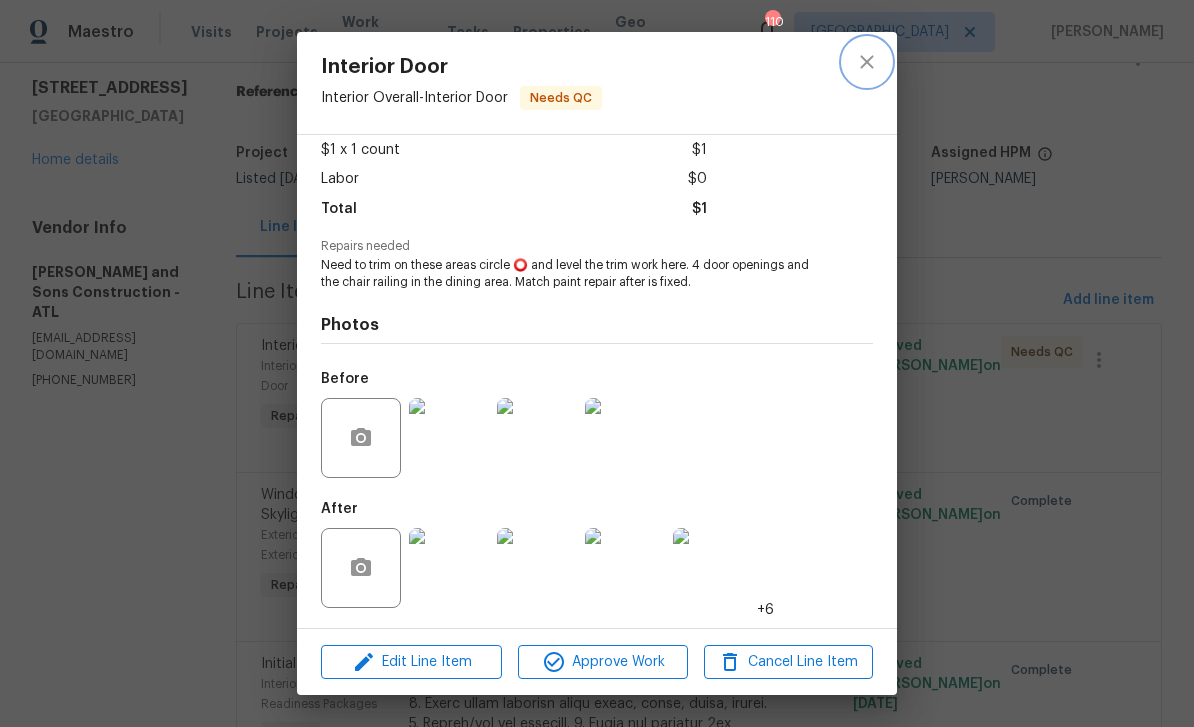 click 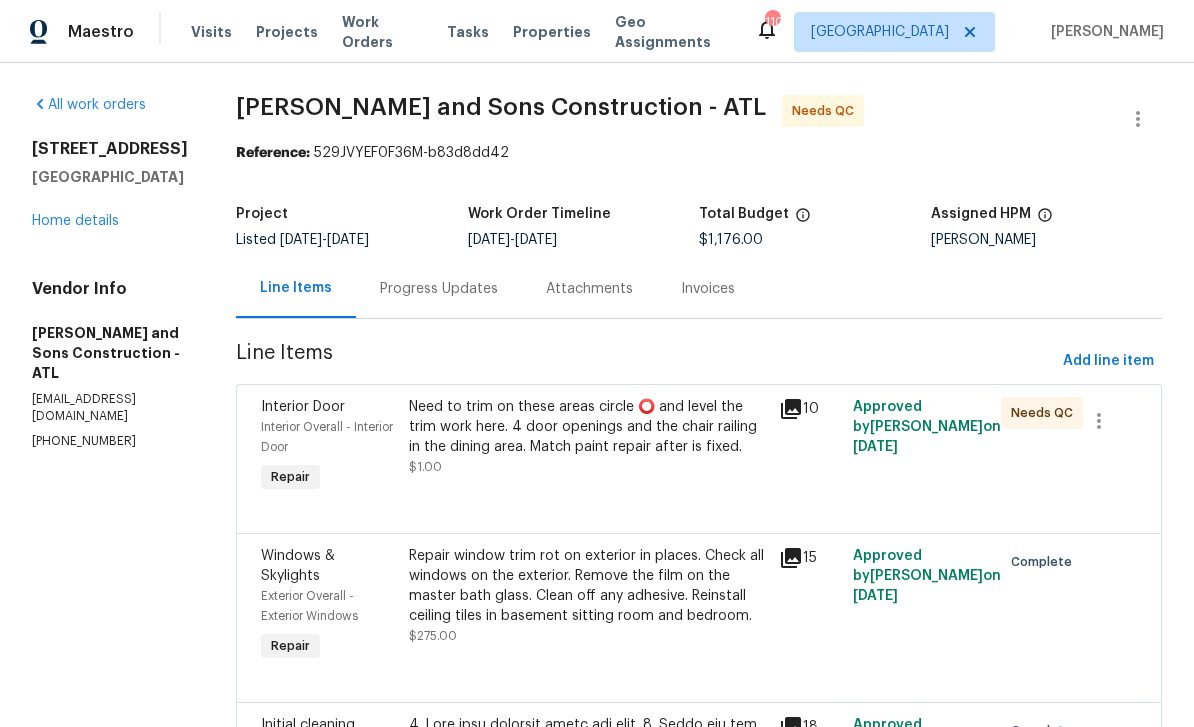 scroll, scrollTop: 0, scrollLeft: 0, axis: both 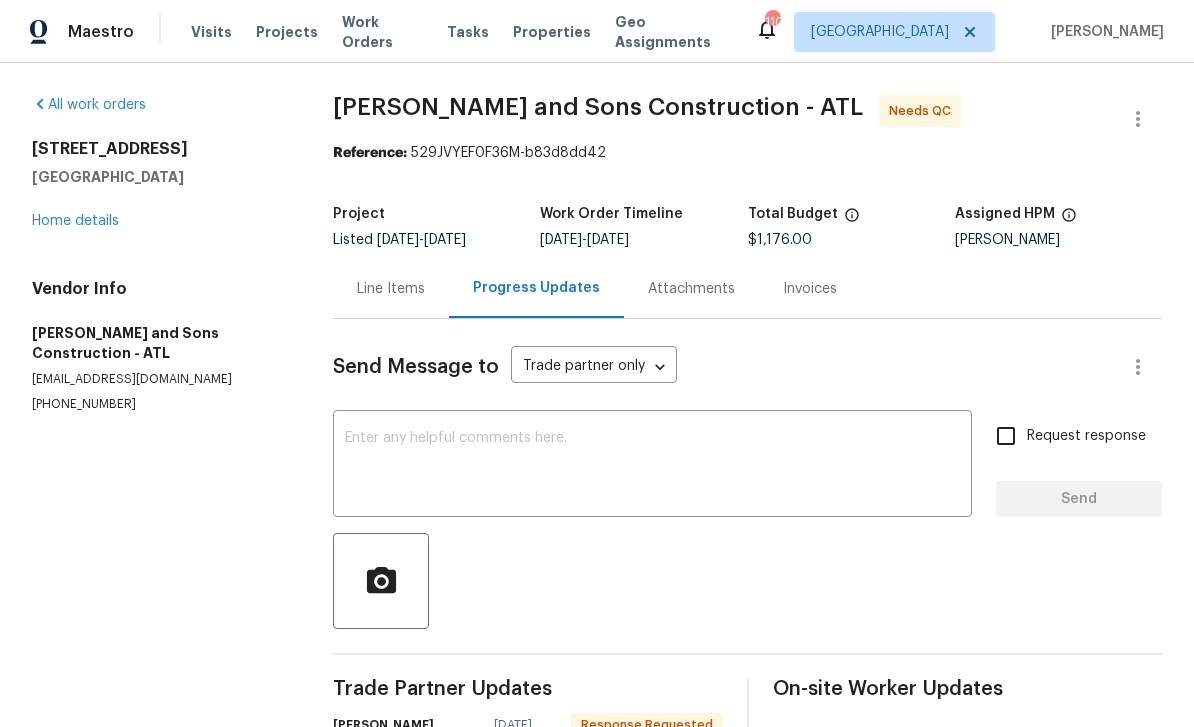 click on "Line Items" at bounding box center [391, 289] 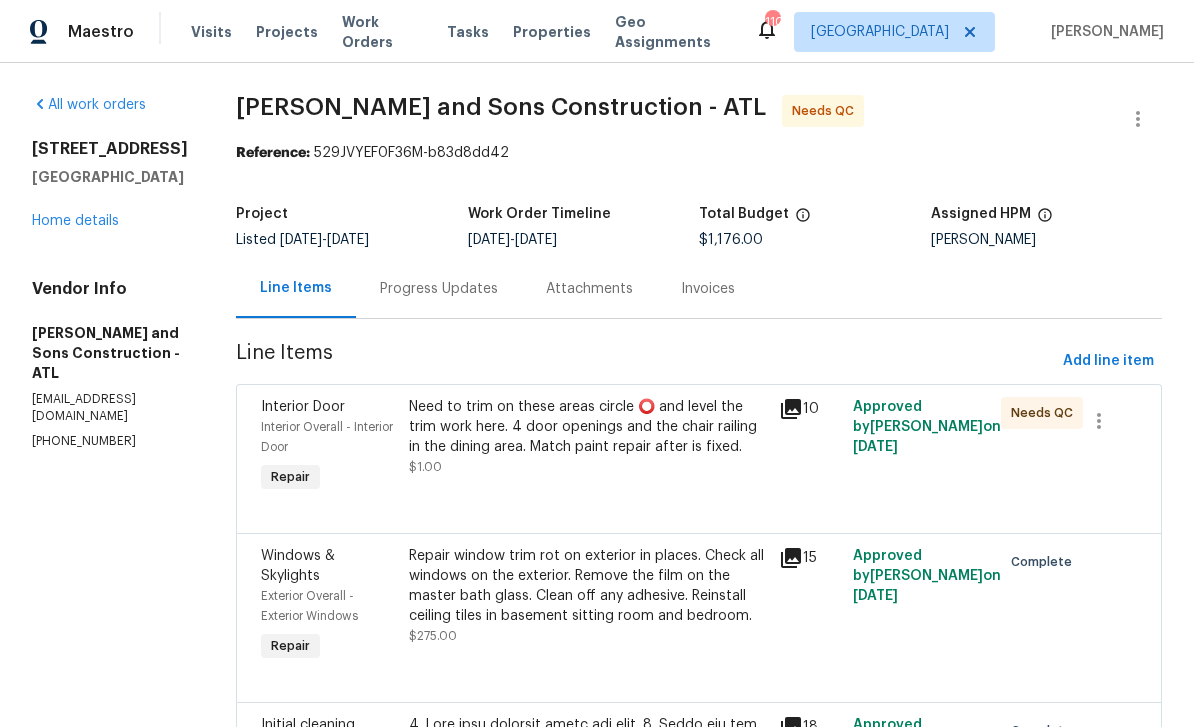 click on "Home details" at bounding box center (75, 221) 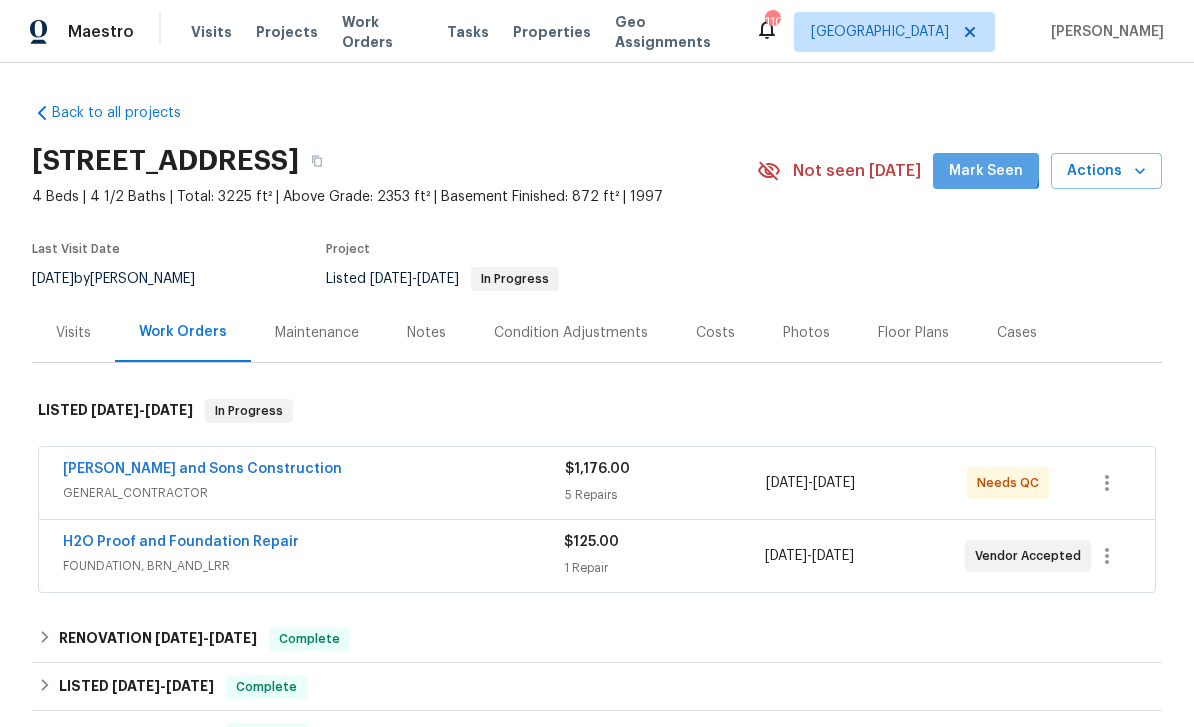 click on "Mark Seen" at bounding box center (986, 171) 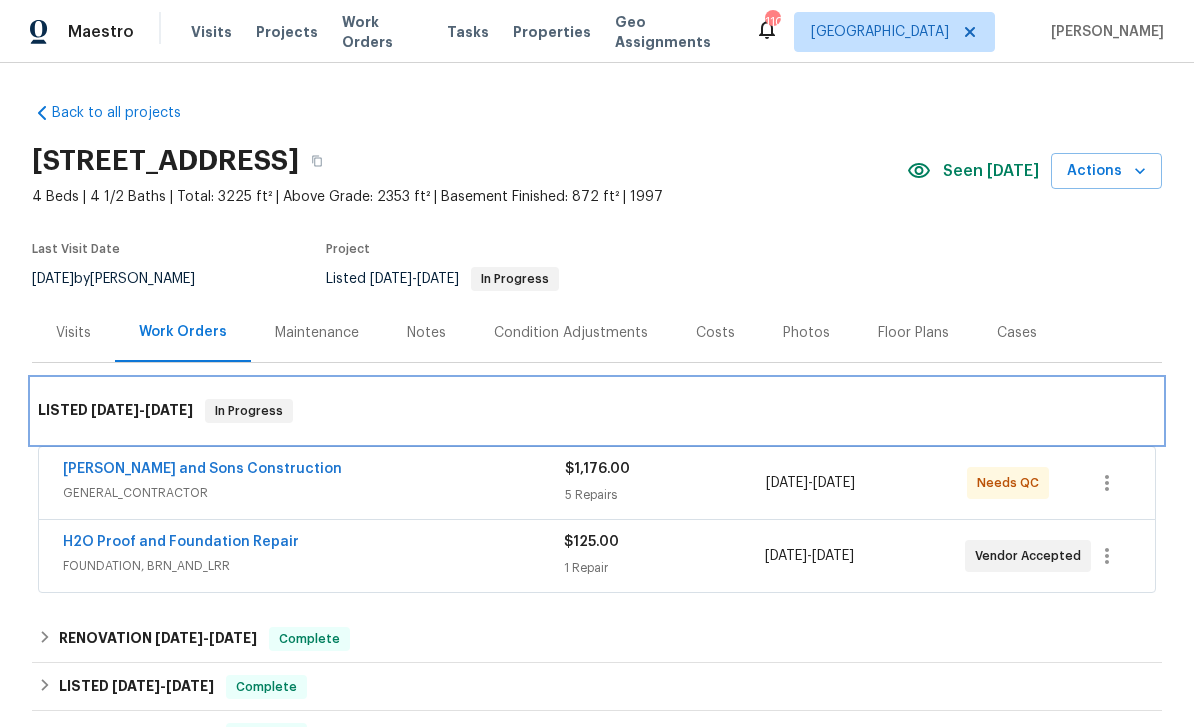click on "LISTED   5/28/25  -  6/26/25 In Progress" at bounding box center [597, 411] 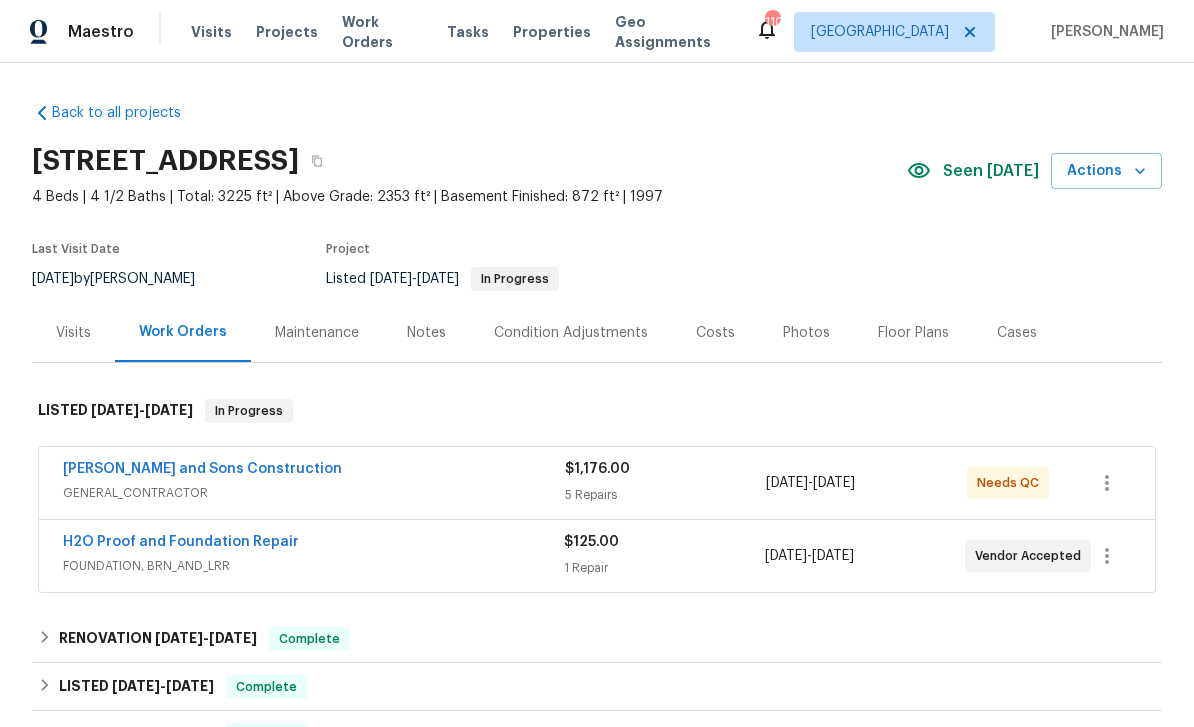 click on "Reyes and Sons Construction" at bounding box center [202, 469] 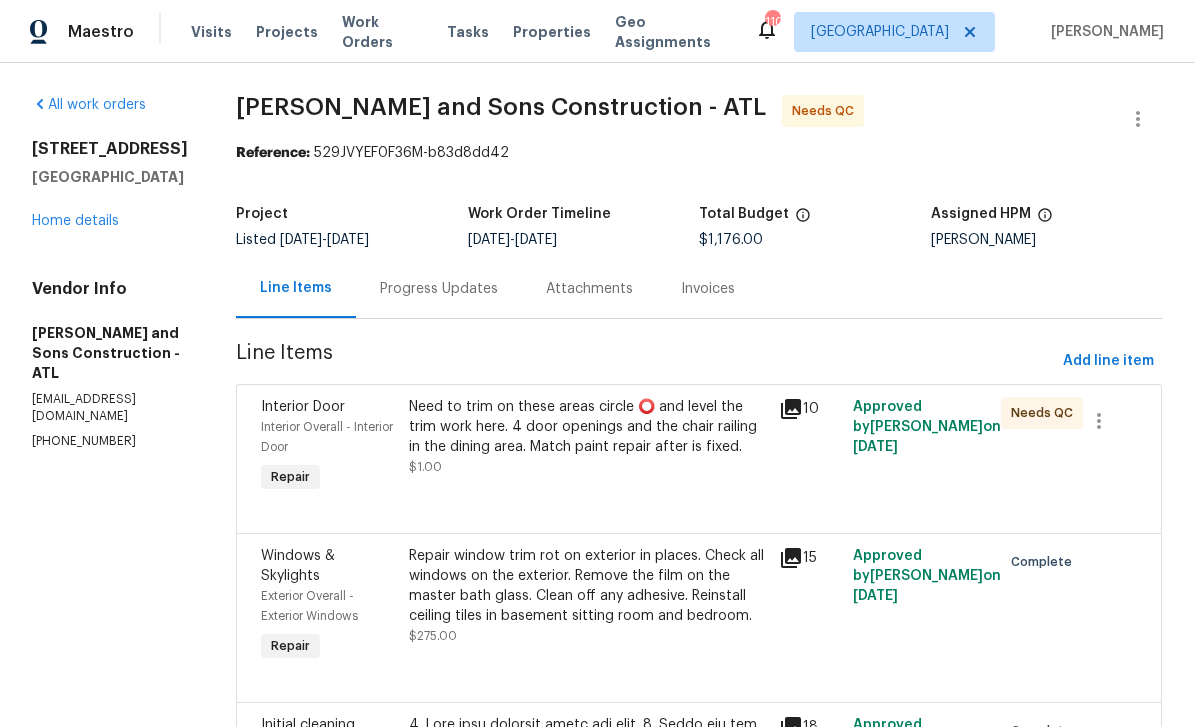 click on "Interior Door" at bounding box center (329, 407) 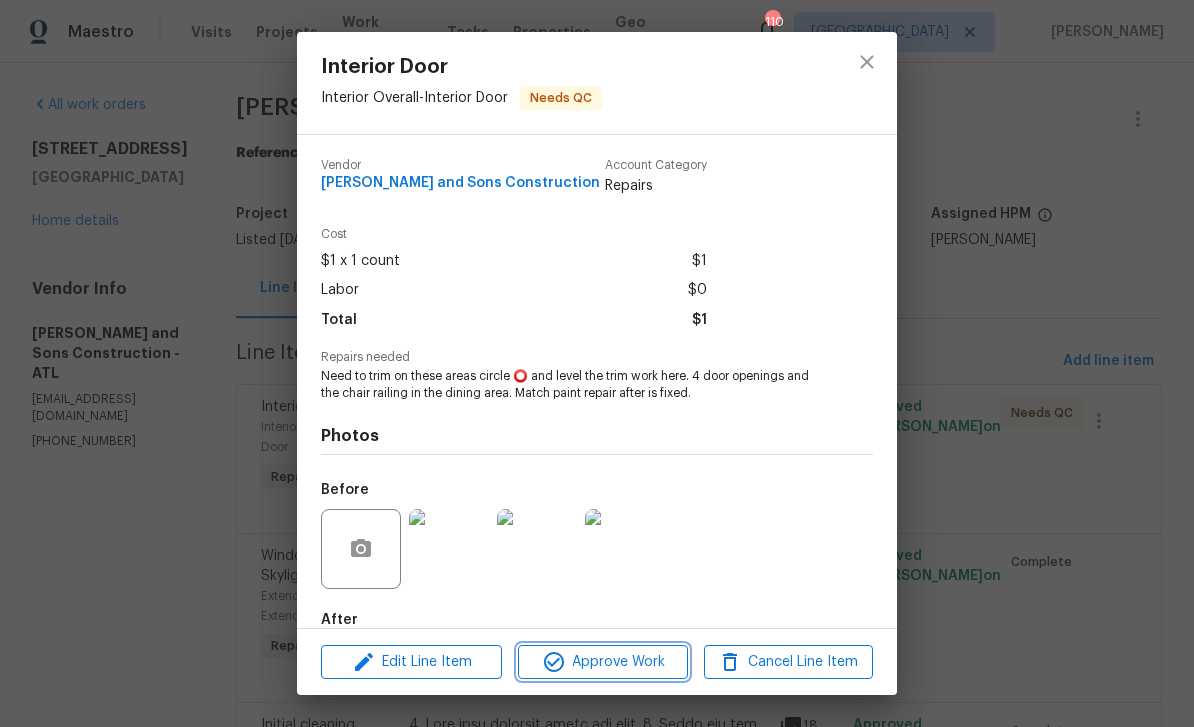 click on "Approve Work" at bounding box center (602, 662) 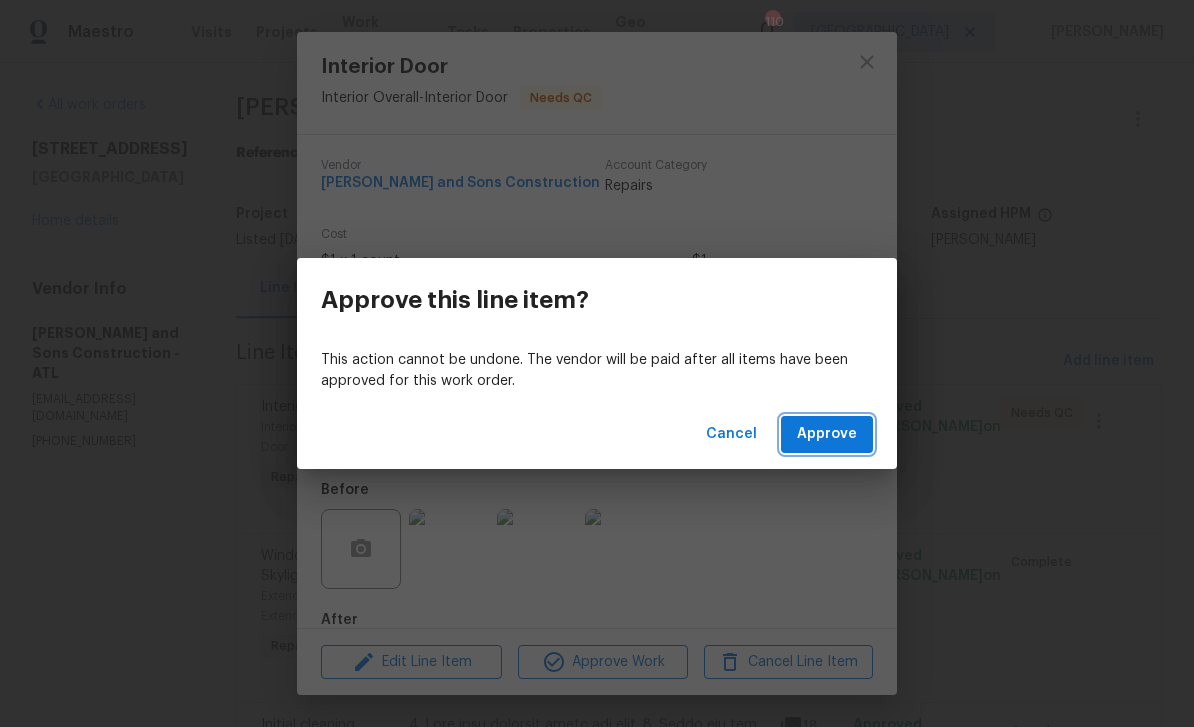 click on "Approve" at bounding box center (827, 434) 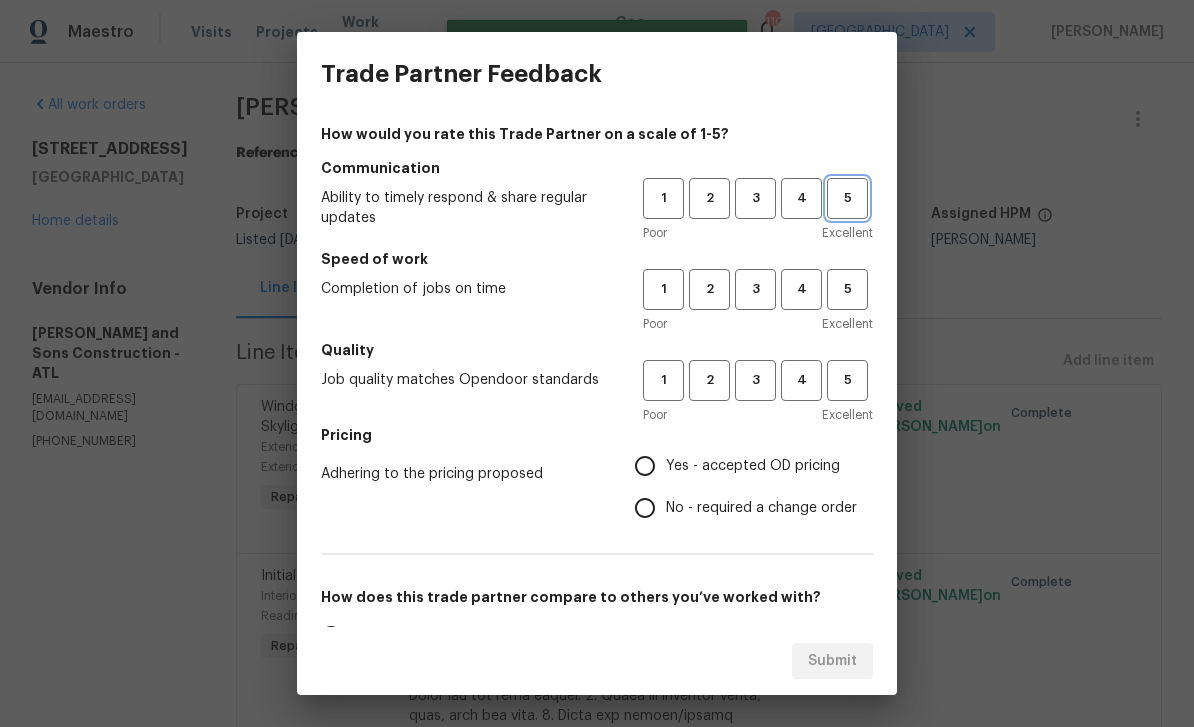 click on "5" at bounding box center [847, 198] 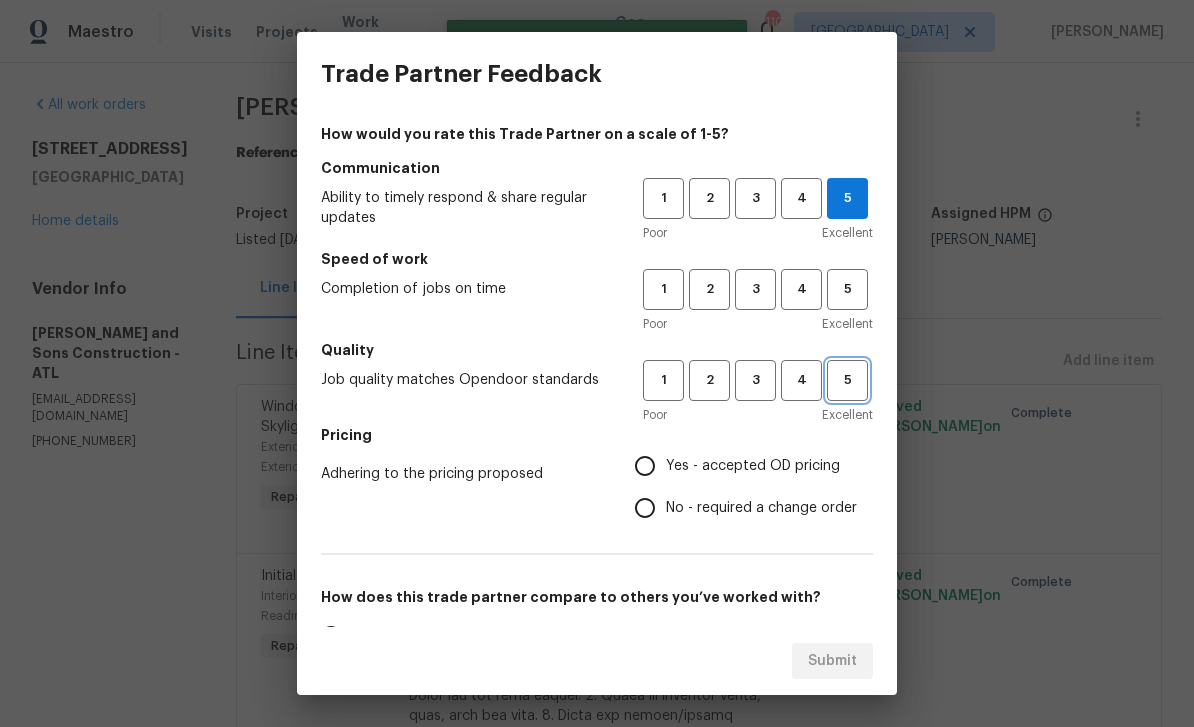 click on "5" at bounding box center [847, 380] 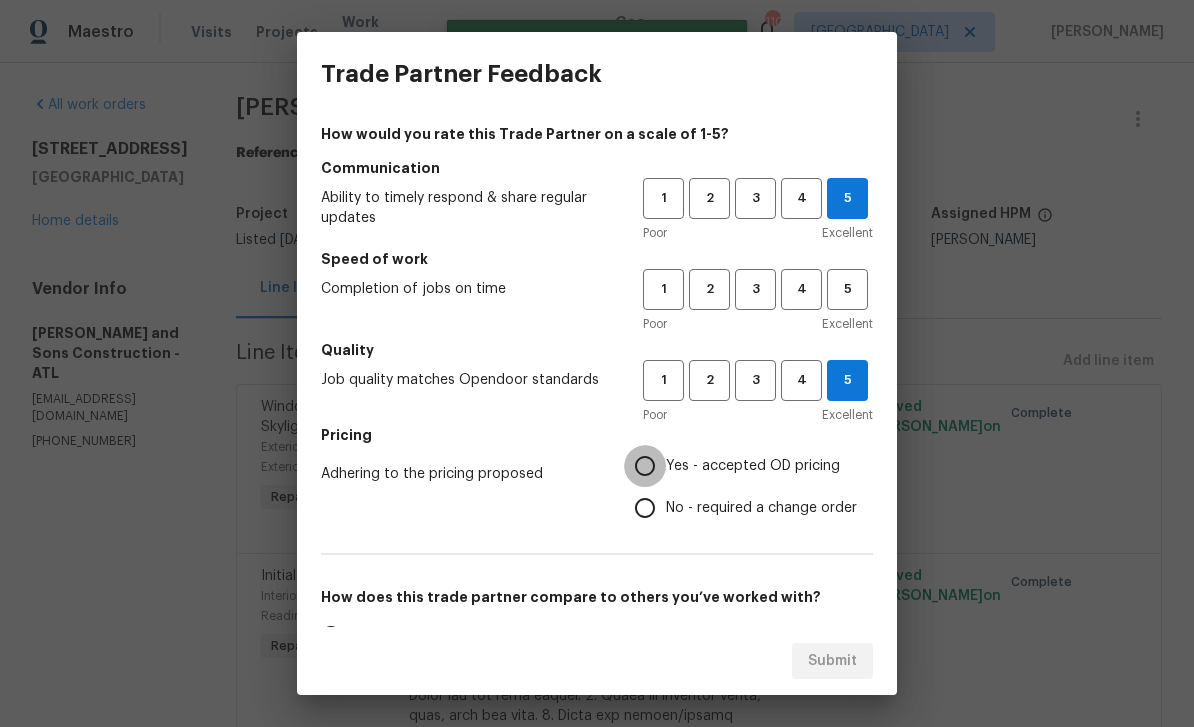 click on "Yes - accepted OD pricing" at bounding box center [645, 466] 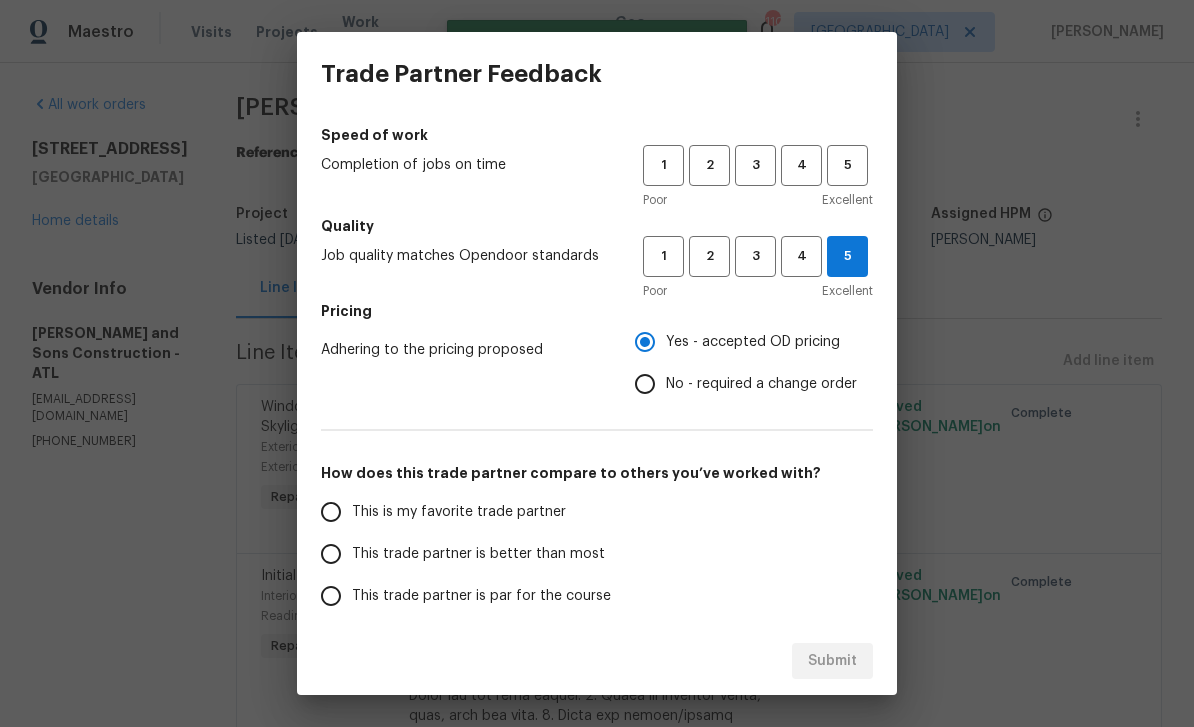 scroll, scrollTop: 130, scrollLeft: 0, axis: vertical 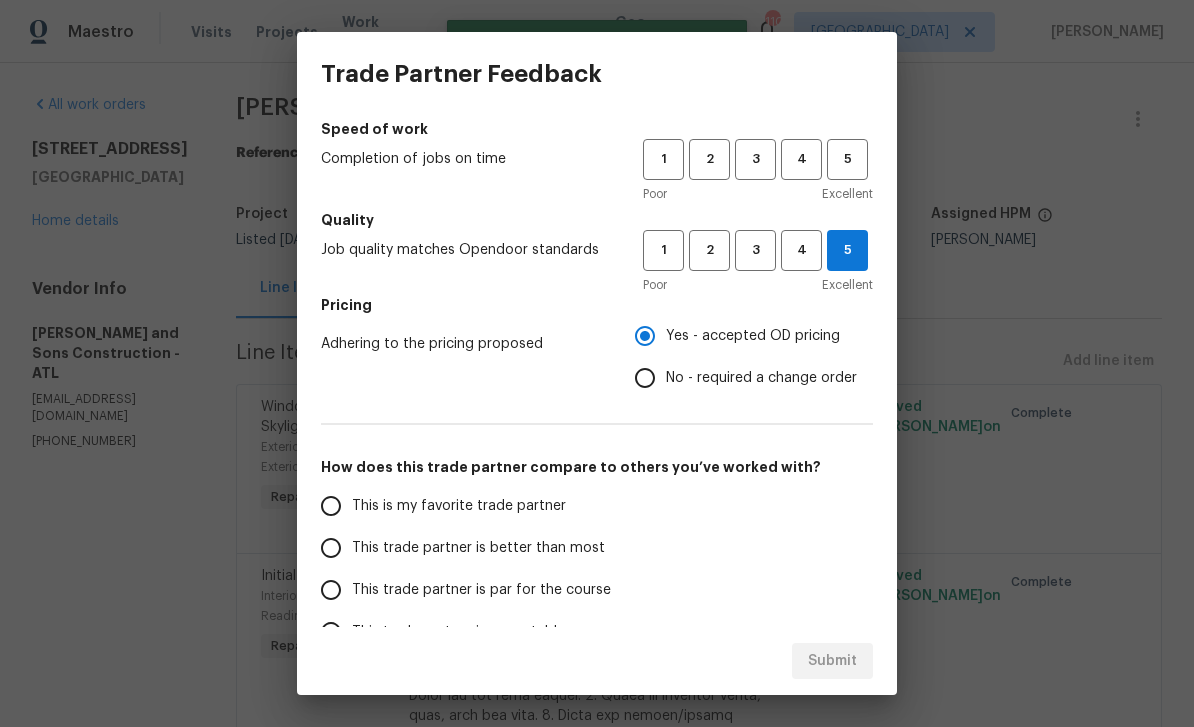 click on "This is my favorite trade partner" at bounding box center (331, 506) 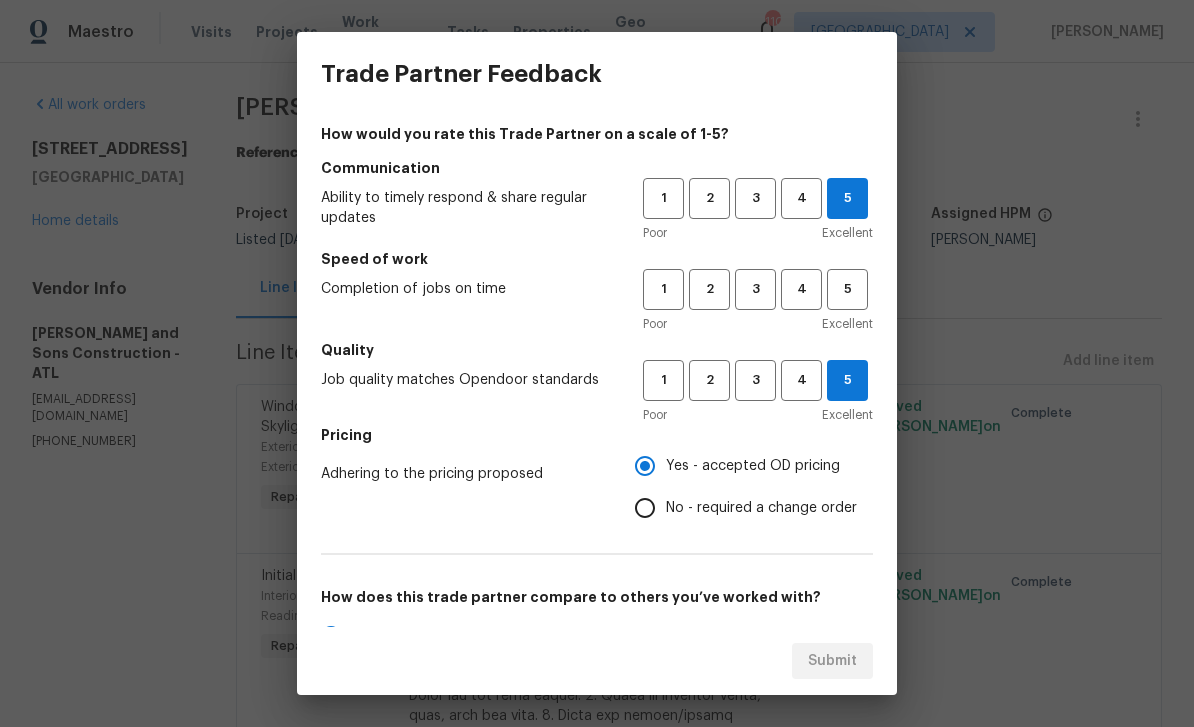 scroll, scrollTop: 0, scrollLeft: 0, axis: both 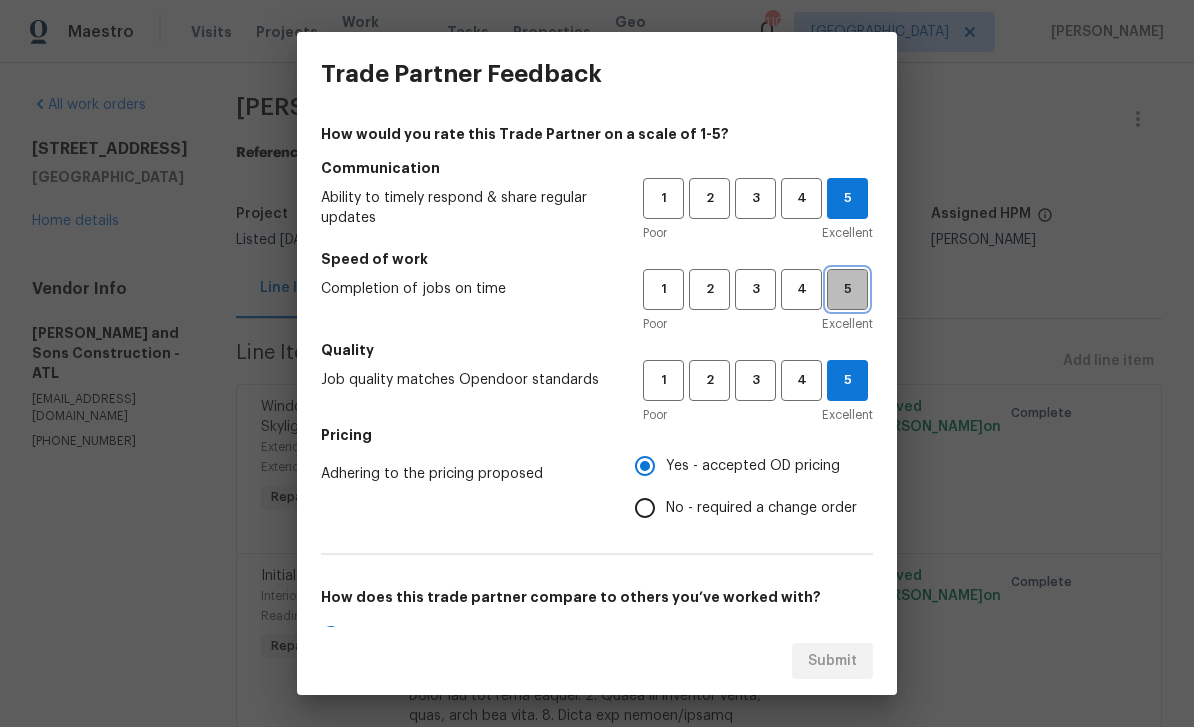 click on "5" at bounding box center (847, 289) 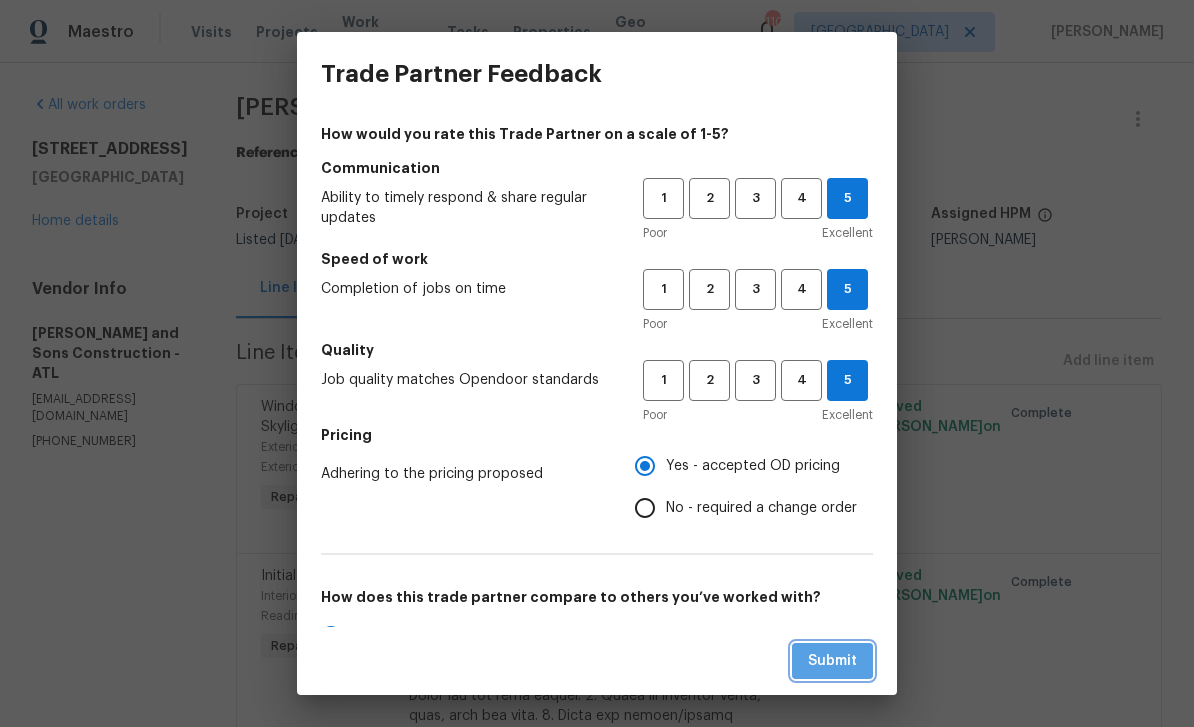 click on "Submit" at bounding box center [832, 661] 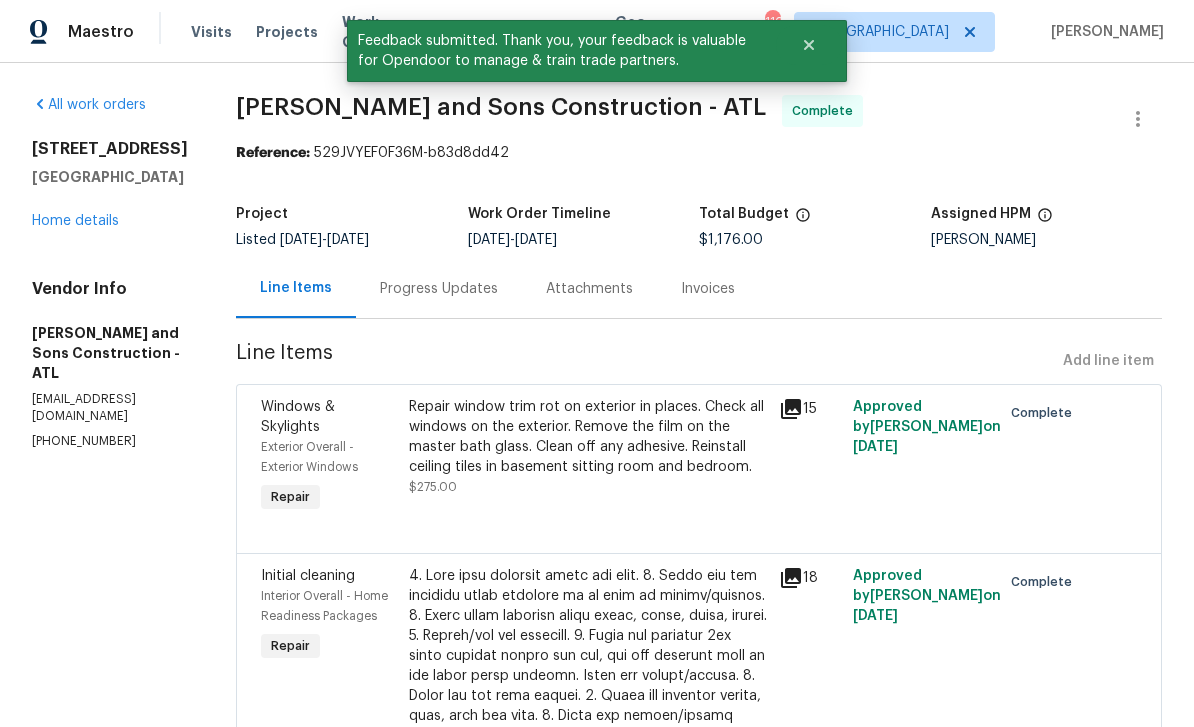 click on "Home details" at bounding box center [75, 221] 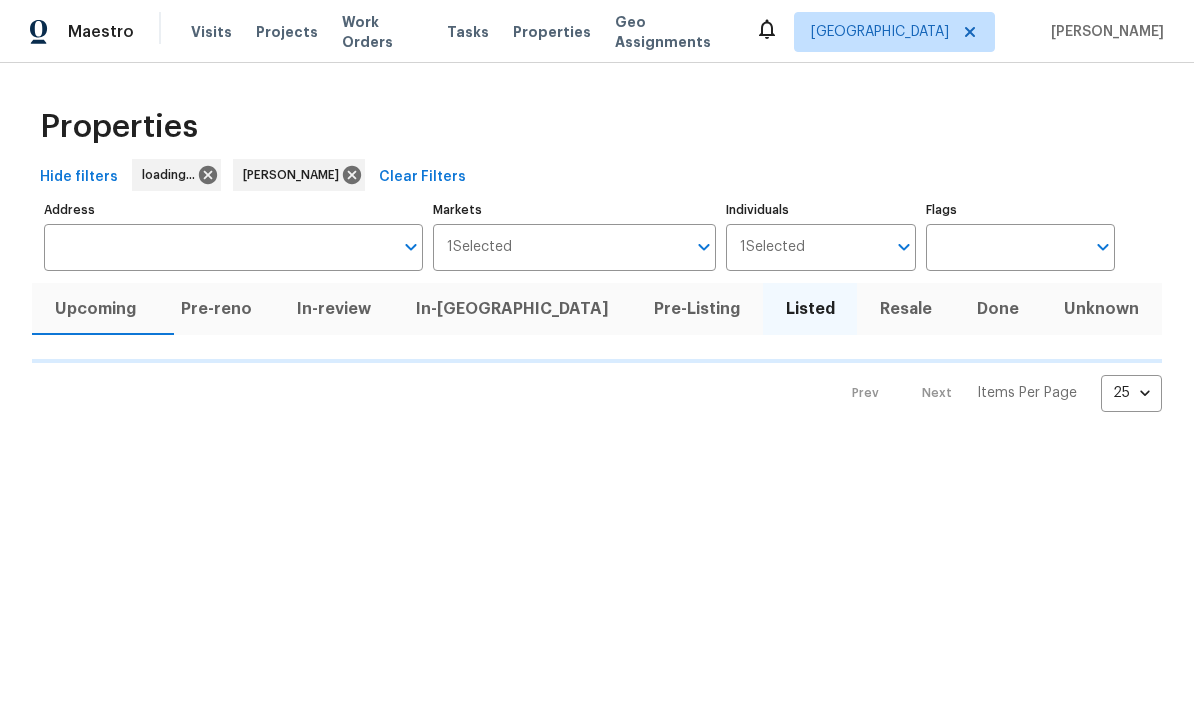 scroll, scrollTop: 0, scrollLeft: 0, axis: both 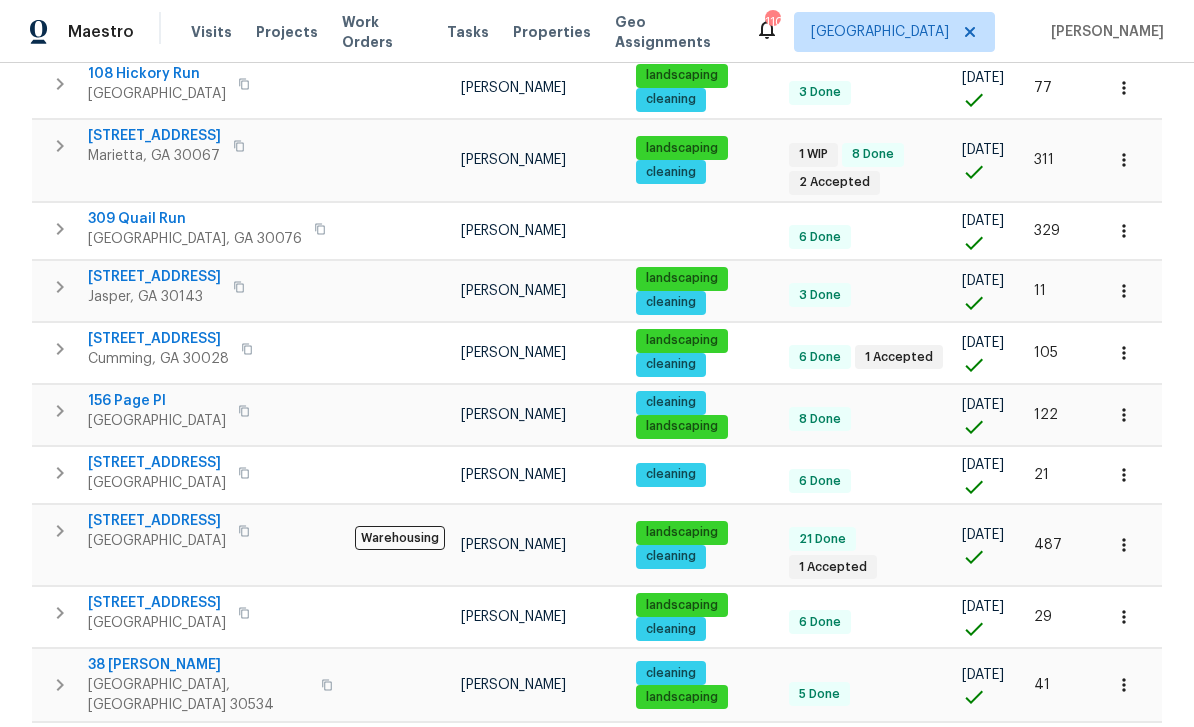 click on "1" at bounding box center [844, 810] 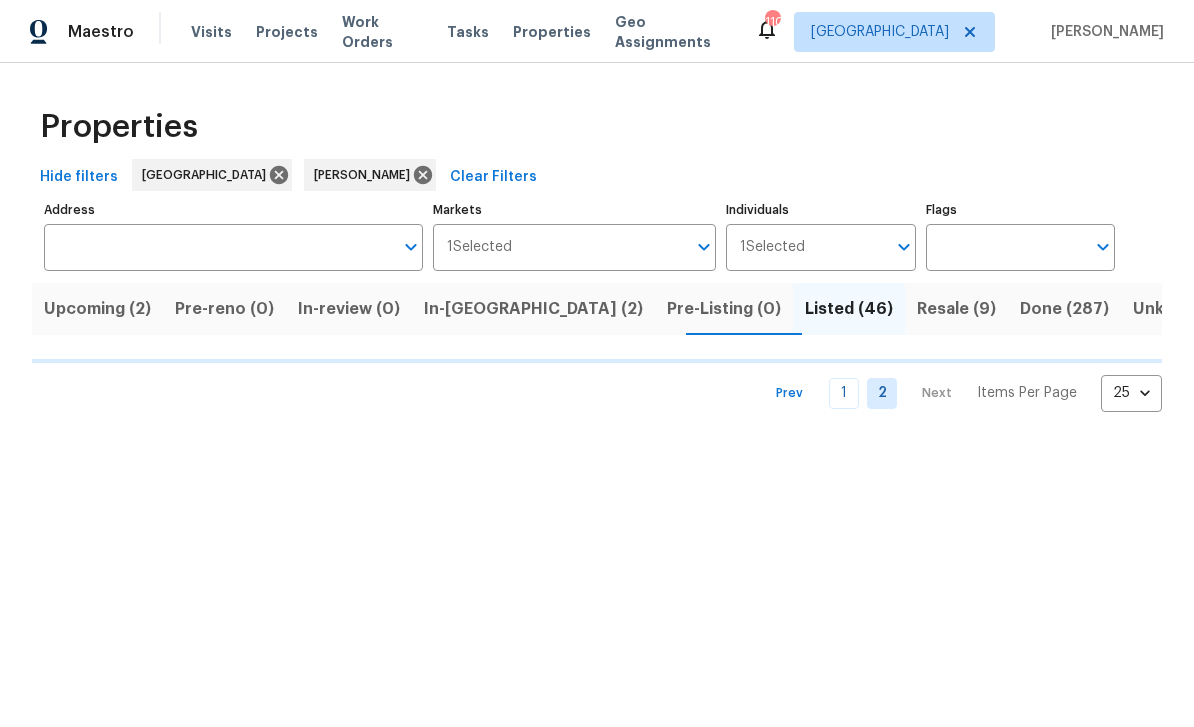 scroll, scrollTop: 0, scrollLeft: 0, axis: both 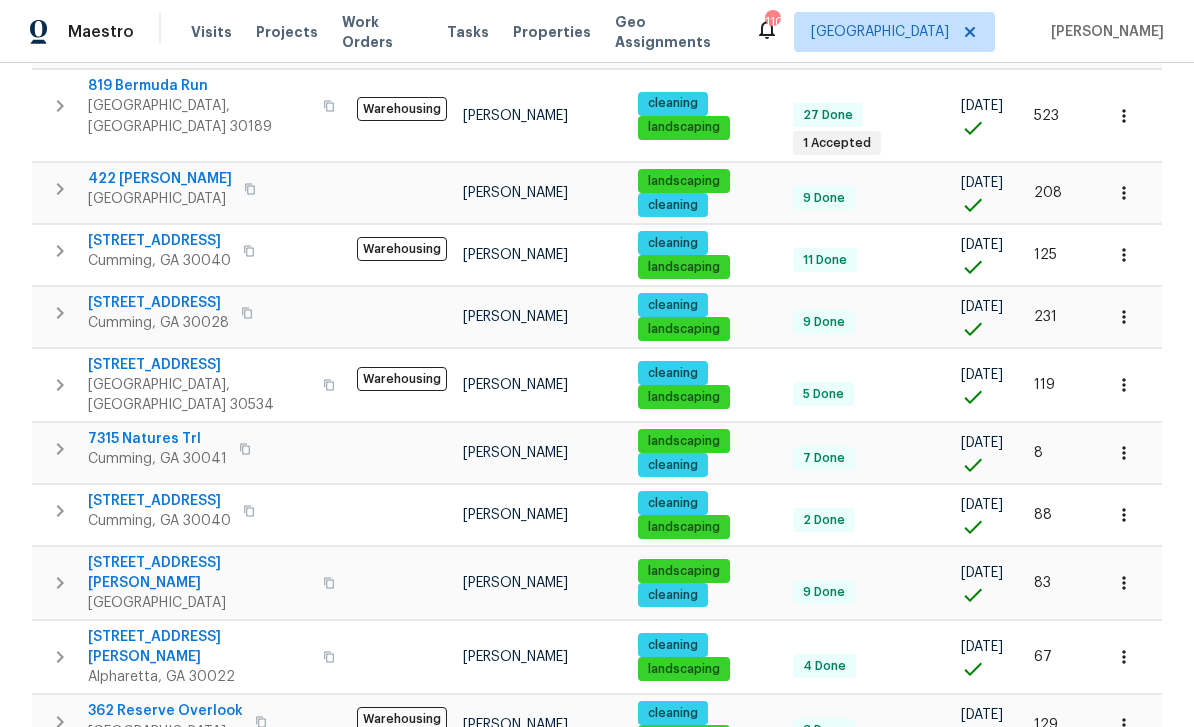 click on "[STREET_ADDRESS]" at bounding box center [158, 773] 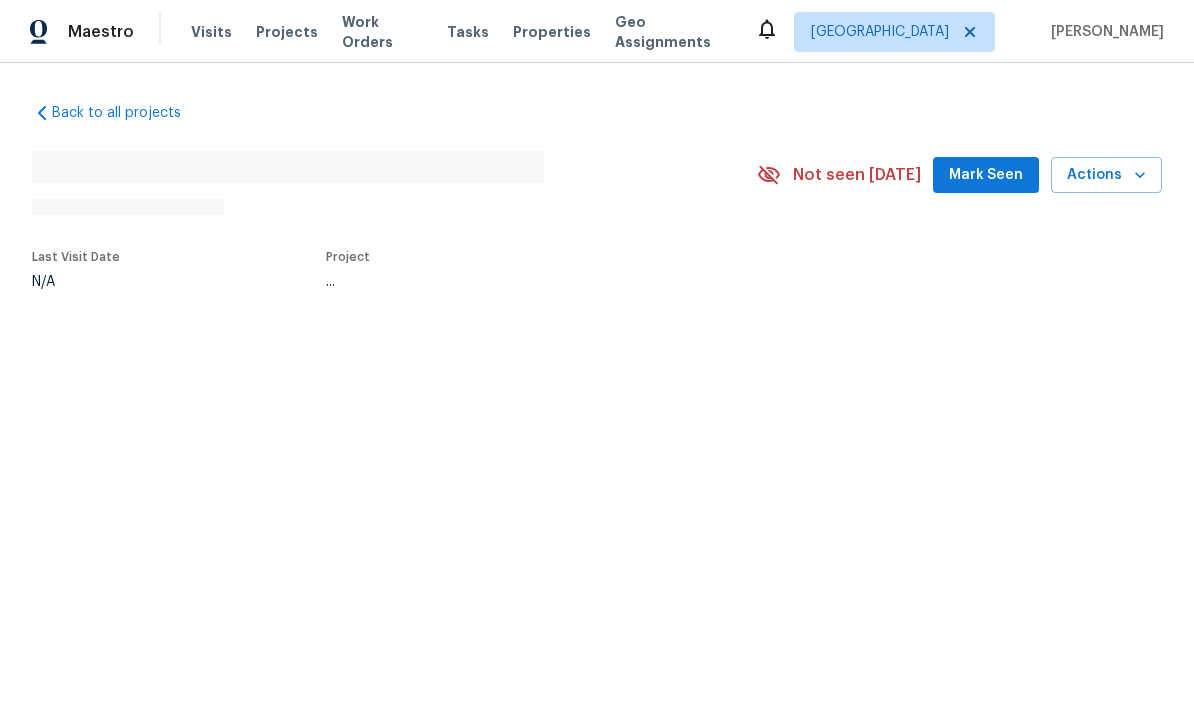 scroll, scrollTop: 0, scrollLeft: 0, axis: both 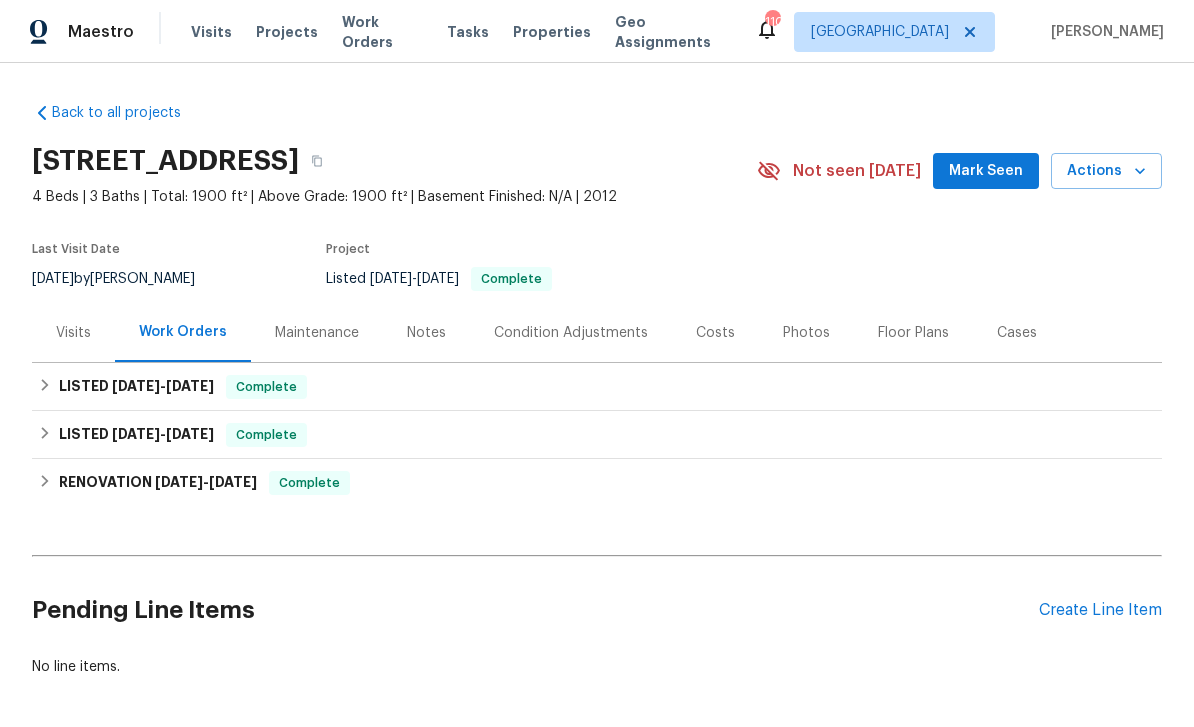 click on "Photos" at bounding box center (806, 333) 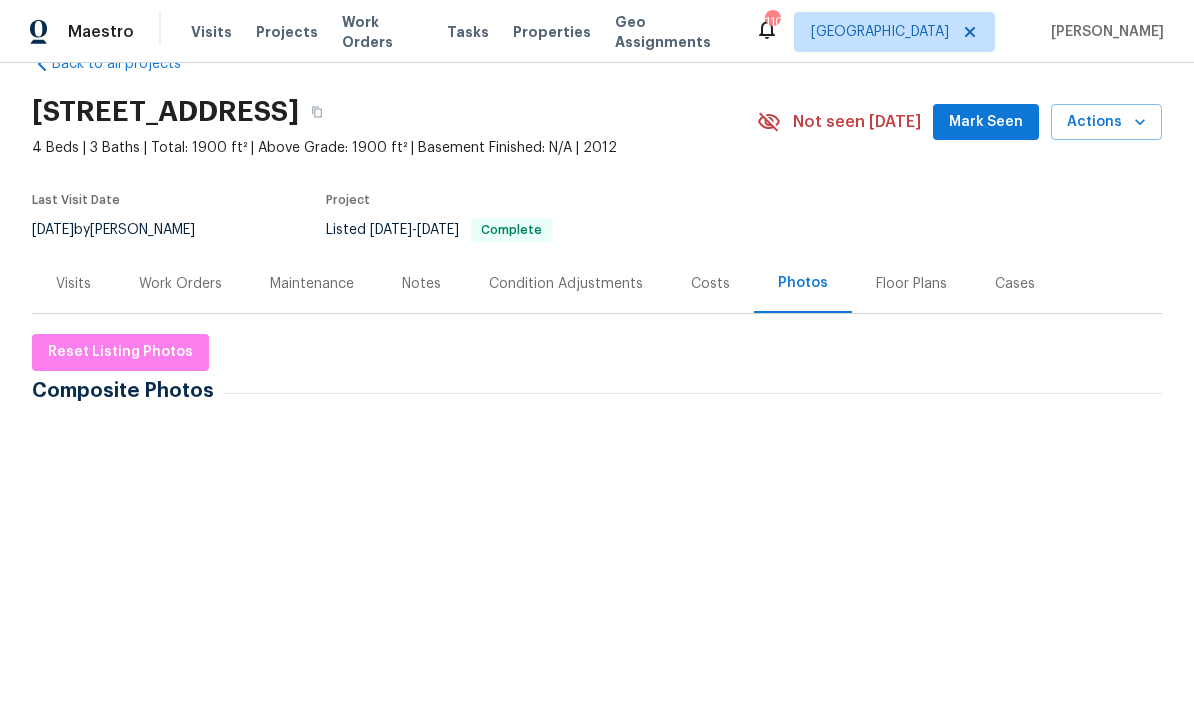 scroll, scrollTop: 79, scrollLeft: 0, axis: vertical 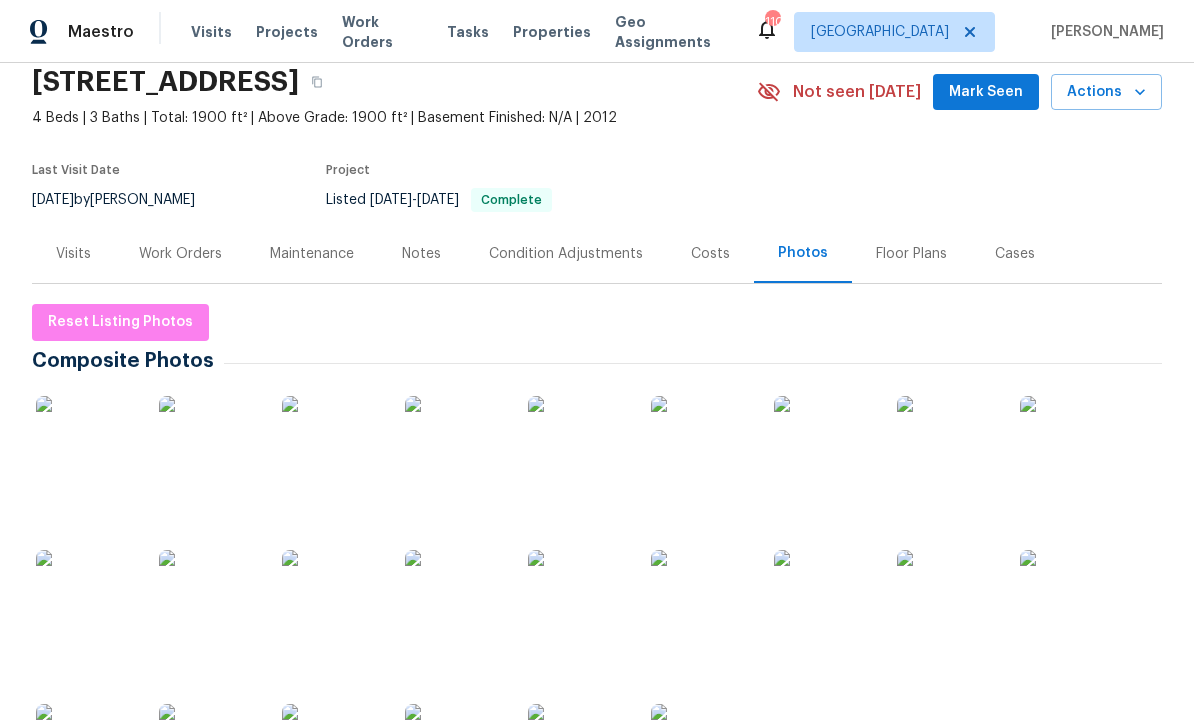 click at bounding box center [86, 446] 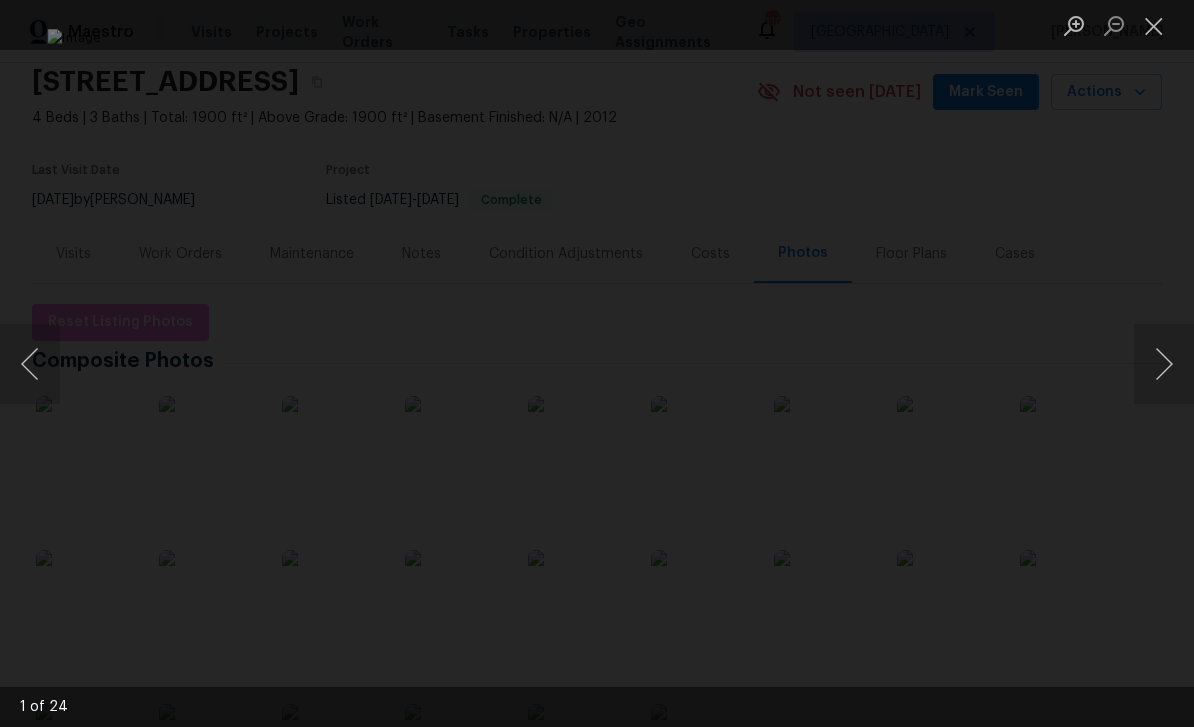 click at bounding box center [1164, 364] 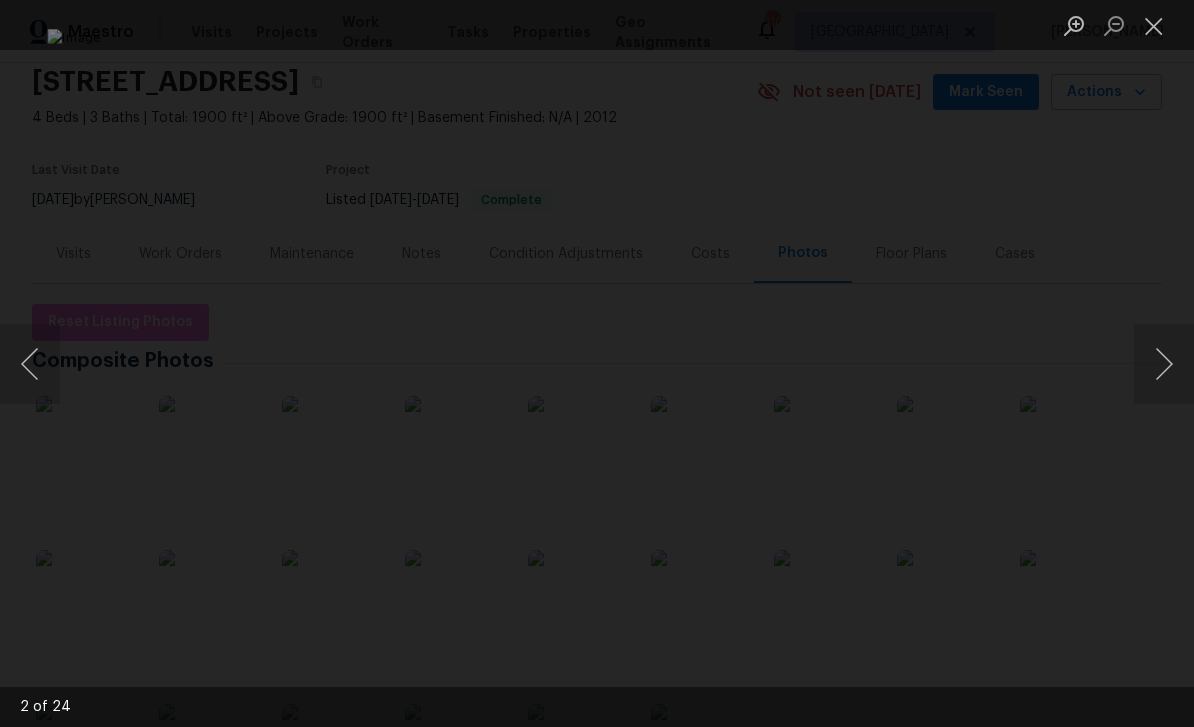 click at bounding box center (1164, 364) 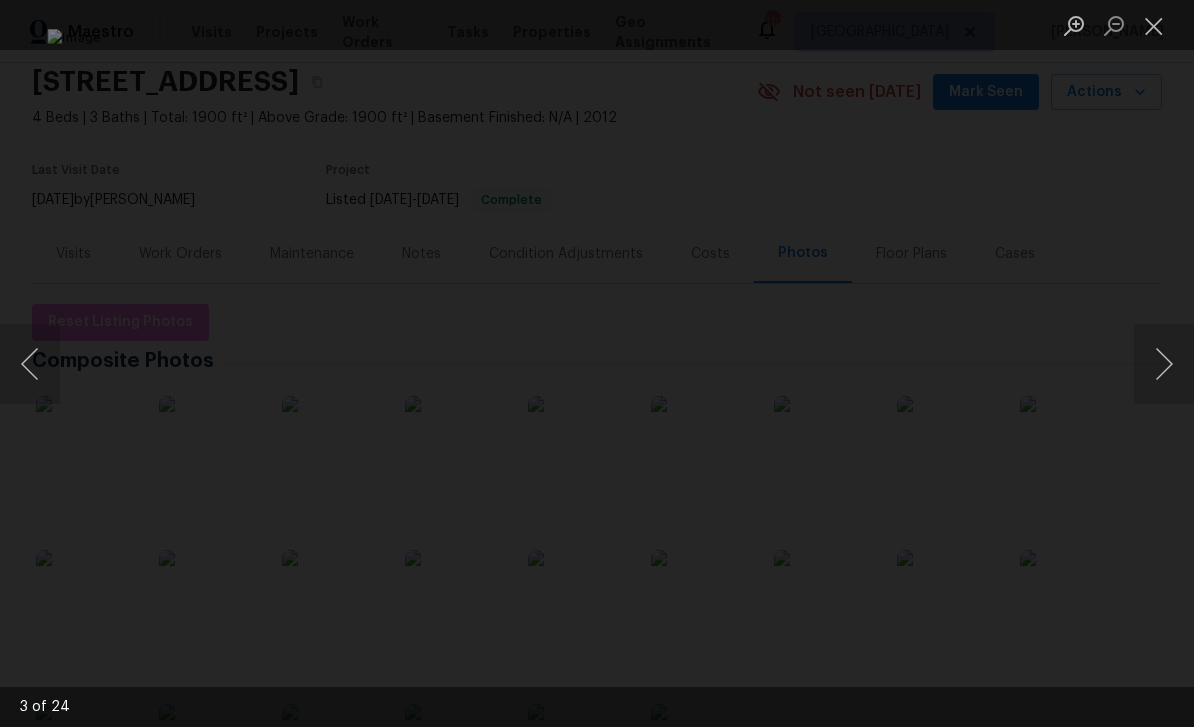 click at bounding box center [1164, 364] 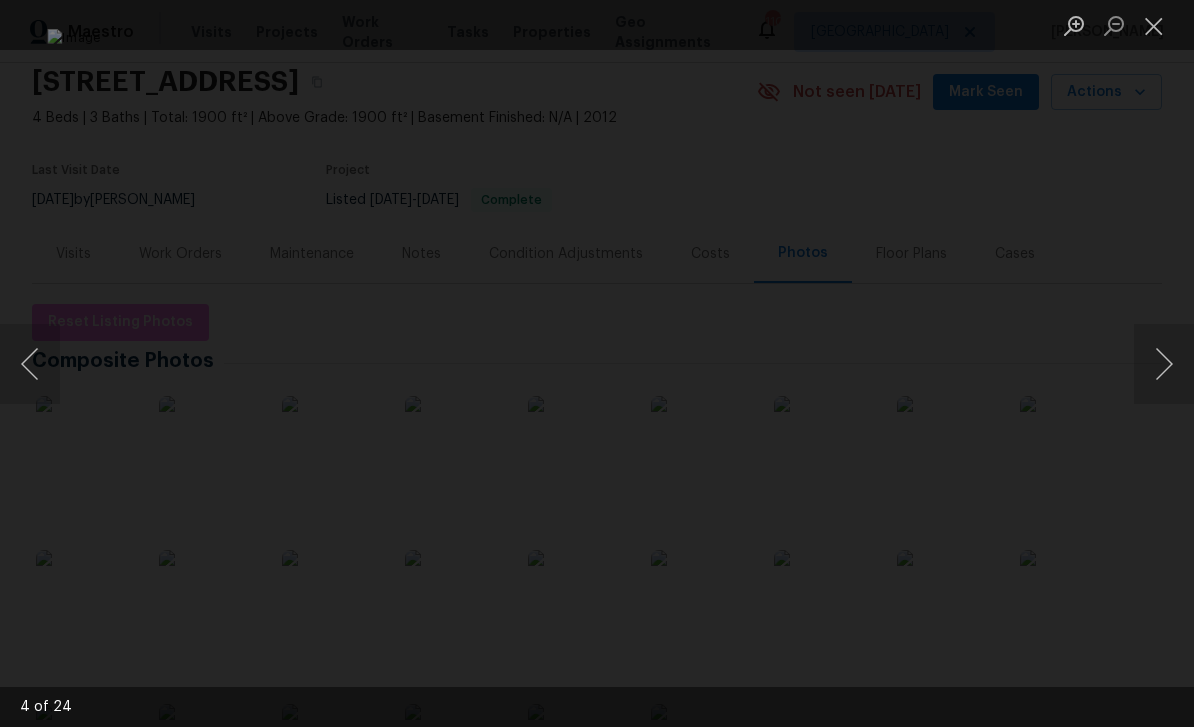 click at bounding box center [1164, 364] 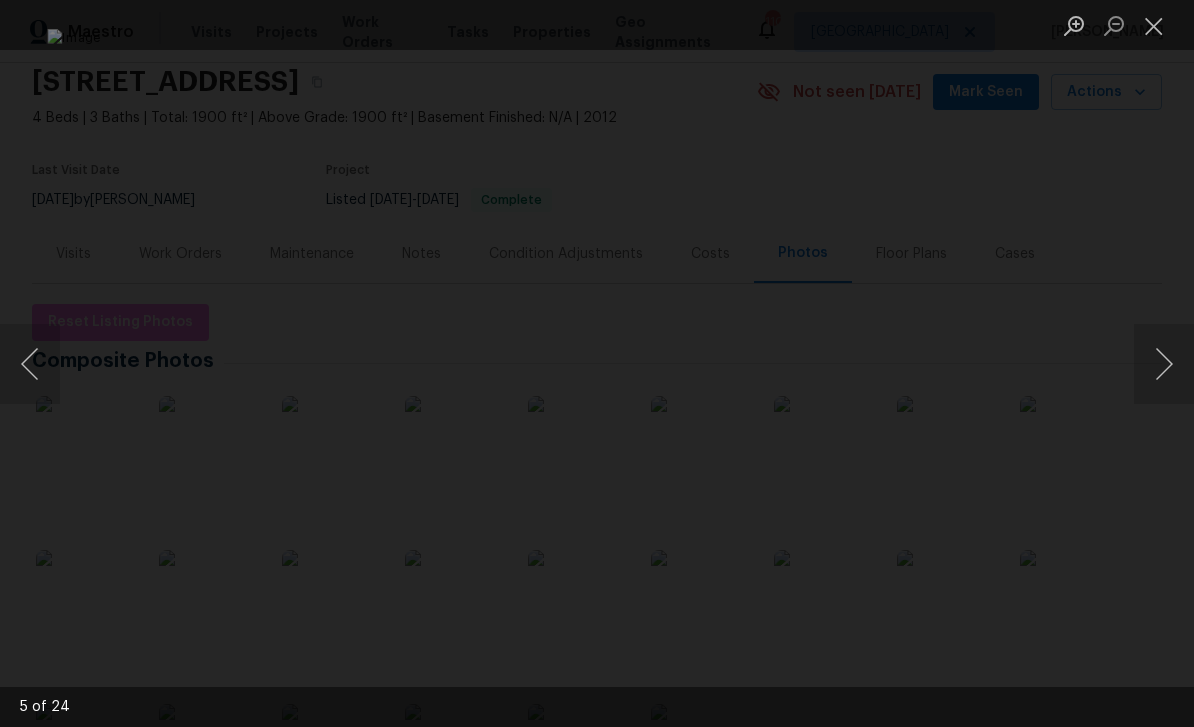 click at bounding box center [1164, 364] 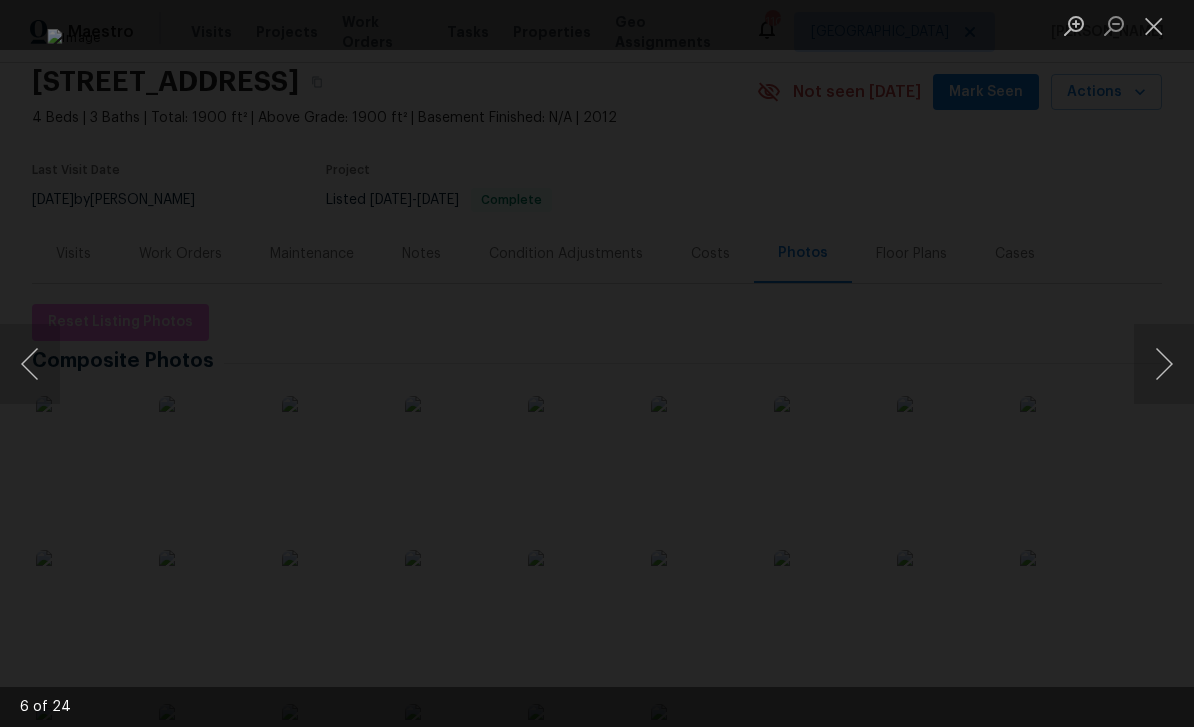 click at bounding box center (1164, 364) 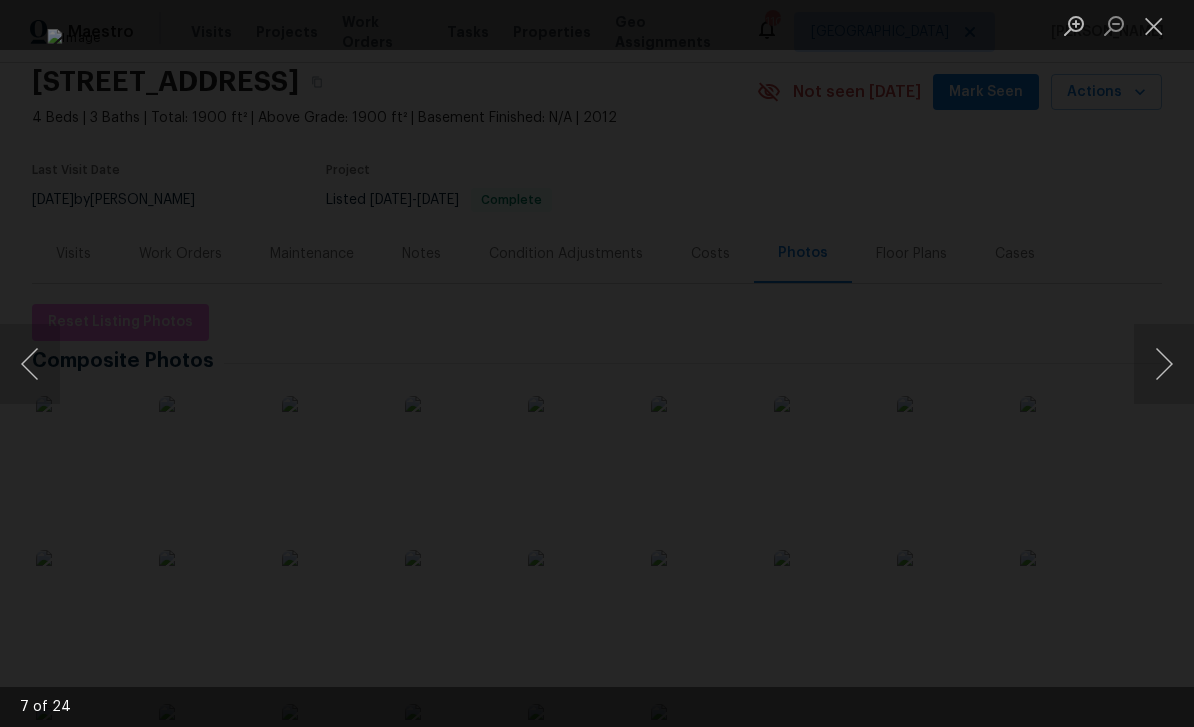 click at bounding box center (1164, 364) 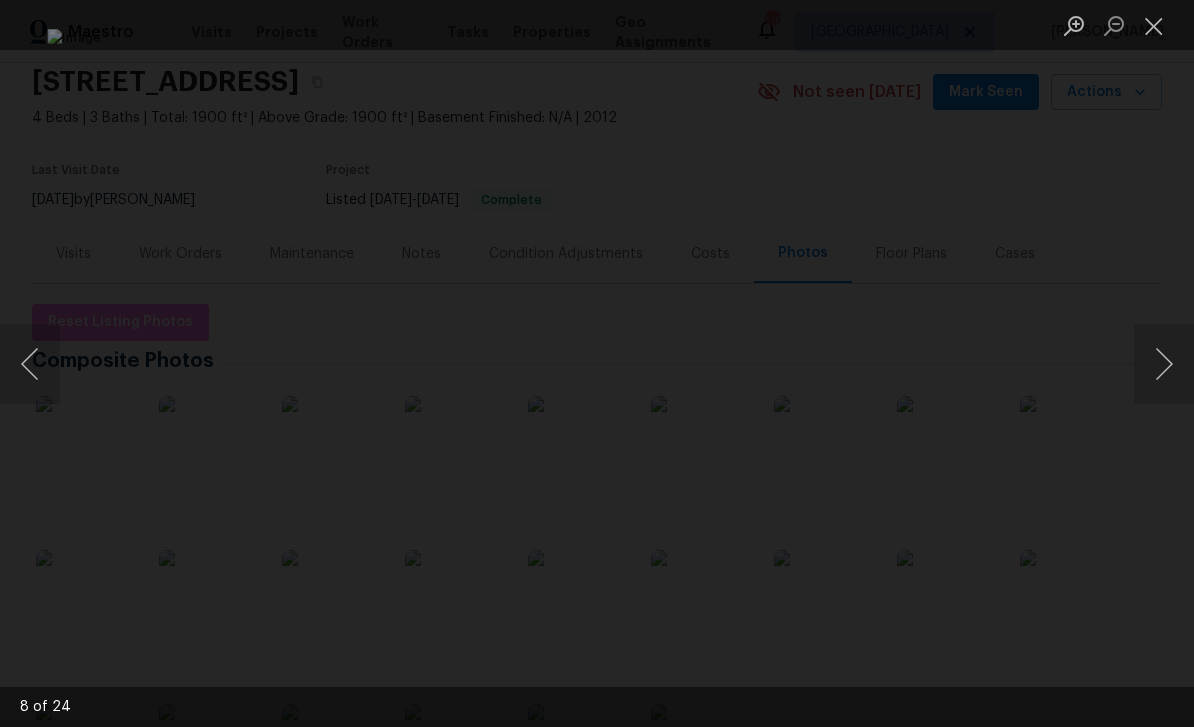 click at bounding box center (1164, 364) 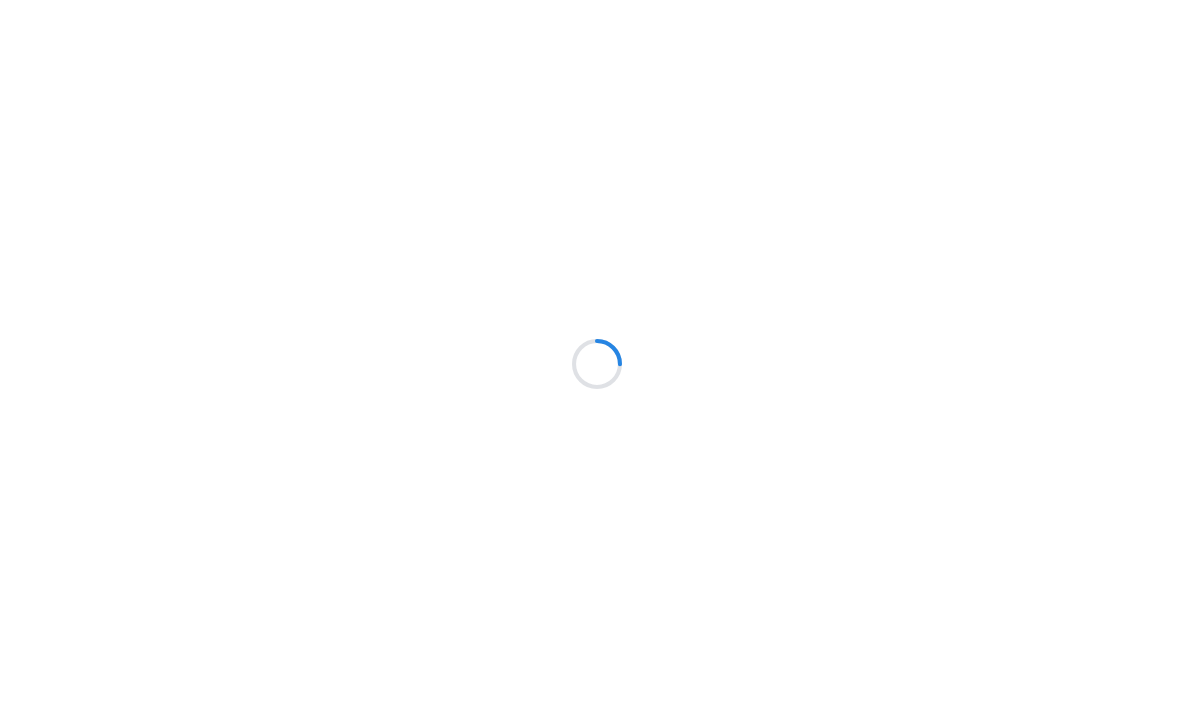 scroll, scrollTop: 0, scrollLeft: 0, axis: both 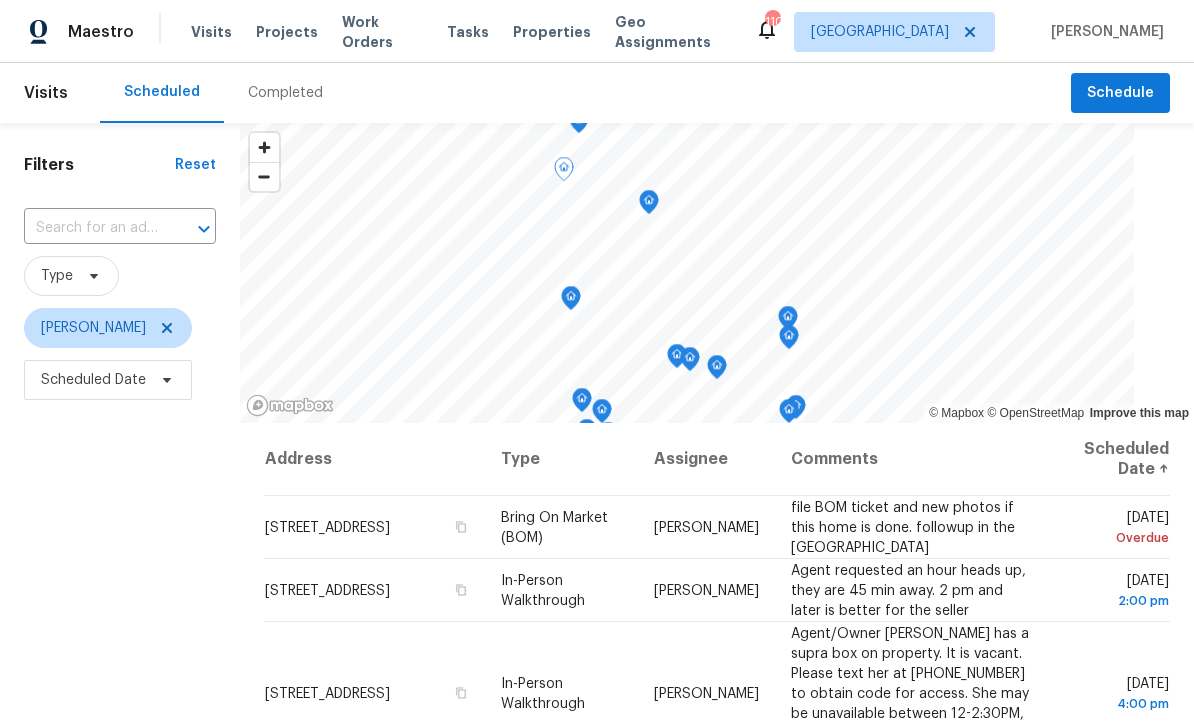 click 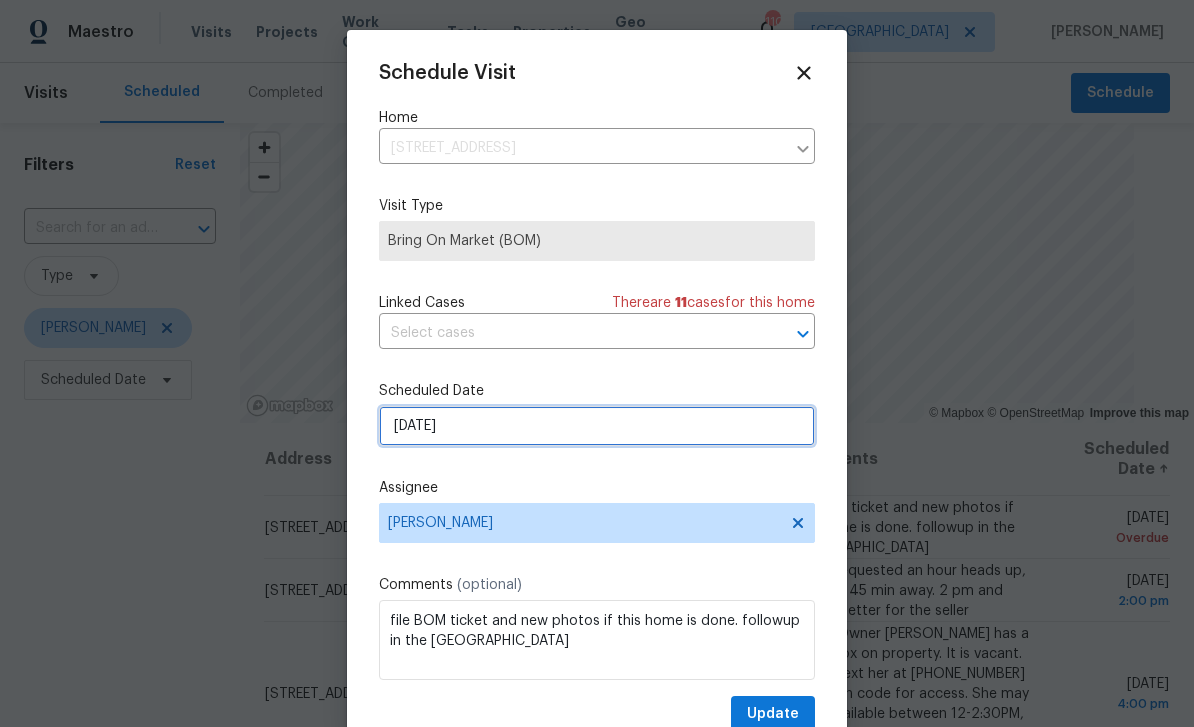 click on "7/14/2025" at bounding box center (597, 426) 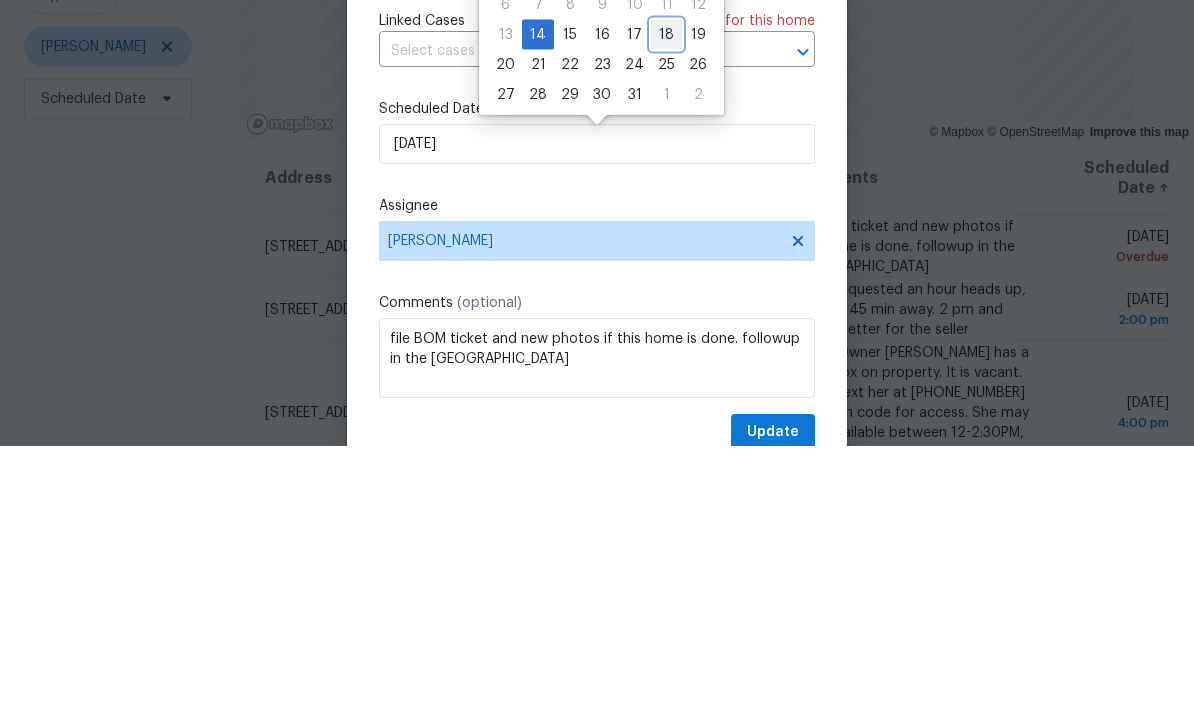 click on "18" at bounding box center [666, 316] 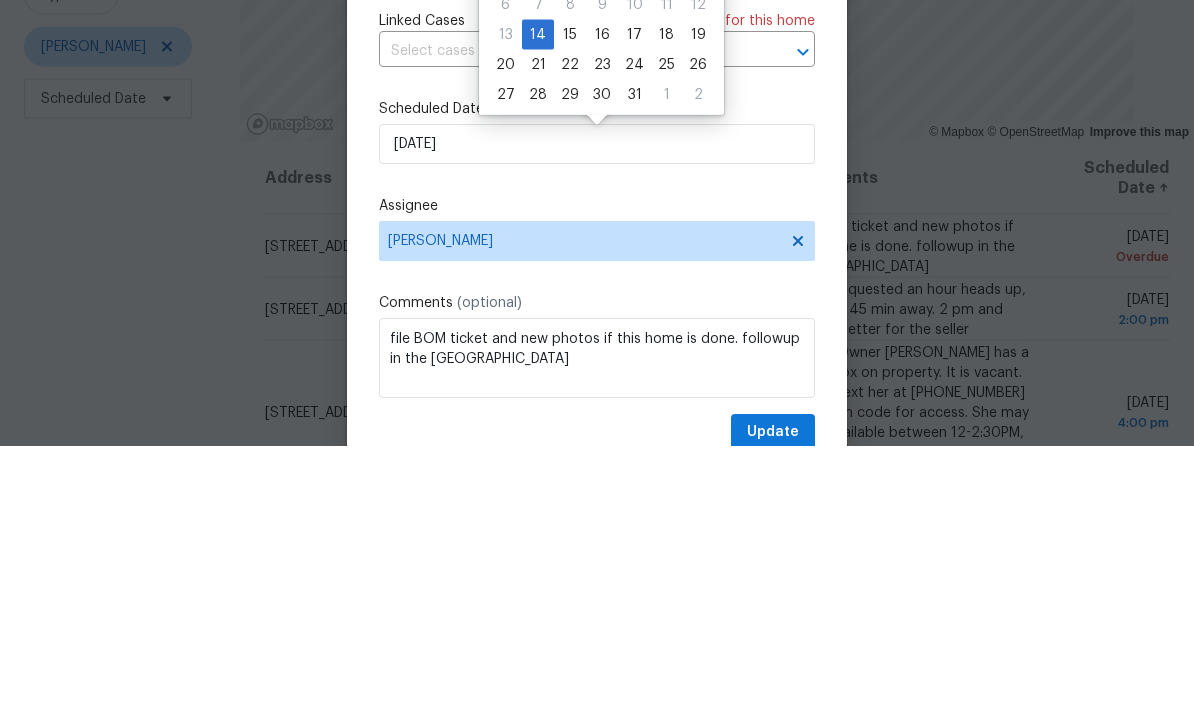 scroll, scrollTop: 64, scrollLeft: 0, axis: vertical 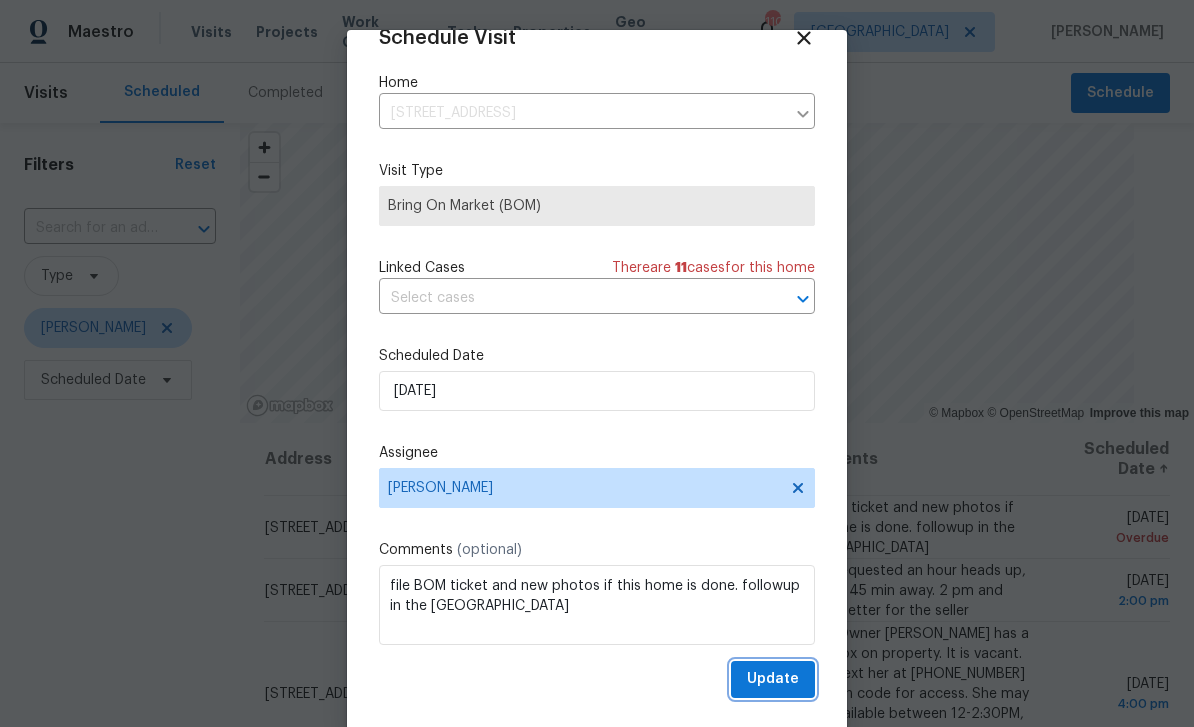 click on "Update" at bounding box center (773, 679) 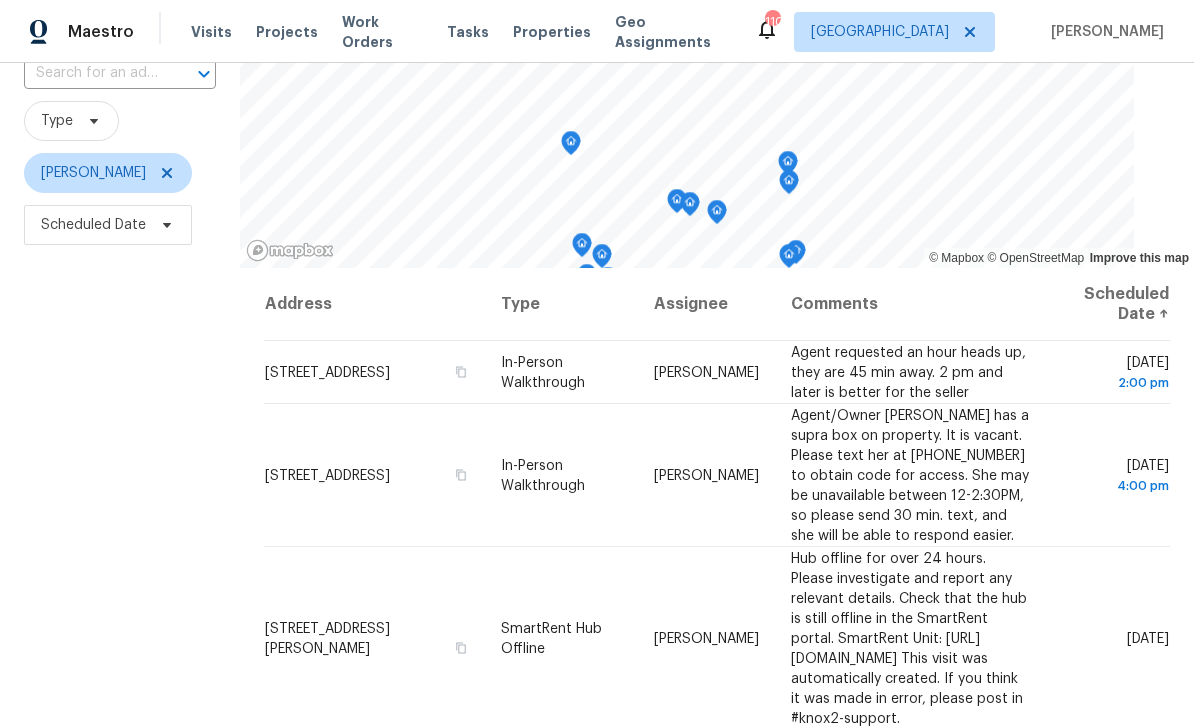 scroll, scrollTop: 165, scrollLeft: 0, axis: vertical 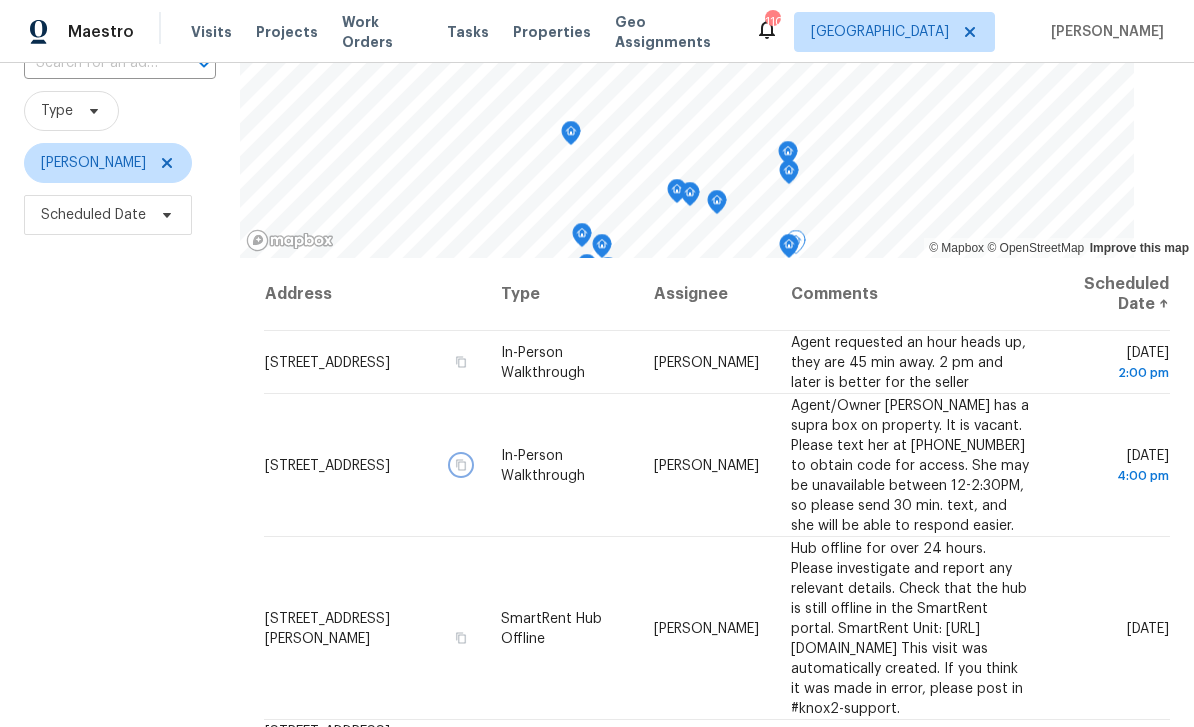 click 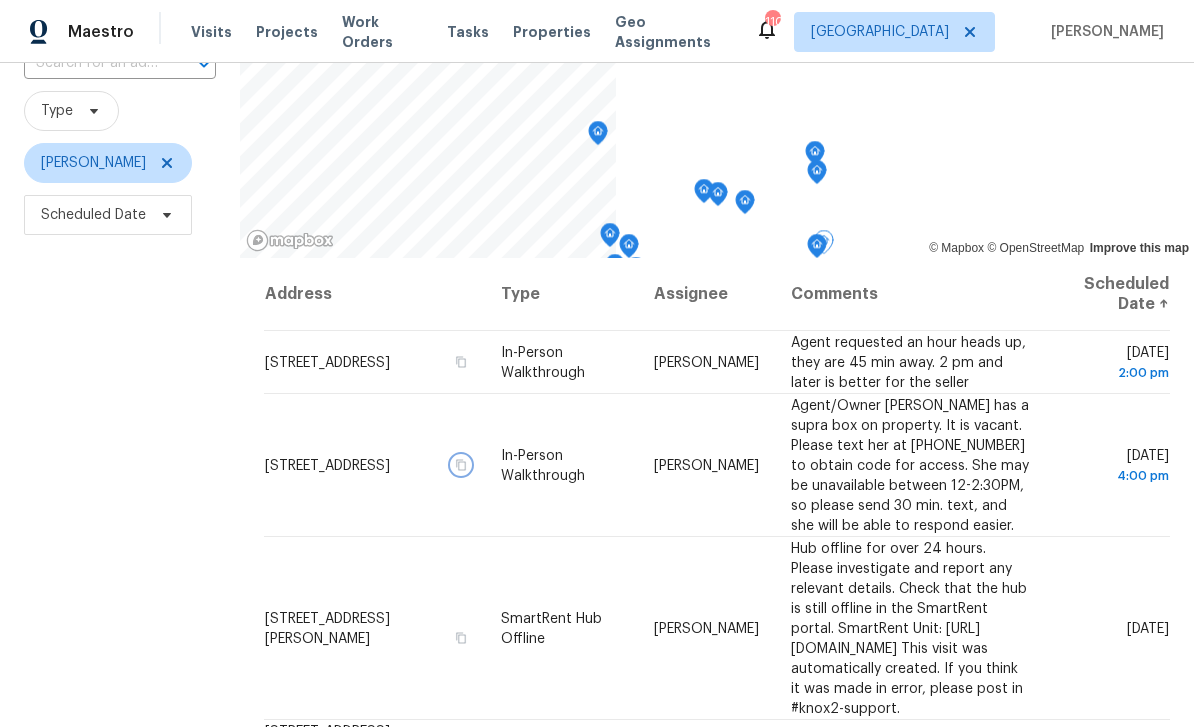 scroll, scrollTop: 0, scrollLeft: 0, axis: both 